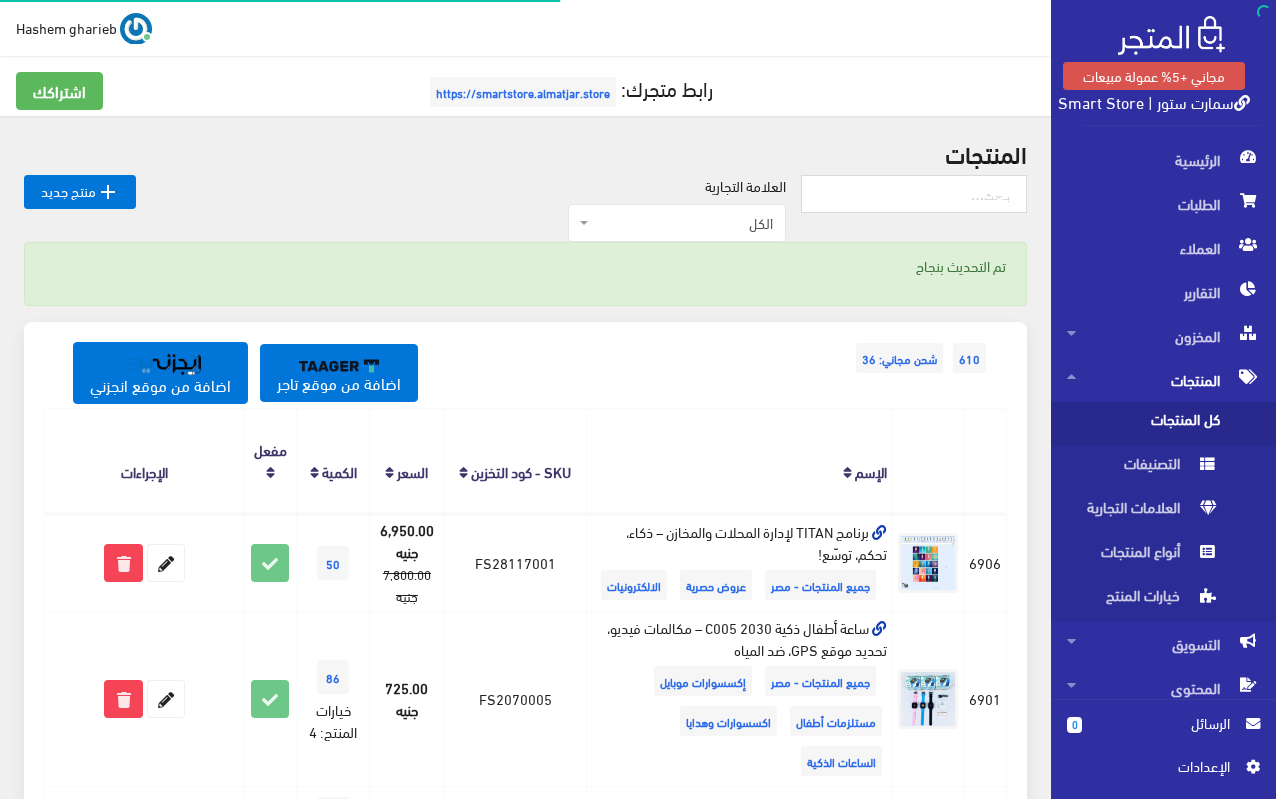 click on "الرئيسية" at bounding box center (1163, 160) 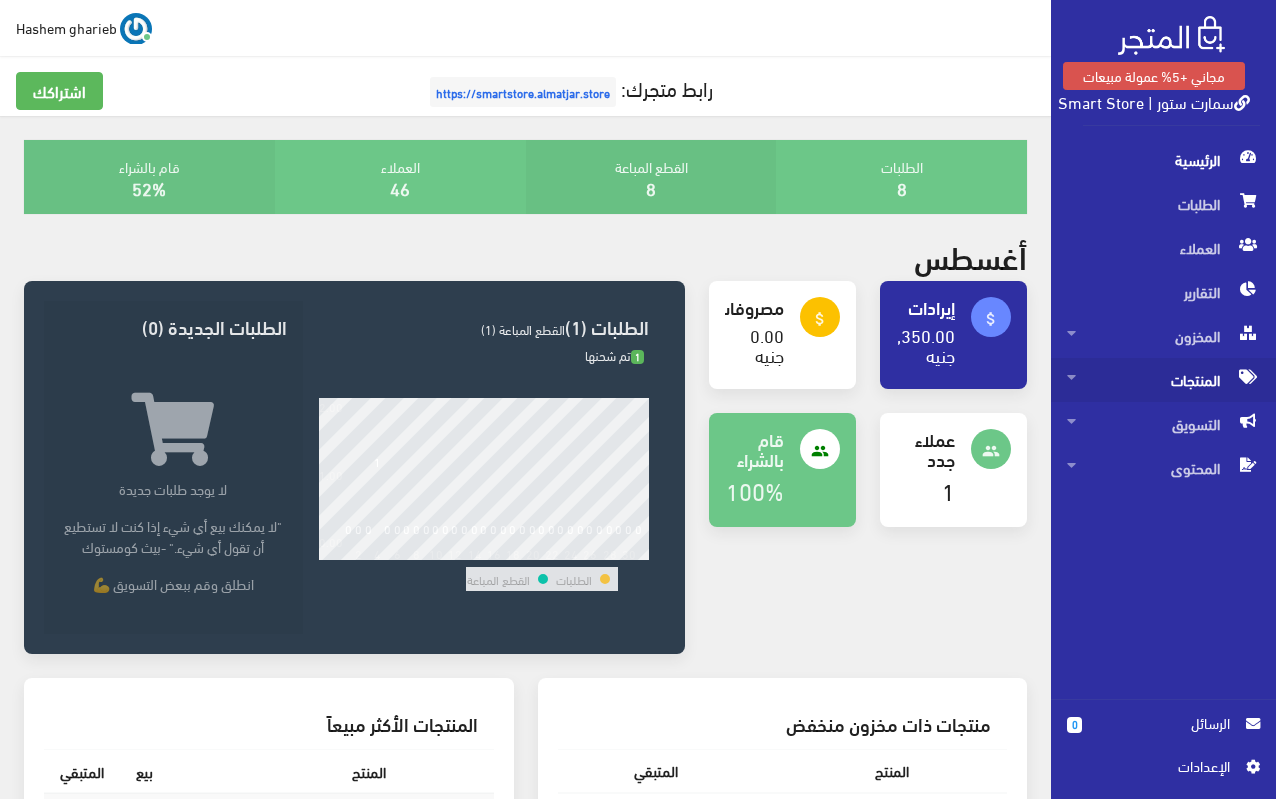 click on "المنتجات" at bounding box center [1163, 380] 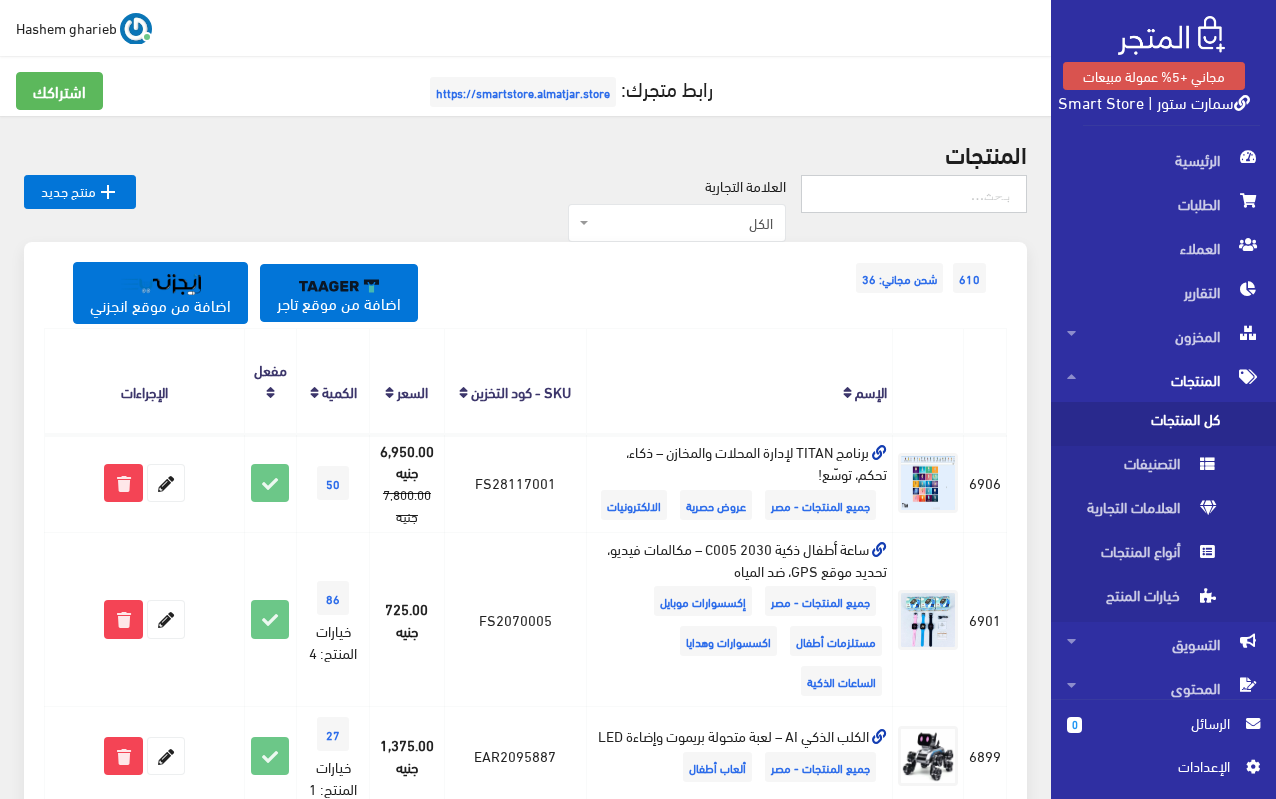 click at bounding box center (914, 194) 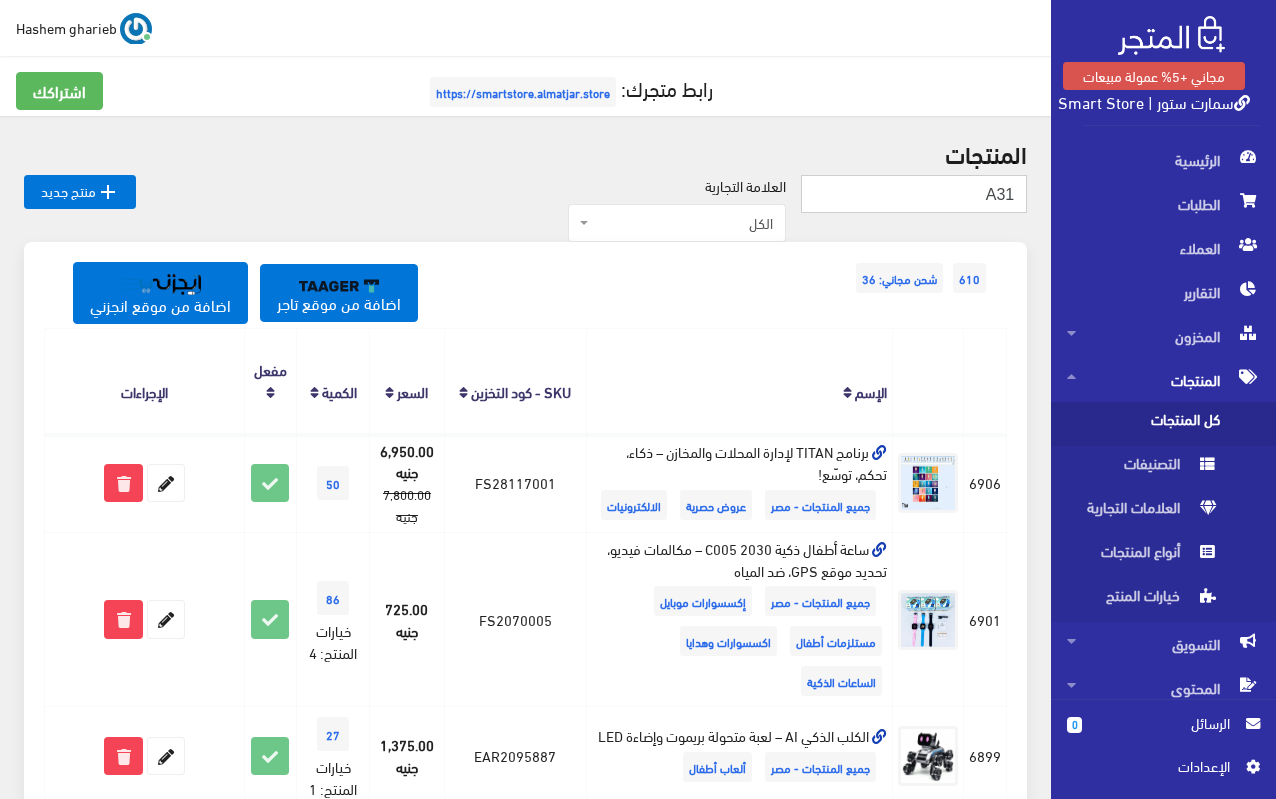 type on "A31" 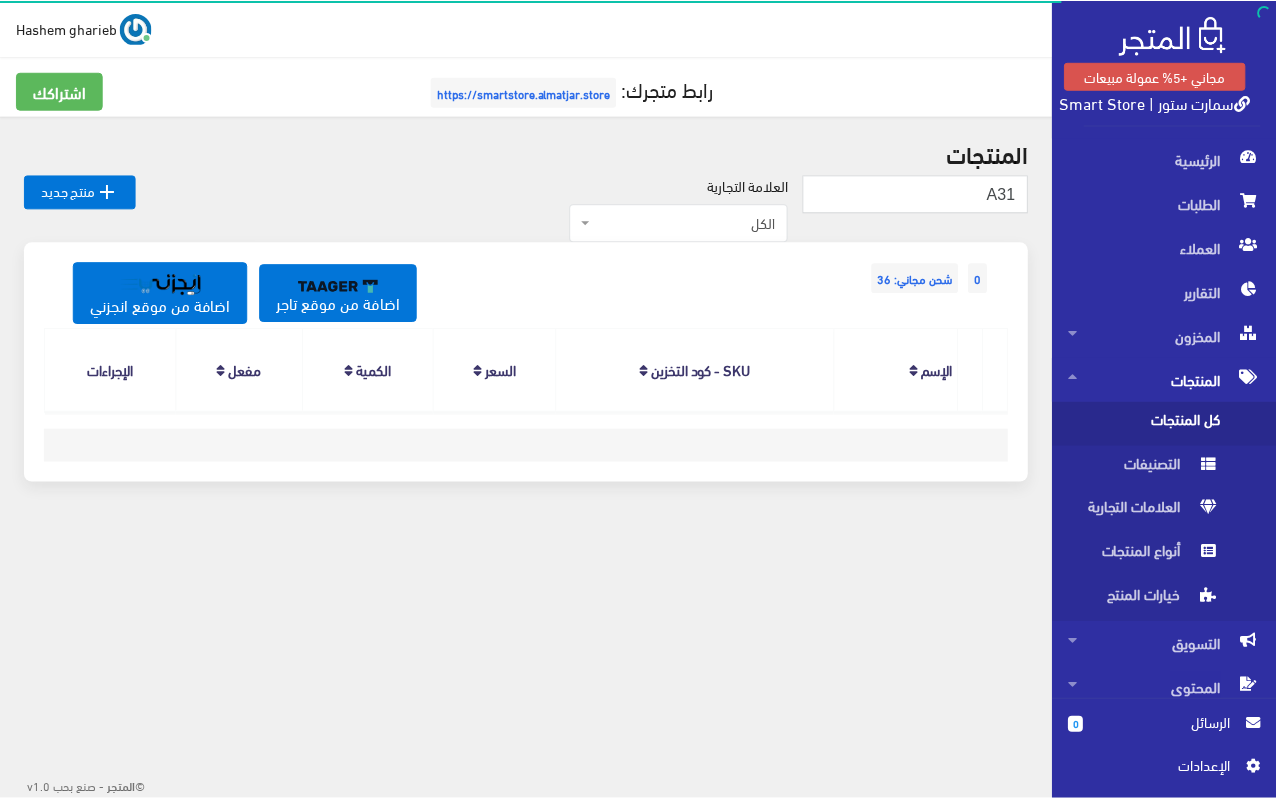 scroll, scrollTop: 0, scrollLeft: 0, axis: both 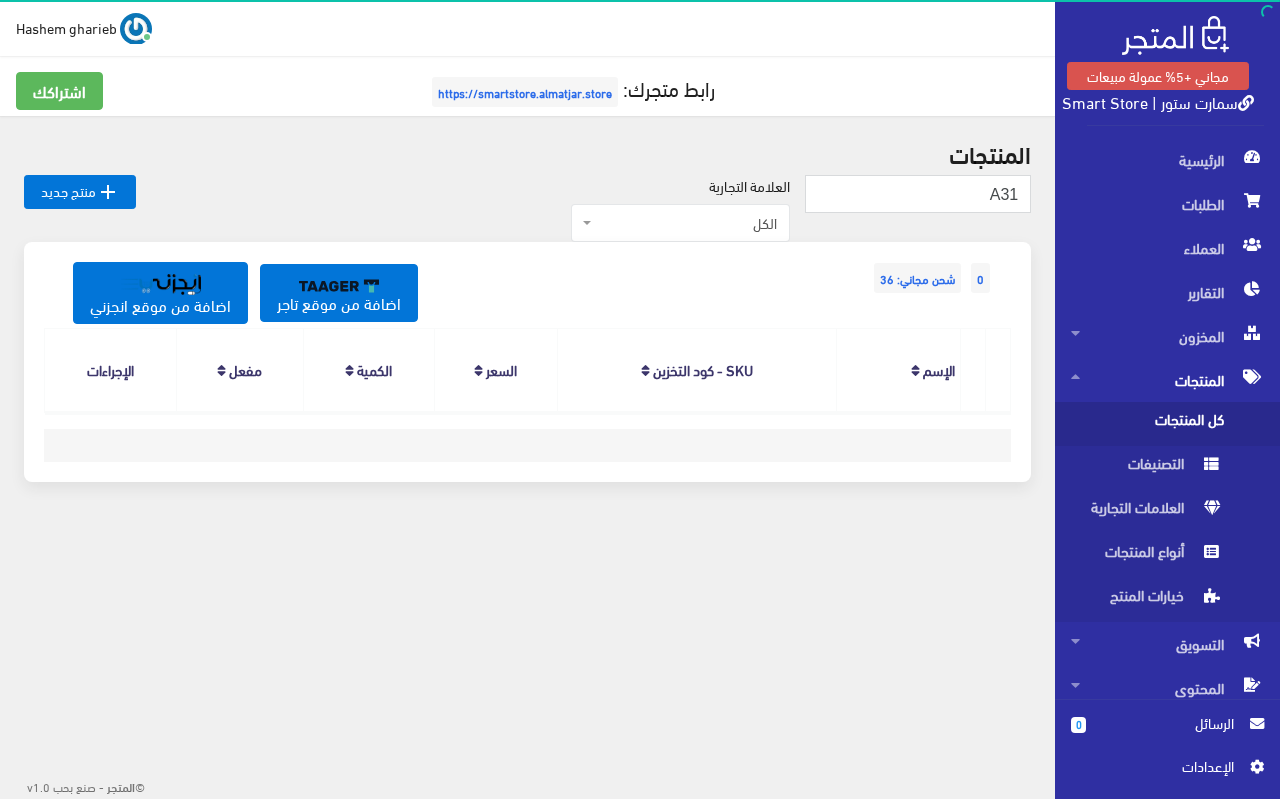 click on "كل المنتجات" at bounding box center [1147, 424] 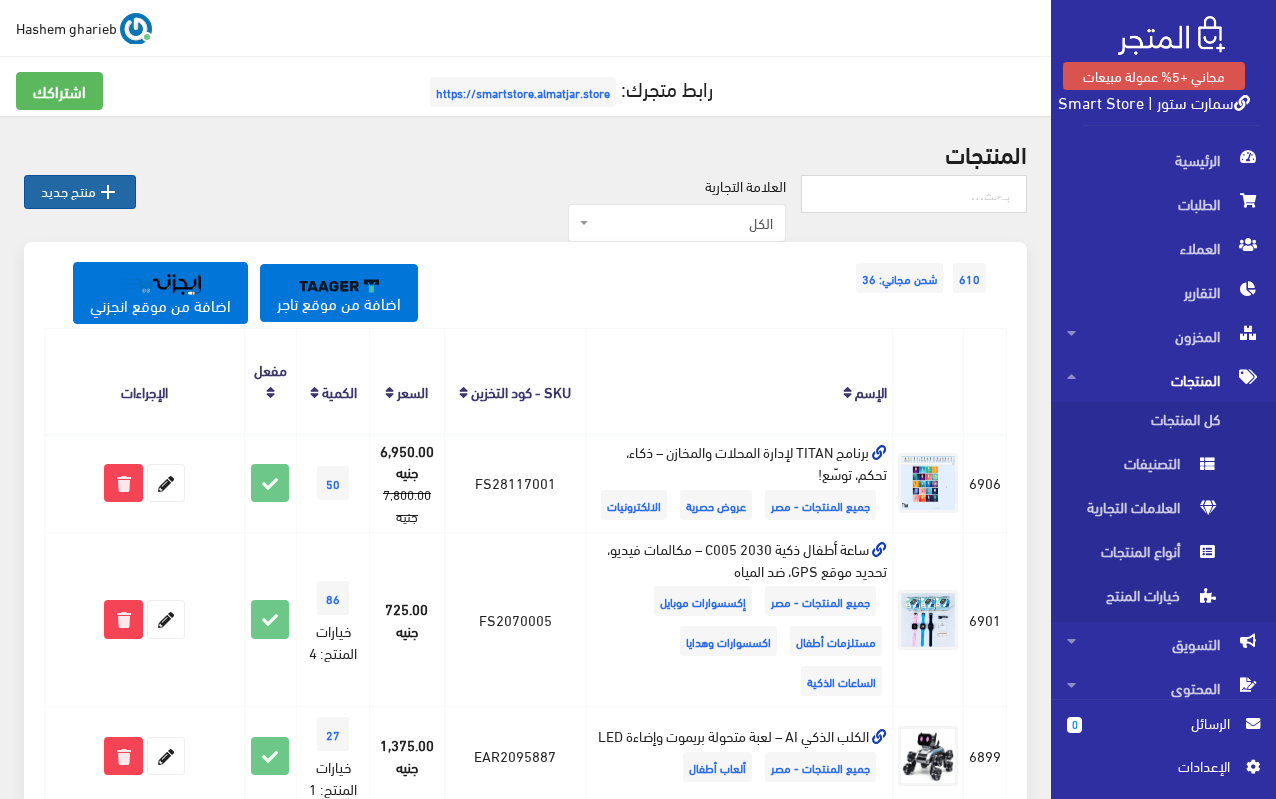 click on "  منتج جديد" at bounding box center (80, 192) 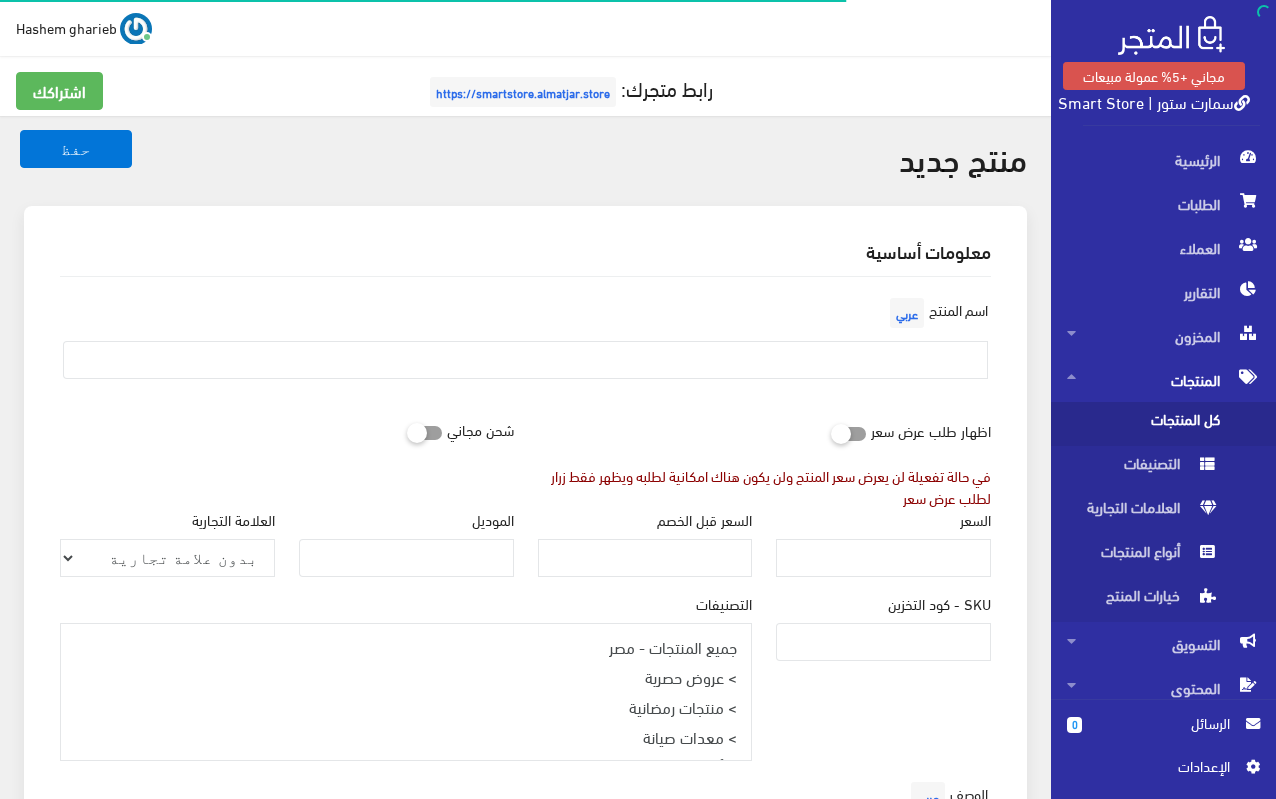 select 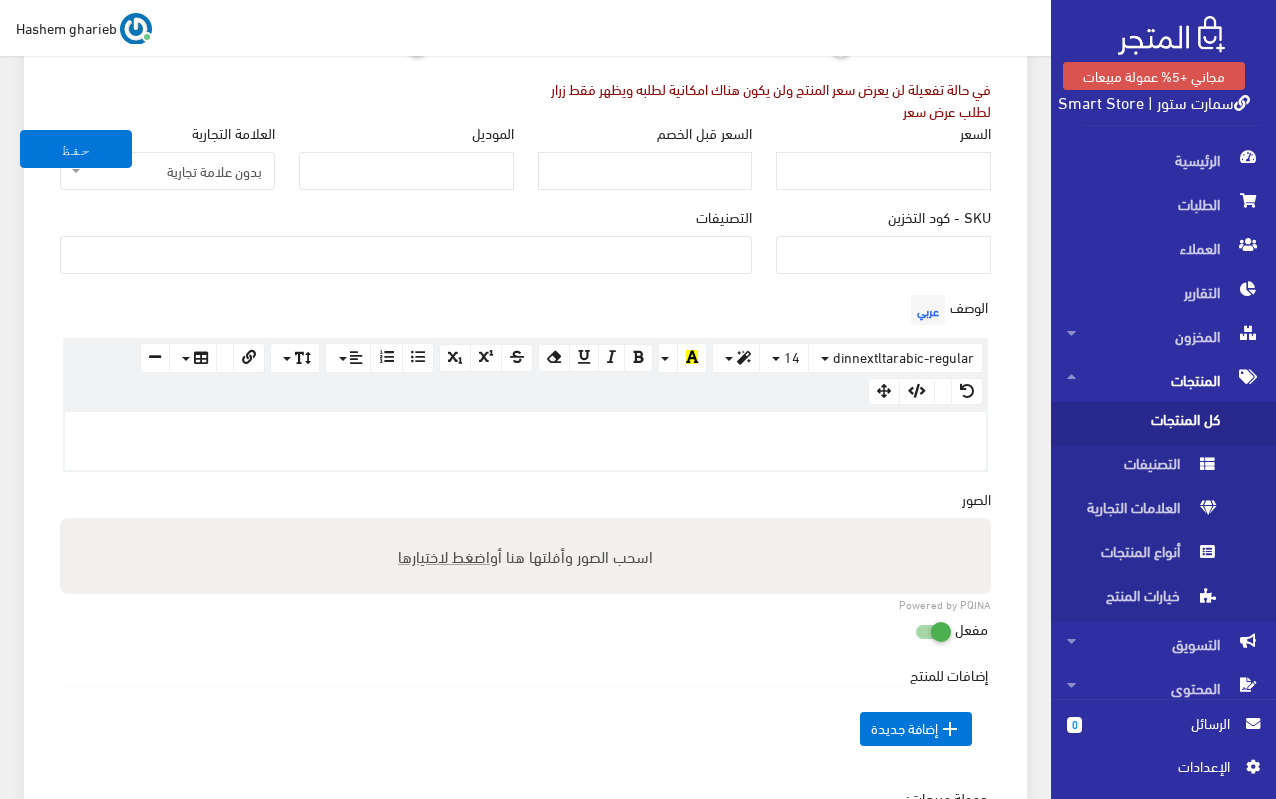 scroll, scrollTop: 400, scrollLeft: 0, axis: vertical 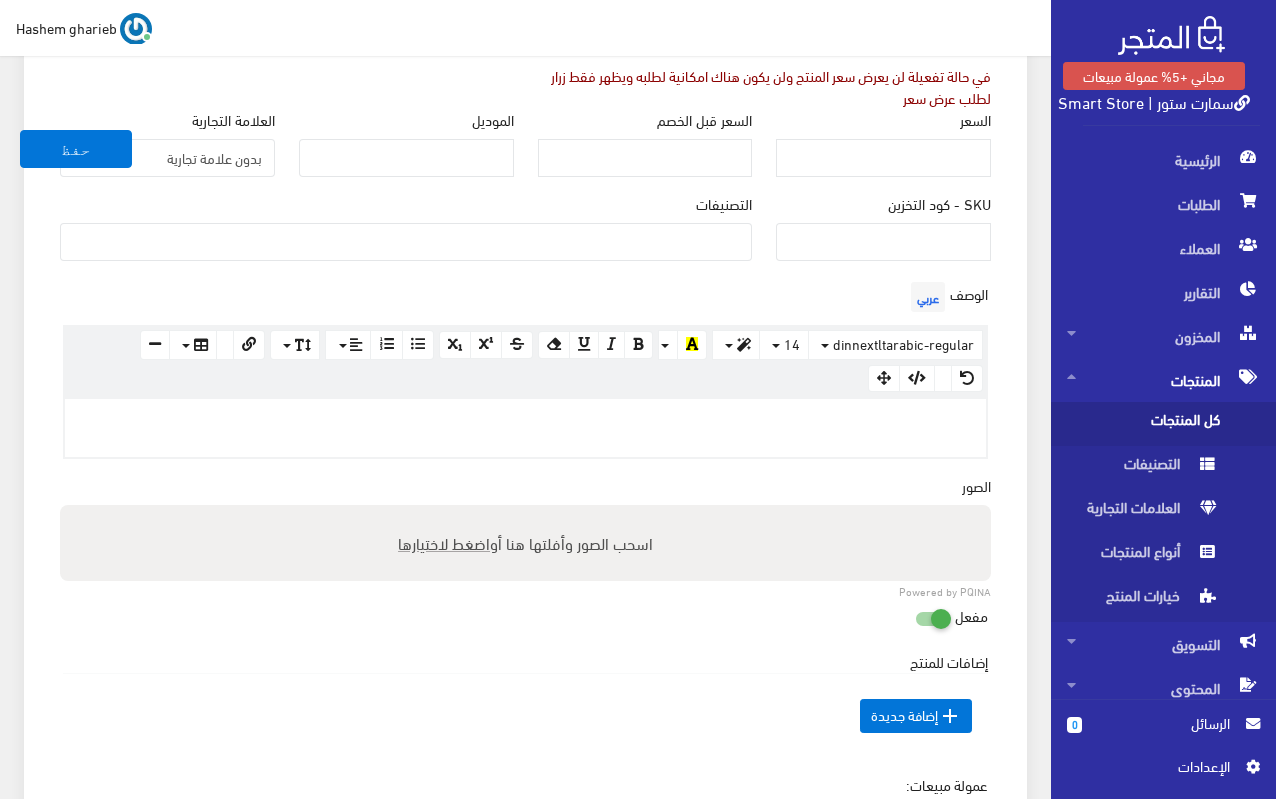 click at bounding box center (525, 428) 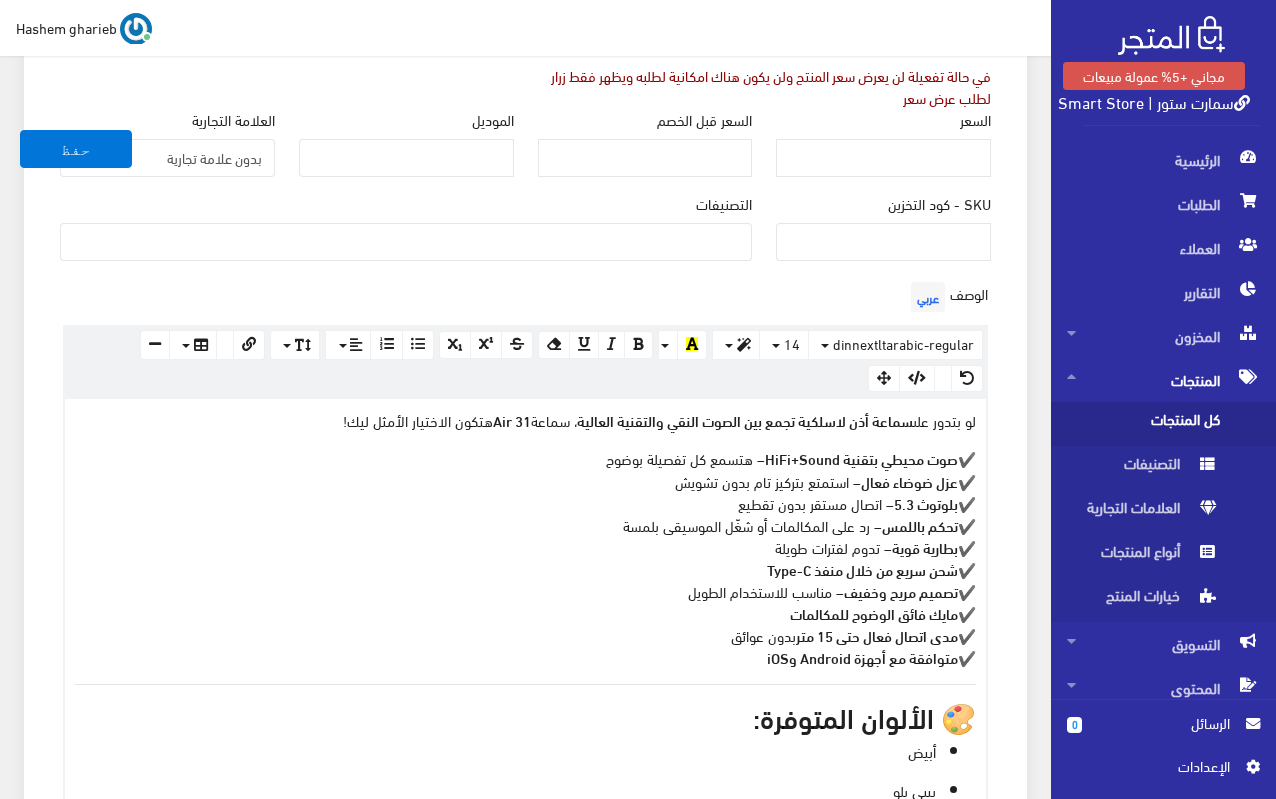 scroll, scrollTop: 726, scrollLeft: 0, axis: vertical 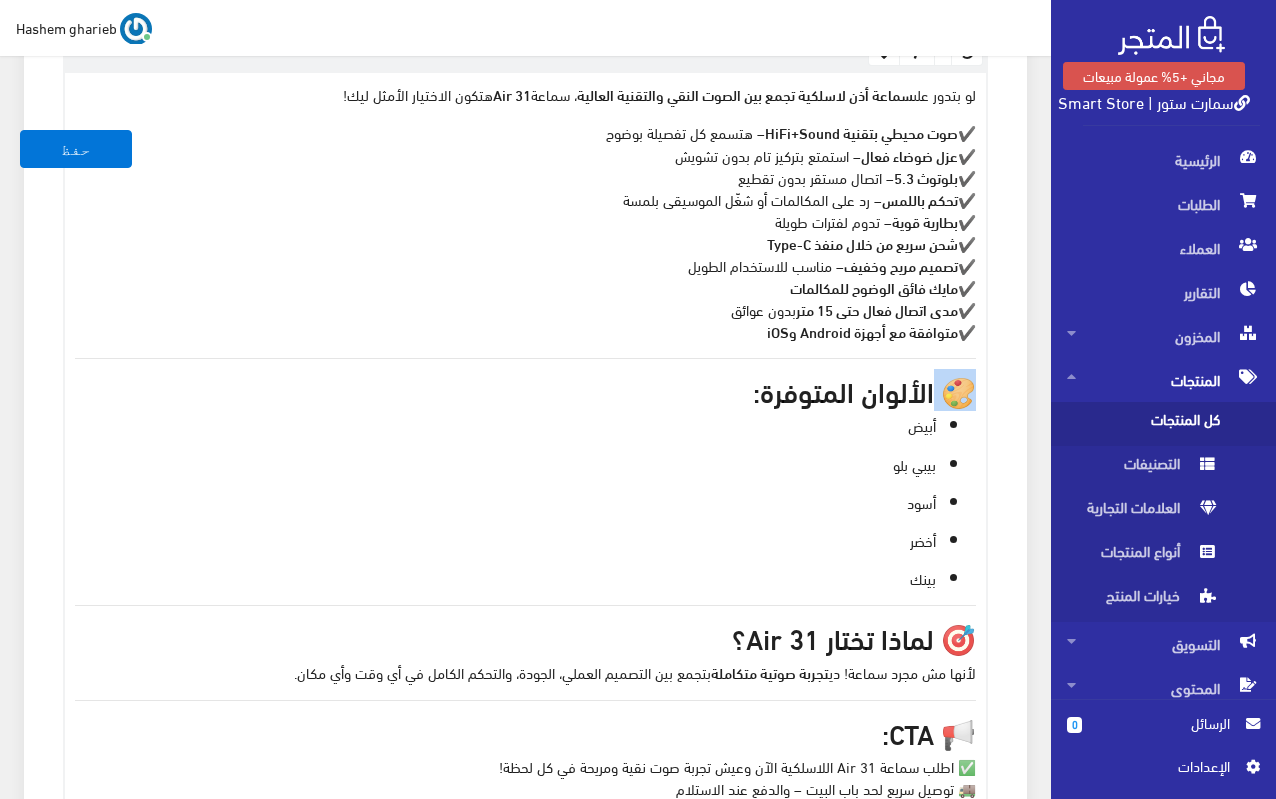 drag, startPoint x: 932, startPoint y: 383, endPoint x: 1001, endPoint y: 384, distance: 69.00725 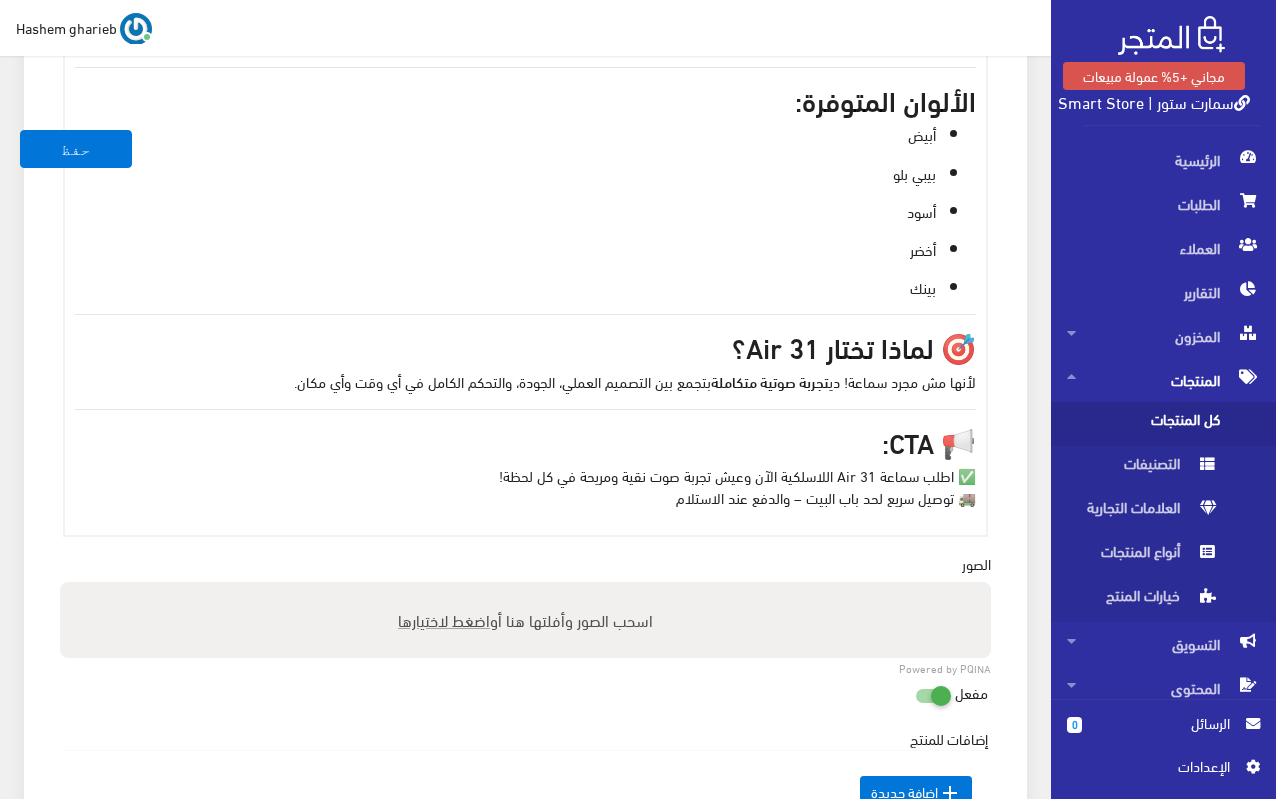 scroll, scrollTop: 1126, scrollLeft: 0, axis: vertical 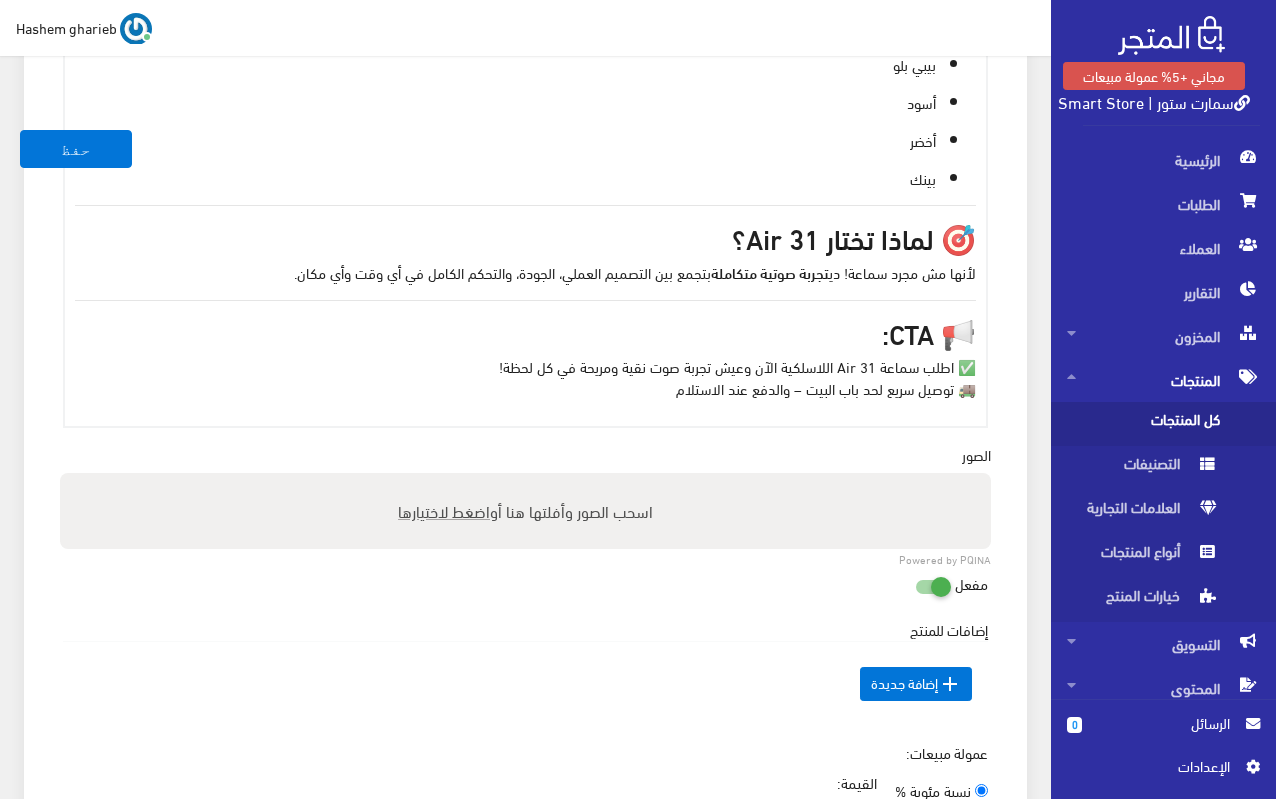 click on "🎯 لماذا تختار Air 31؟" at bounding box center [525, 237] 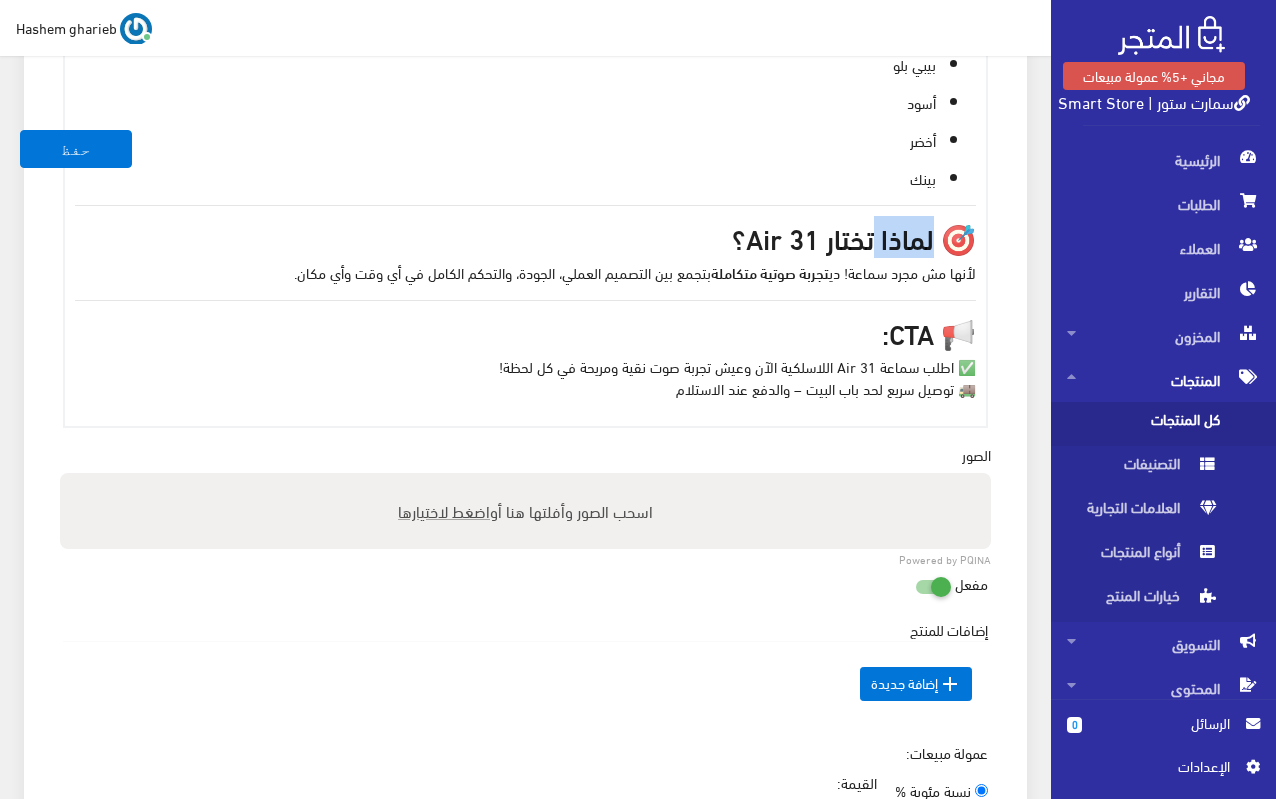 click on "🎯 لماذا تختار Air 31؟" at bounding box center (525, 237) 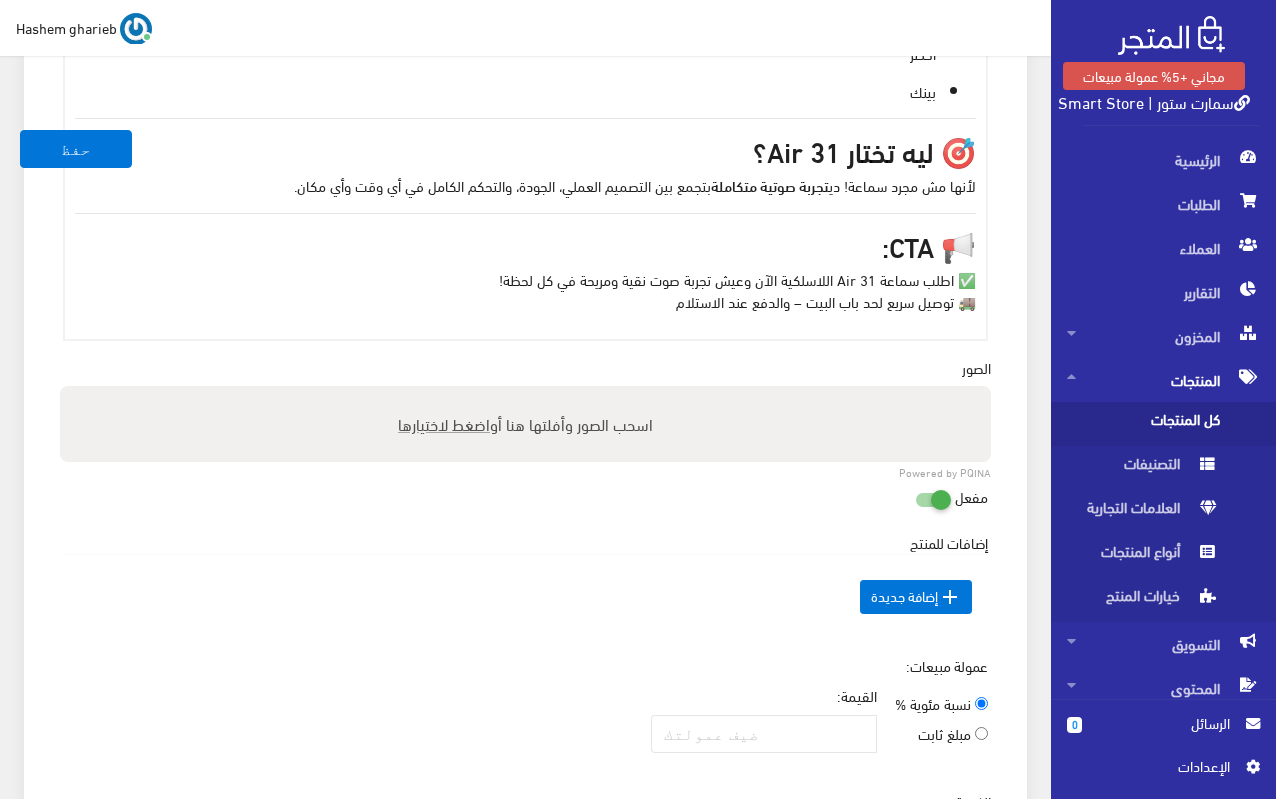 scroll, scrollTop: 1226, scrollLeft: 0, axis: vertical 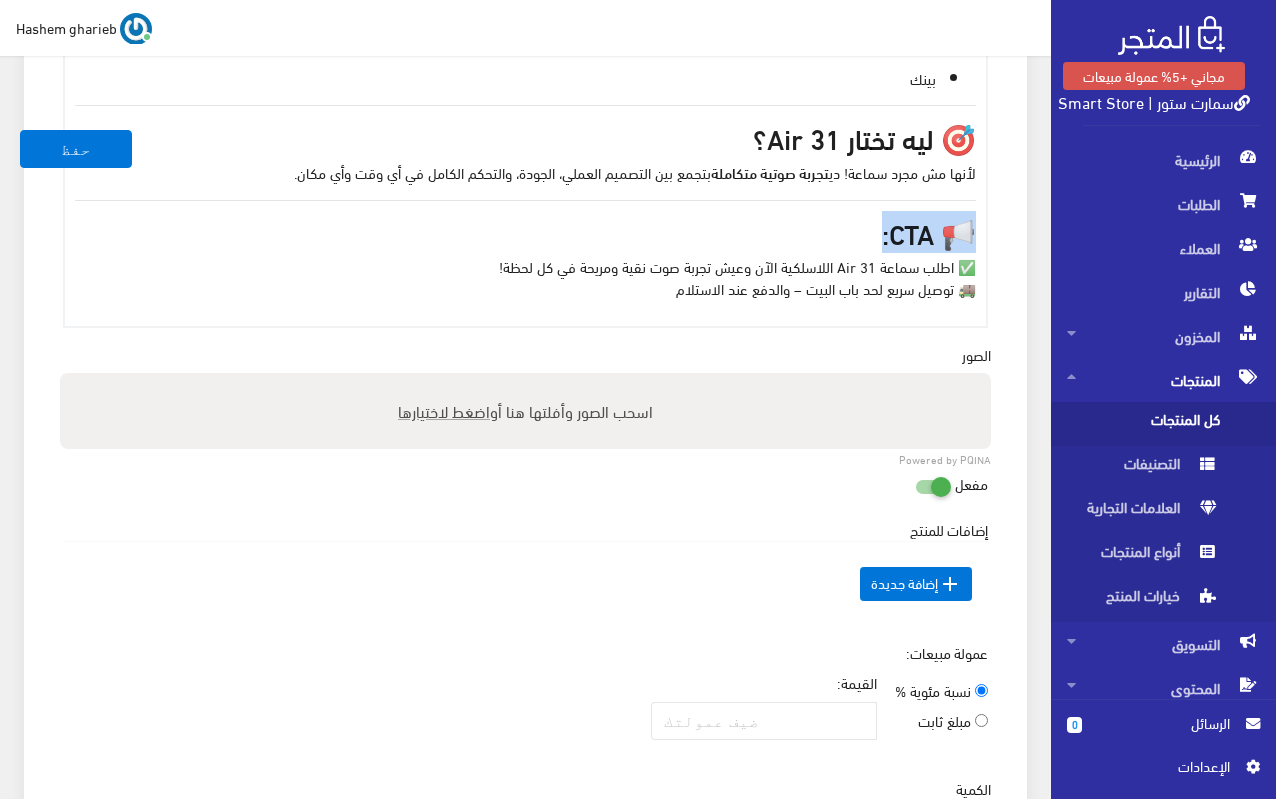 drag, startPoint x: 869, startPoint y: 234, endPoint x: 977, endPoint y: 230, distance: 108.07405 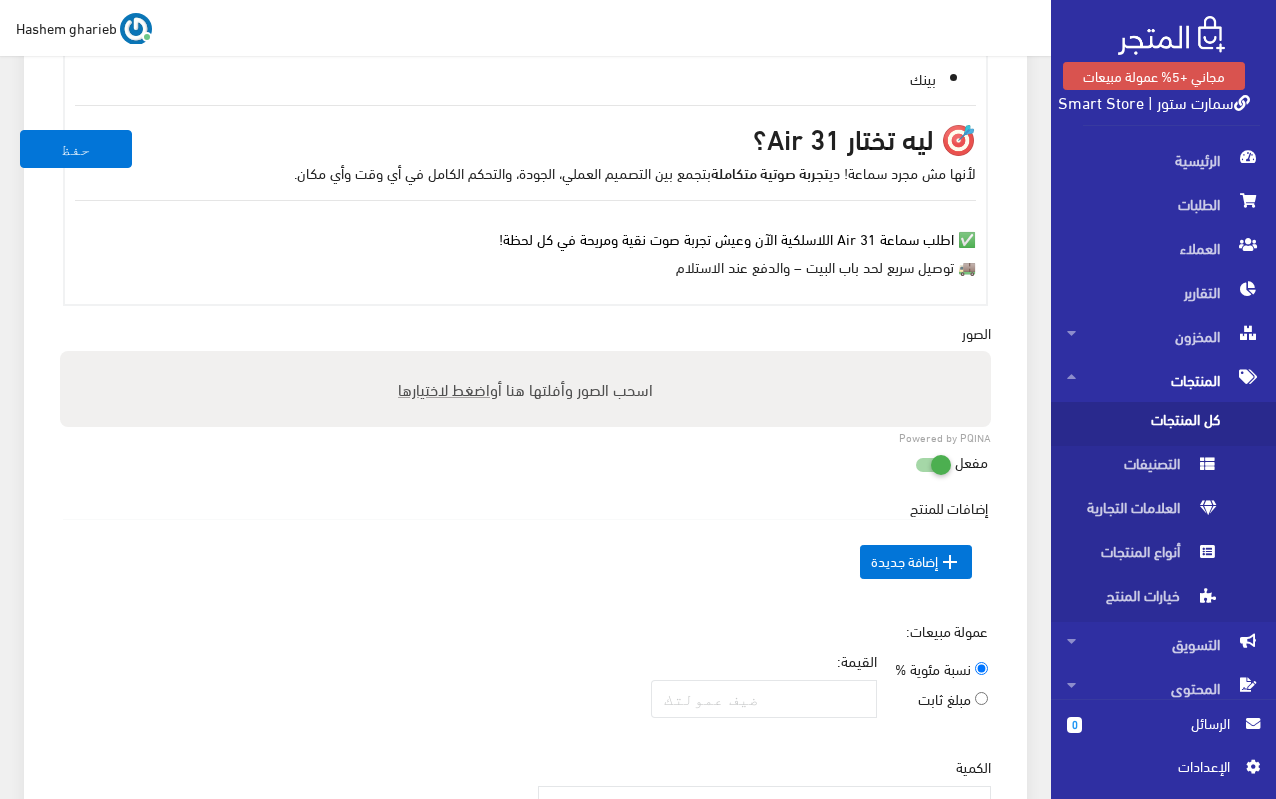 click on "لو بتدور على  سماعة أذن لاسلكية تجمع بين الصوت النقي والتقنية العالية ، سماعة  Air 31  هتكون الاختيار الأمثل ليك!
✔️  صوت محيطي بتقنية HiFi+Sound  – هتسمع كل تفصيلة بوضوح
✔️  عزل ضوضاء فعال  – استمتع بتركيز تام بدون تشويش
✔️  بلوتوث 5.3  – اتصال مستقر بدون تقطيع
✔️  تحكم باللمس  – رد على المكالمات أو شغّل الموسيقى بلمسة
✔️  بطارية قوية  – تدوم لفترات طويلة
✔️  شحن سريع من خلال منفذ Type-C
✔️  تصميم مريح وخفيف  – مناسب للاستخدام الطويل
✔️  مايك فائق الوضوح للمكالمات
✔️  مدى اتصال فعال حتى 15 متر  بدون عوائق
✔️  متوافقة مع أجهزة Android وiOS
الألوان المتوفرة:
أبيض" at bounding box center [525, -62] 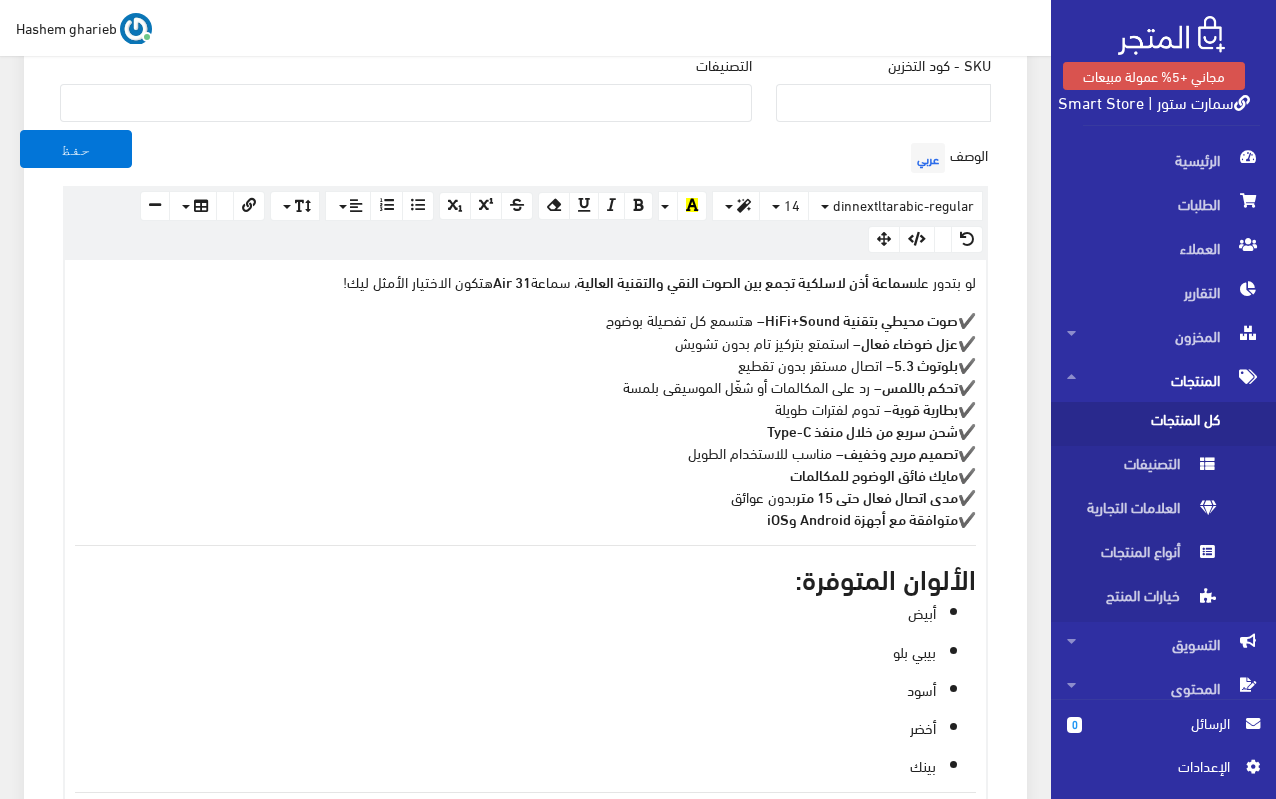 scroll, scrollTop: 526, scrollLeft: 0, axis: vertical 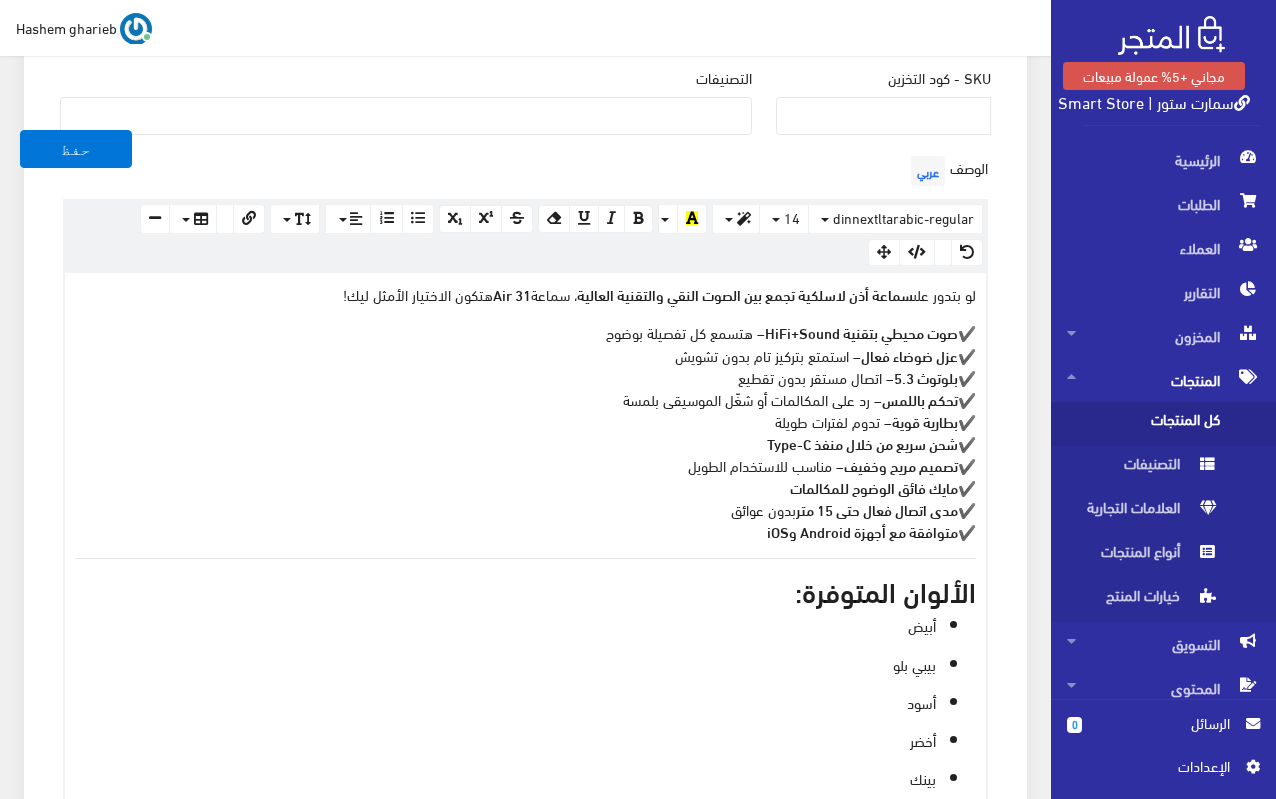 click on "سماعة أذن لاسلكية تجمع بين الصوت النقي والتقنية العالية" at bounding box center [745, 294] 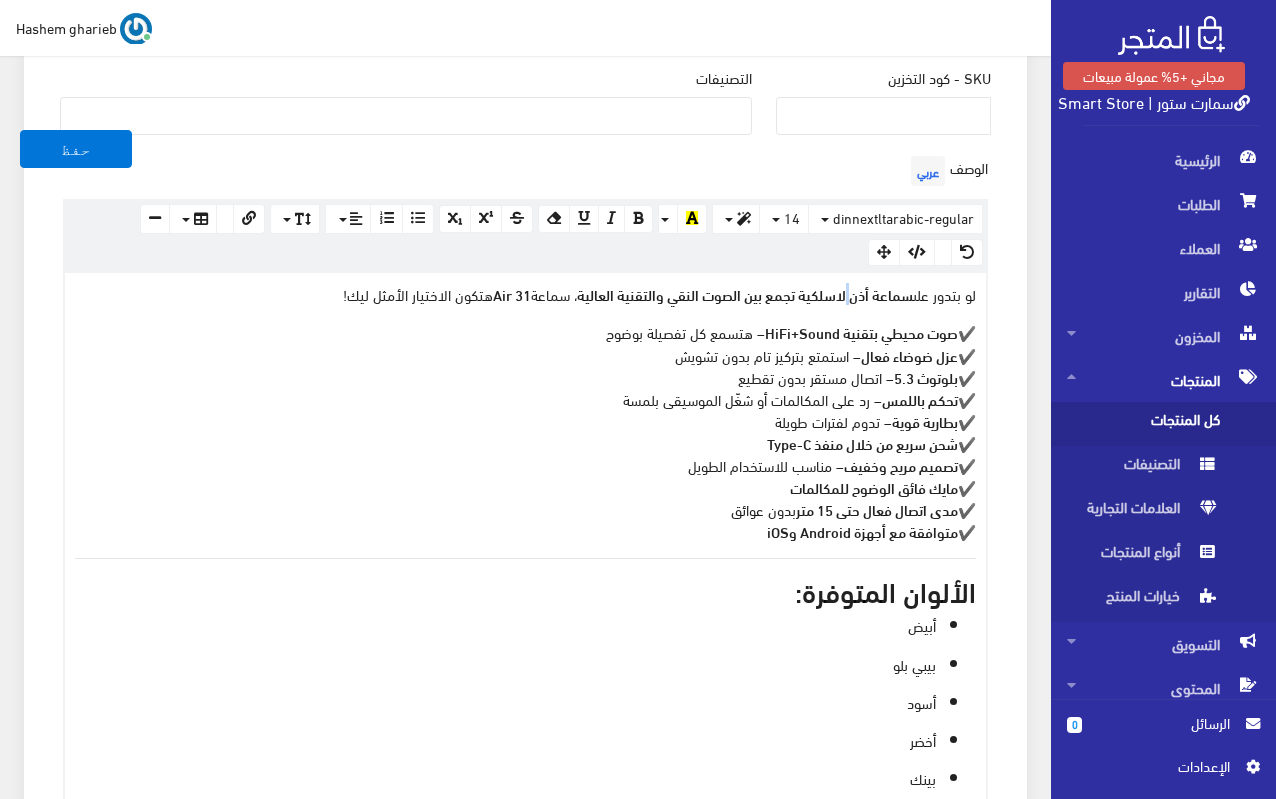 click on "سماعة أذن لاسلكية تجمع بين الصوت النقي والتقنية العالية" at bounding box center (745, 294) 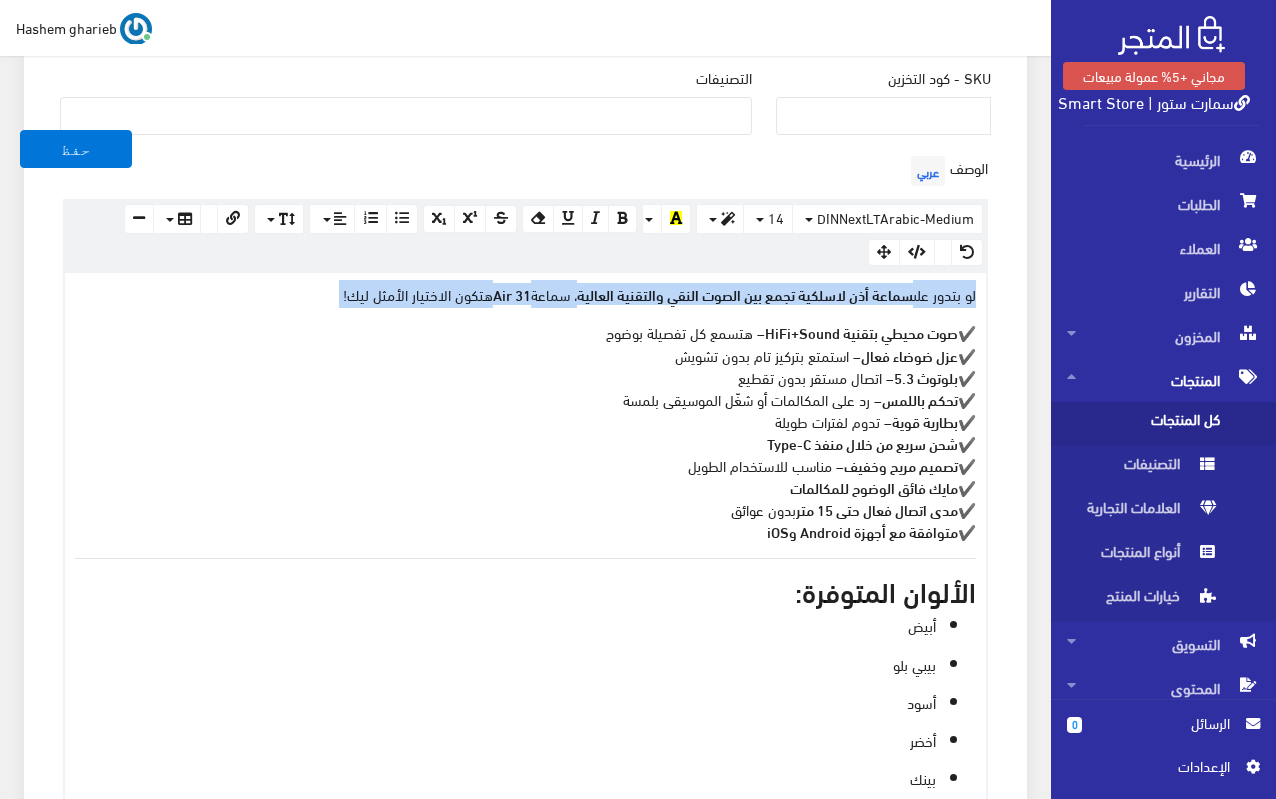 click on "سماعة أذن لاسلكية تجمع بين الصوت النقي والتقنية العالية" at bounding box center [745, 294] 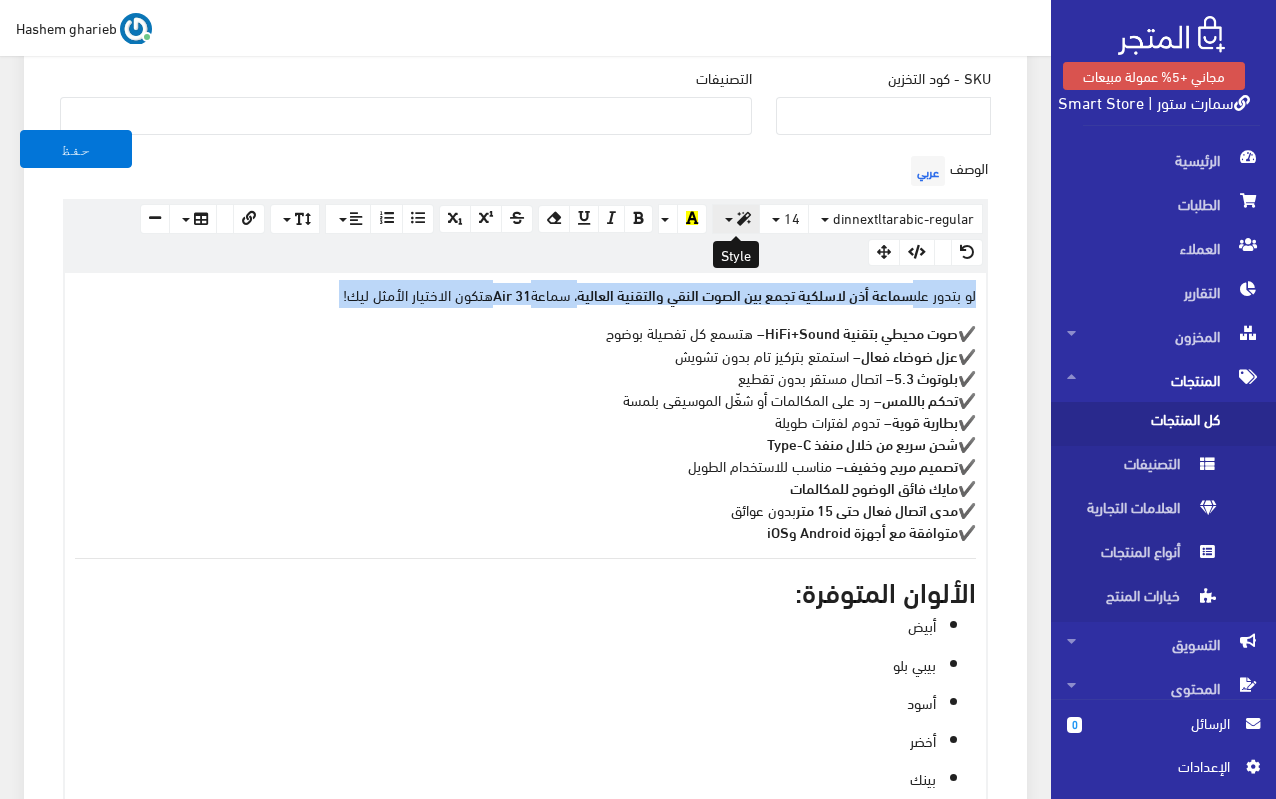 click at bounding box center [736, 219] 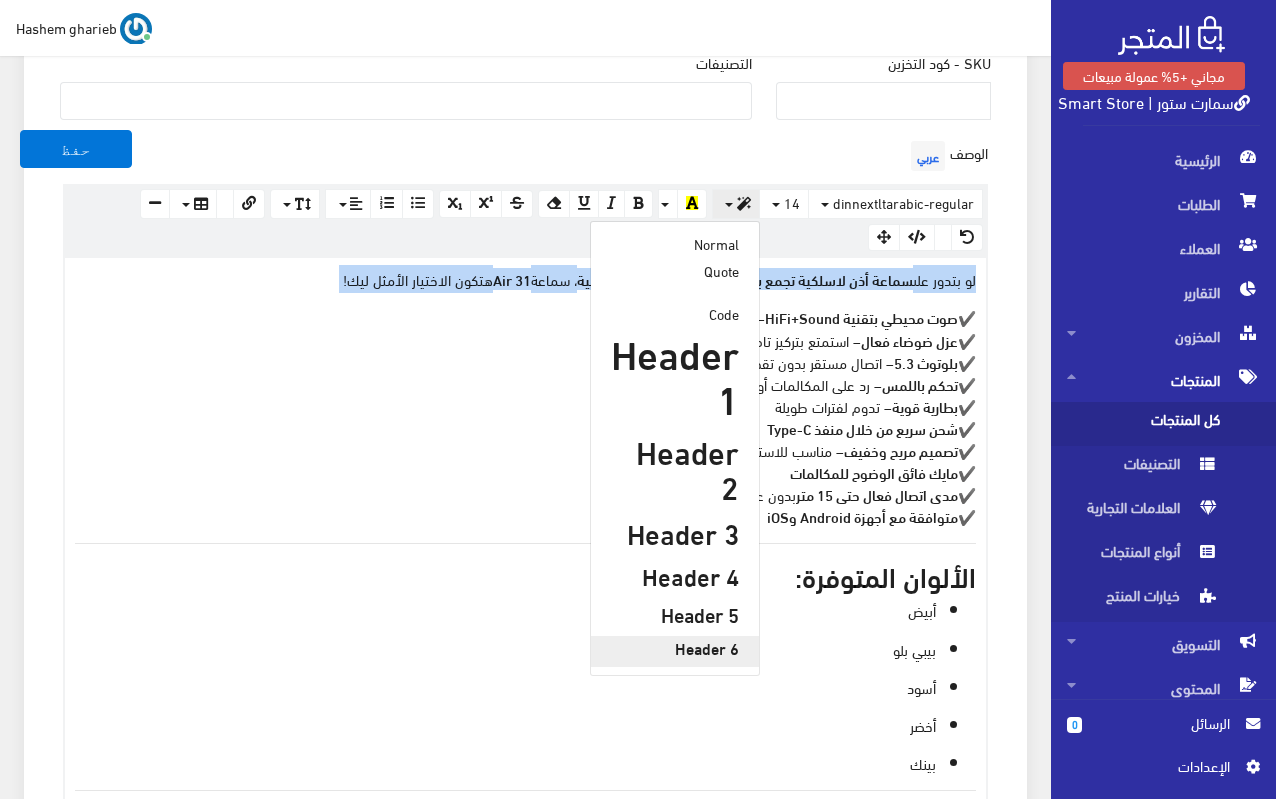 scroll, scrollTop: 626, scrollLeft: 0, axis: vertical 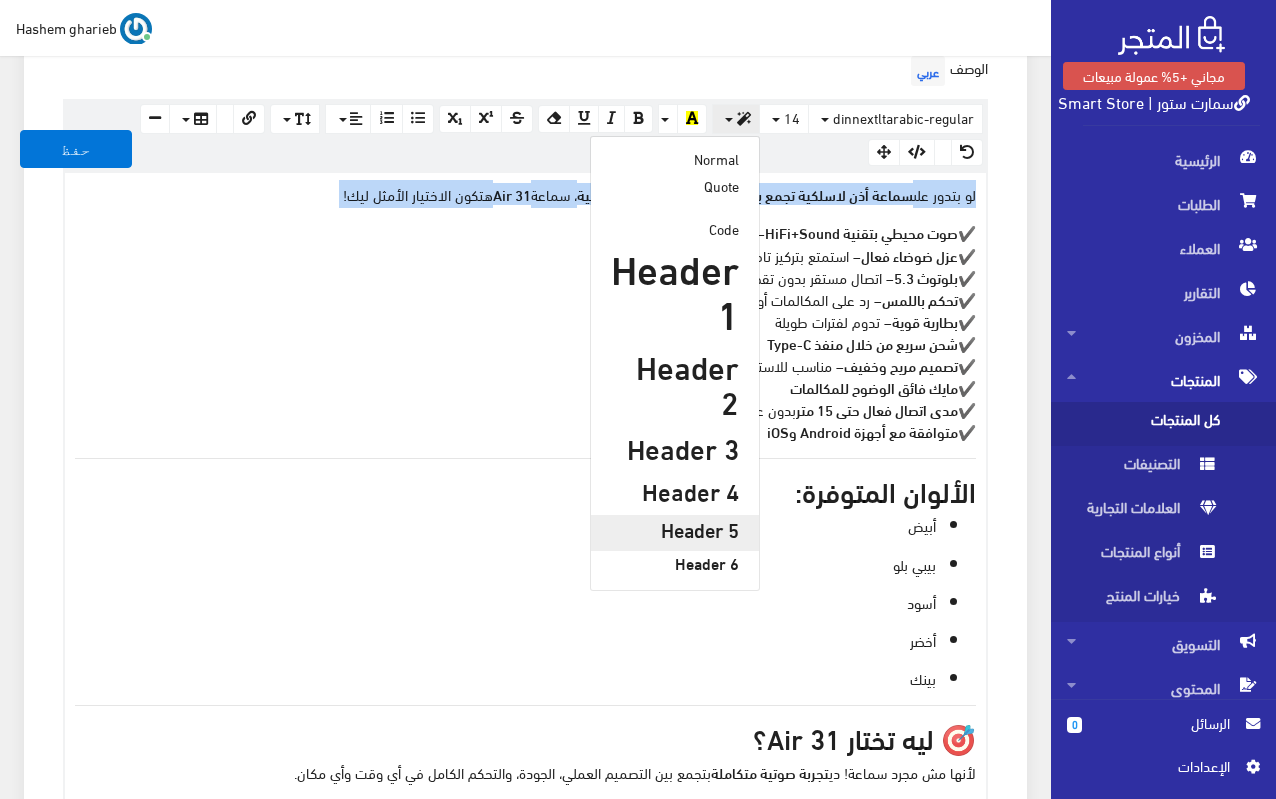 click on "Header 5" at bounding box center (675, 529) 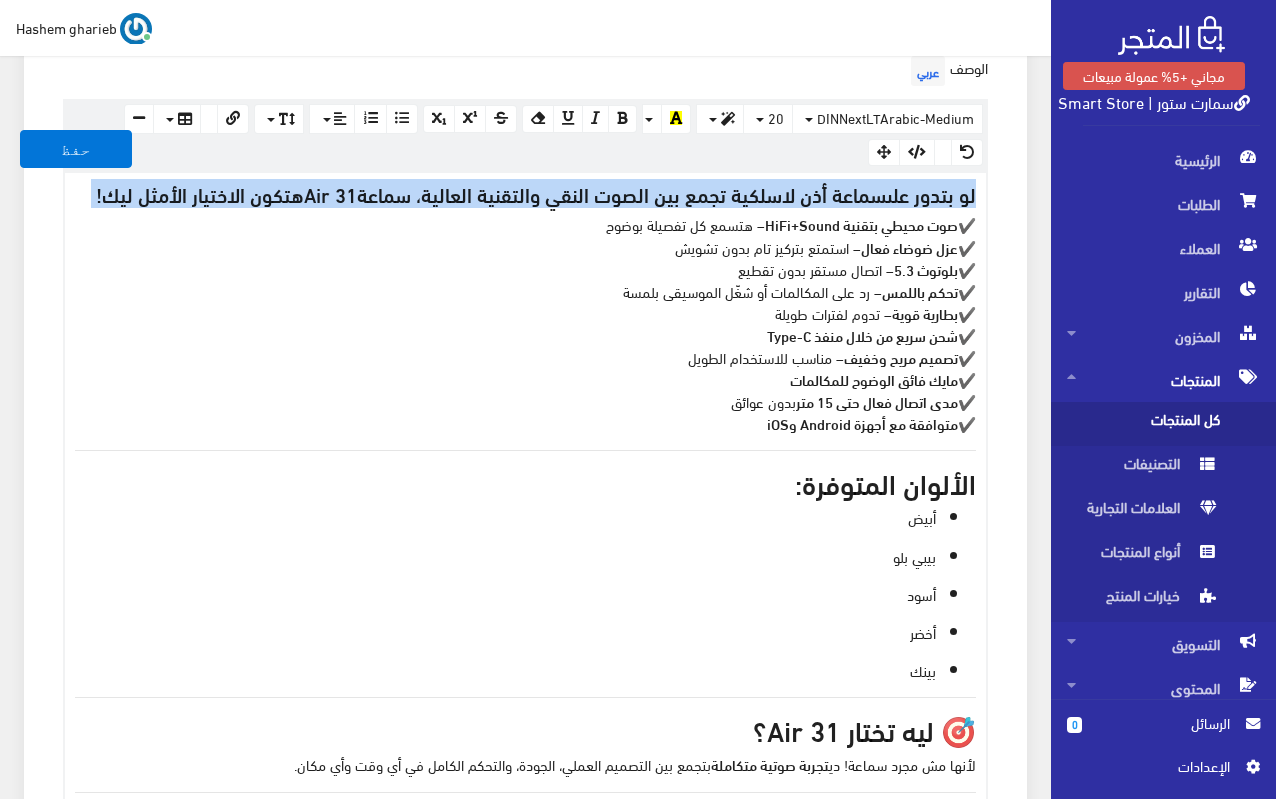 scroll, scrollTop: 656, scrollLeft: 0, axis: vertical 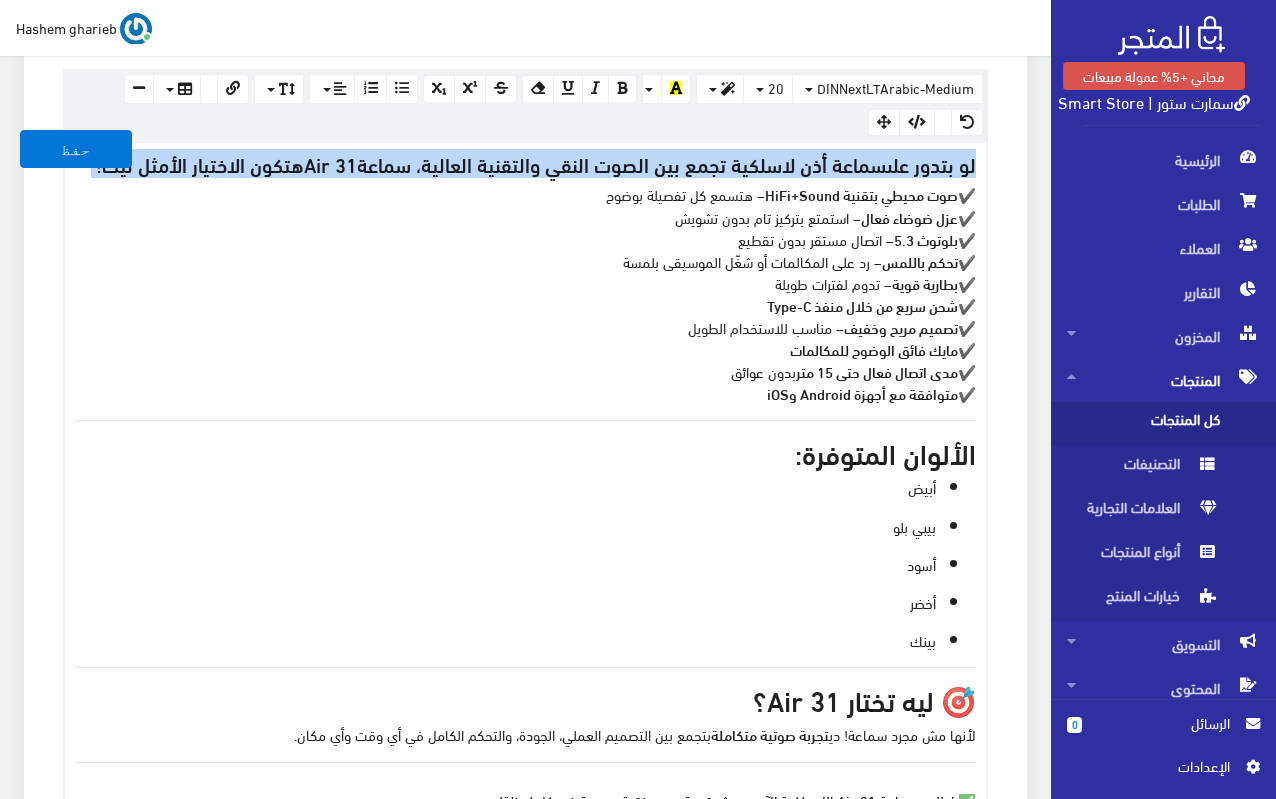 click on "✔️  صوت محيطي بتقنية HiFi+Sound  – هتسمع كل تفصيلة بوضوح
✔️  عزل ضوضاء فعال  – استمتع بتركيز تام بدون تشويش
✔️  بلوتوث 5.3  – اتصال مستقر بدون تقطيع
✔️  تحكم باللمس  – رد على المكالمات أو شغّل الموسيقى بلمسة
✔️  بطارية قوية  – تدوم لفترات طويلة
✔️  شحن سريع من خلال منفذ Type-C
✔️  تصميم مريح وخفيف  – مناسب للاستخدام الطويل
✔️  مايك فائق الوضوح للمكالمات
✔️  مدى اتصال فعال حتى 15 متر  بدون عوائق
✔️  متوافقة مع أجهزة Android وiOS" at bounding box center (525, 293) 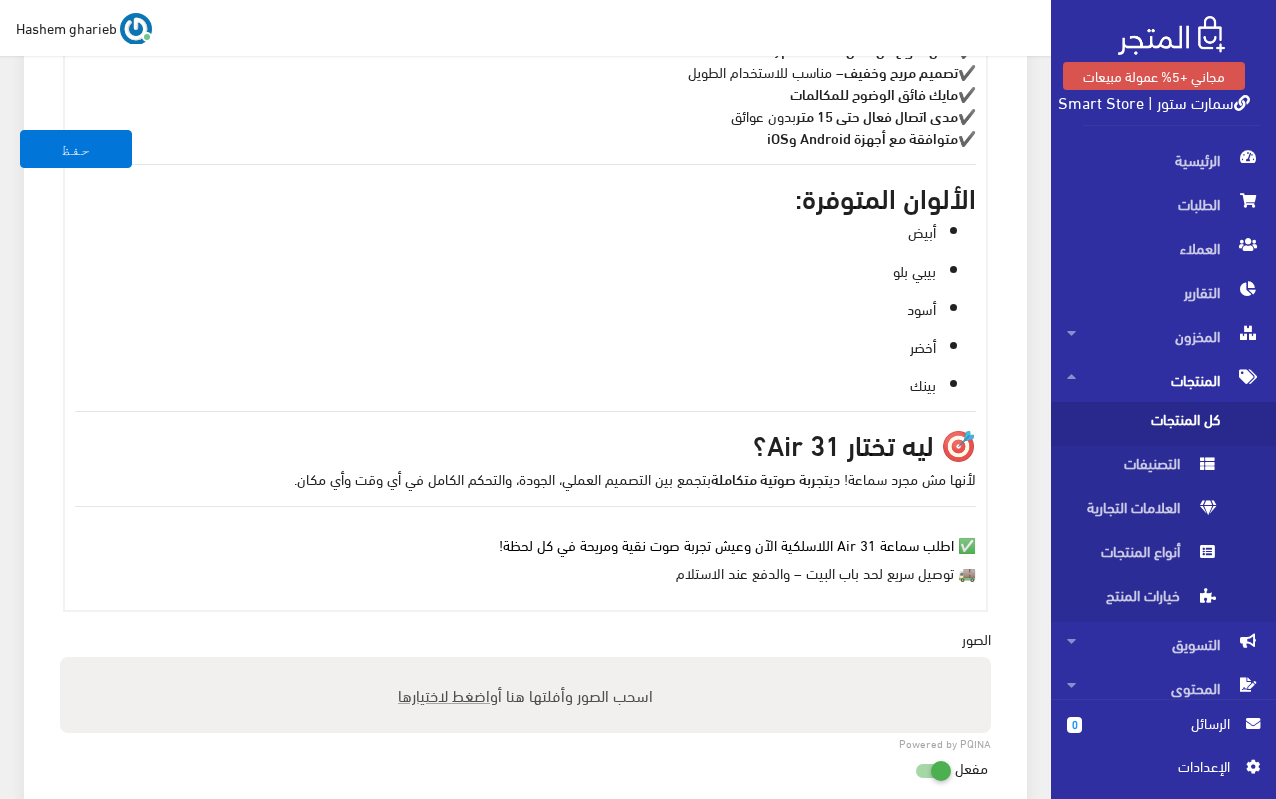 scroll, scrollTop: 1312, scrollLeft: 0, axis: vertical 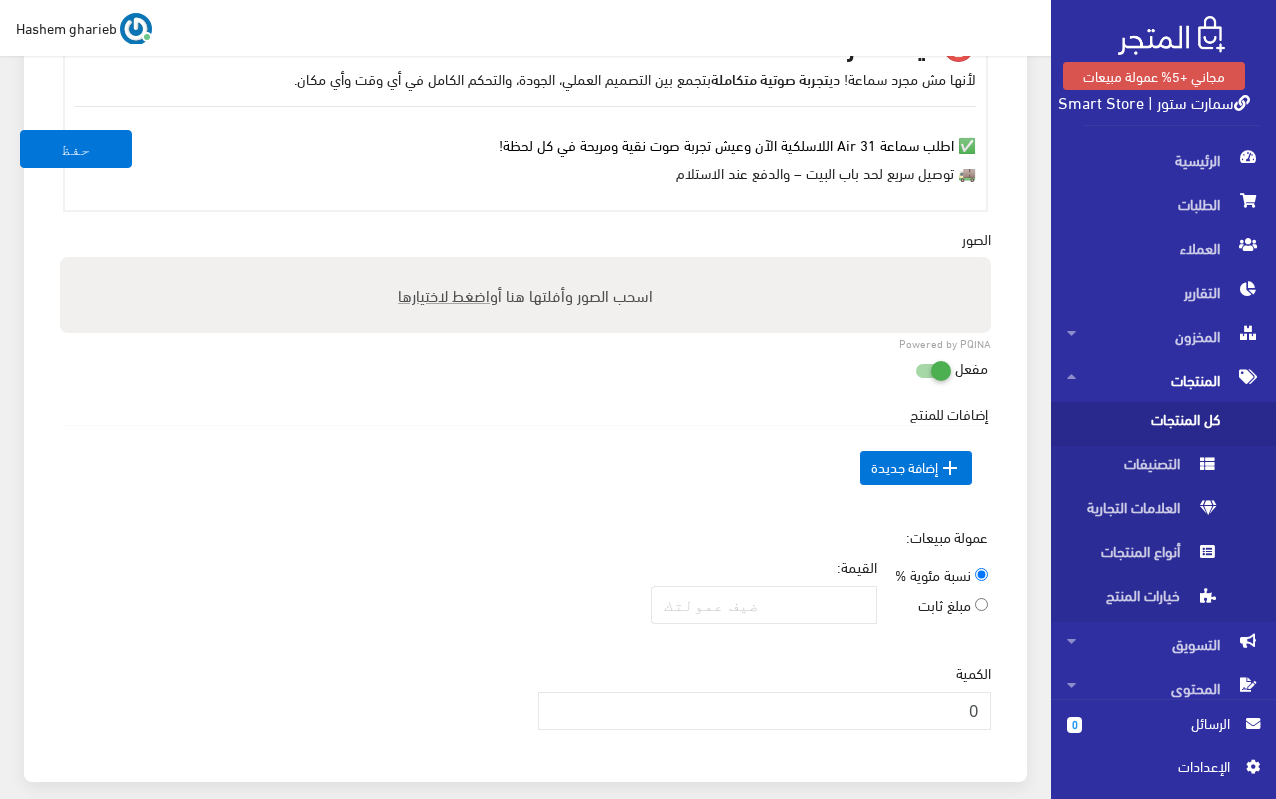 click on "اسحب الصور وأفلتها هنا أو  اضغط لاختيارها" at bounding box center [525, 295] 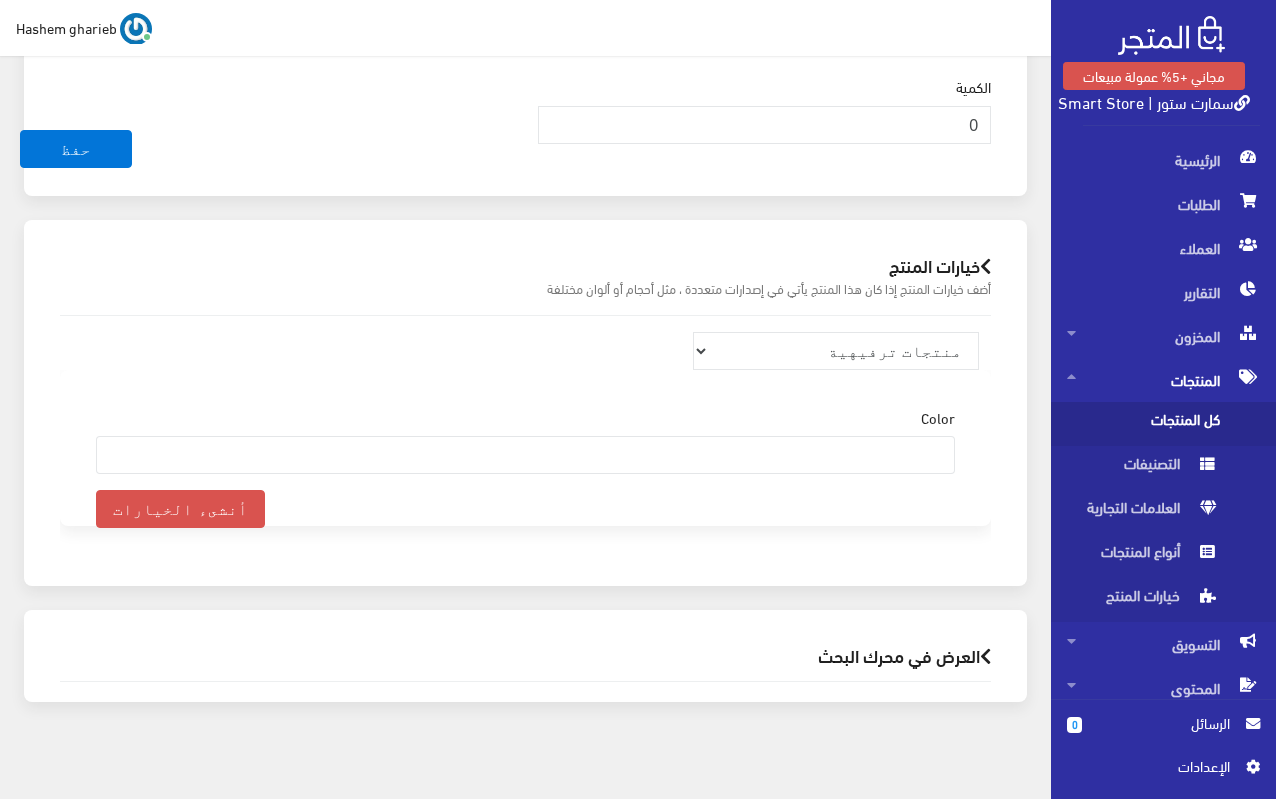 scroll, scrollTop: 2028, scrollLeft: 0, axis: vertical 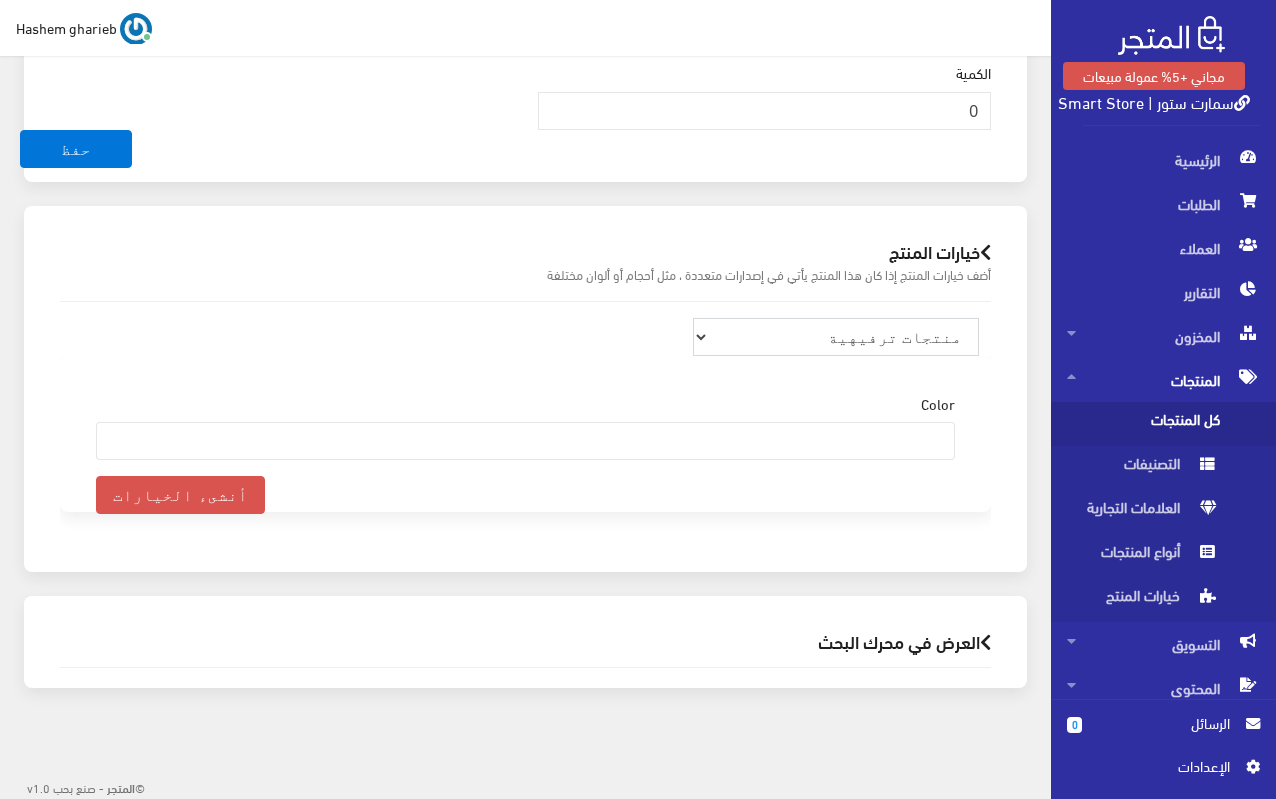 click on "منتجات ترفيهية
الكترونيات
اكسسوارات الهواتف
الصحة والجمال
تحف ومقتنيات
موضة وأزياء
مستلزمات السيارات
إضاءة وديكور
المنزل والمطبخ
الطاقة الشمسية
مستلزمات أطفال منتجات رياضية" at bounding box center [836, 337] 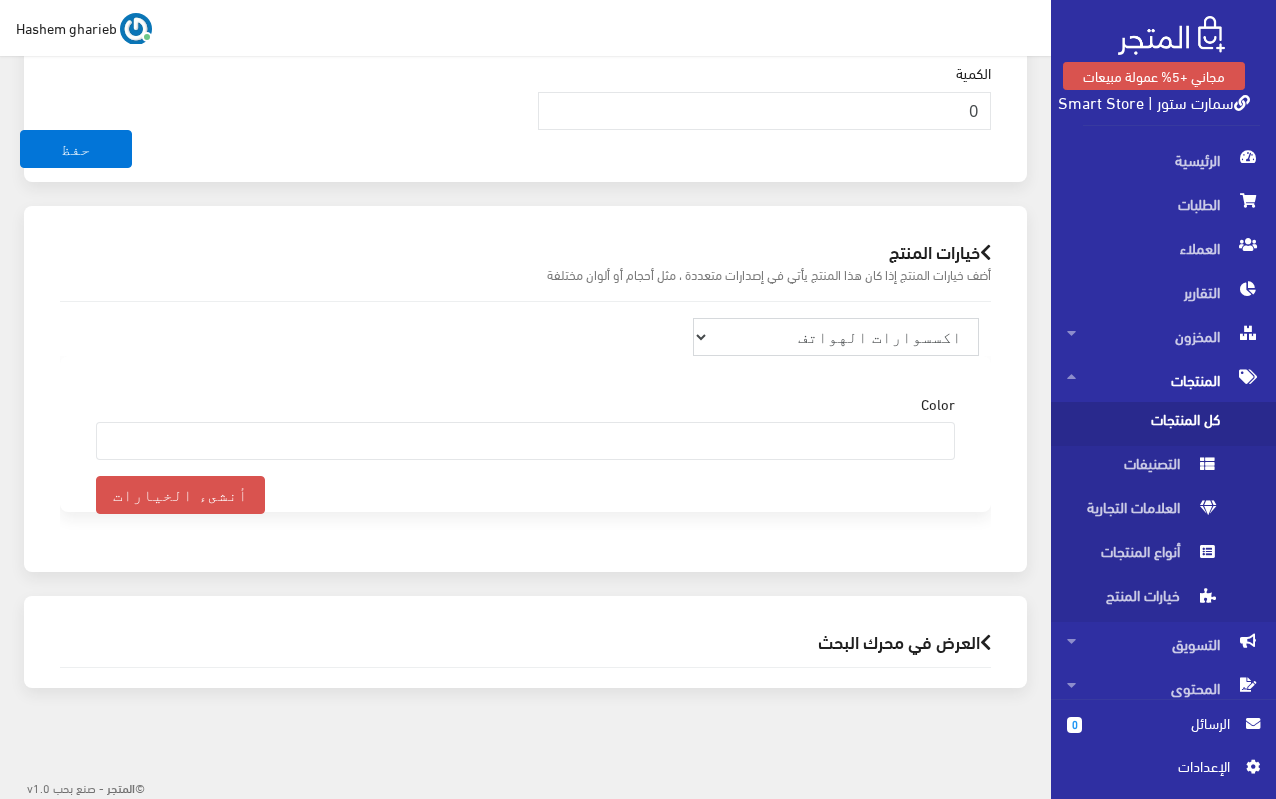 click on "منتجات ترفيهية
الكترونيات
اكسسوارات الهواتف
الصحة والجمال
تحف ومقتنيات
موضة وأزياء
مستلزمات السيارات
إضاءة وديكور
المنزل والمطبخ
الطاقة الشمسية
مستلزمات أطفال منتجات رياضية" at bounding box center (836, 337) 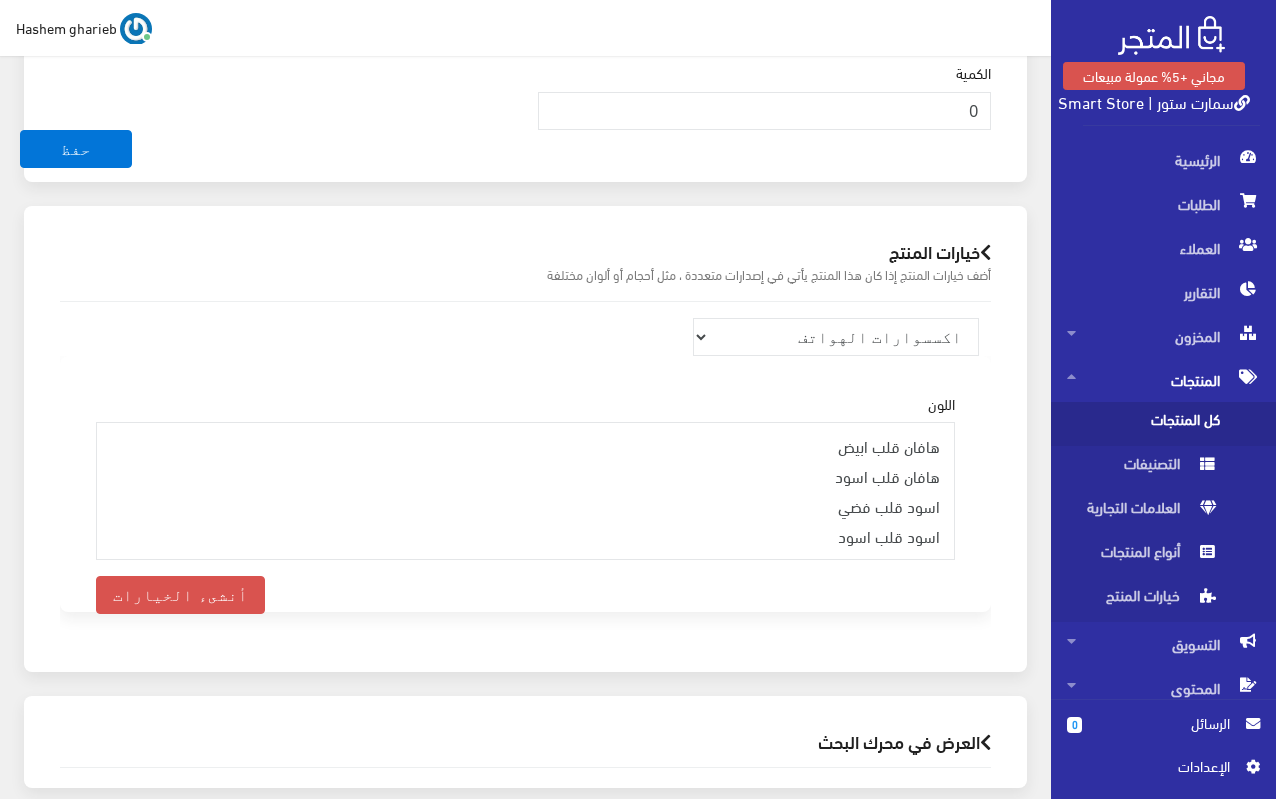 click on "خيارات المنتج
أضف خيارات المنتج إذا كان هذا المنتج يأتي في إصدارات متعددة ، مثل أحجام أو ألوان مختلفة
منتجات ترفيهية
الكترونيات
اكسسوارات الهواتف
الصحة والجمال
تحف ومقتنيات
موضة وأزياء مستلزمات السيارات إضاءة وديكور -" at bounding box center [525, 439] 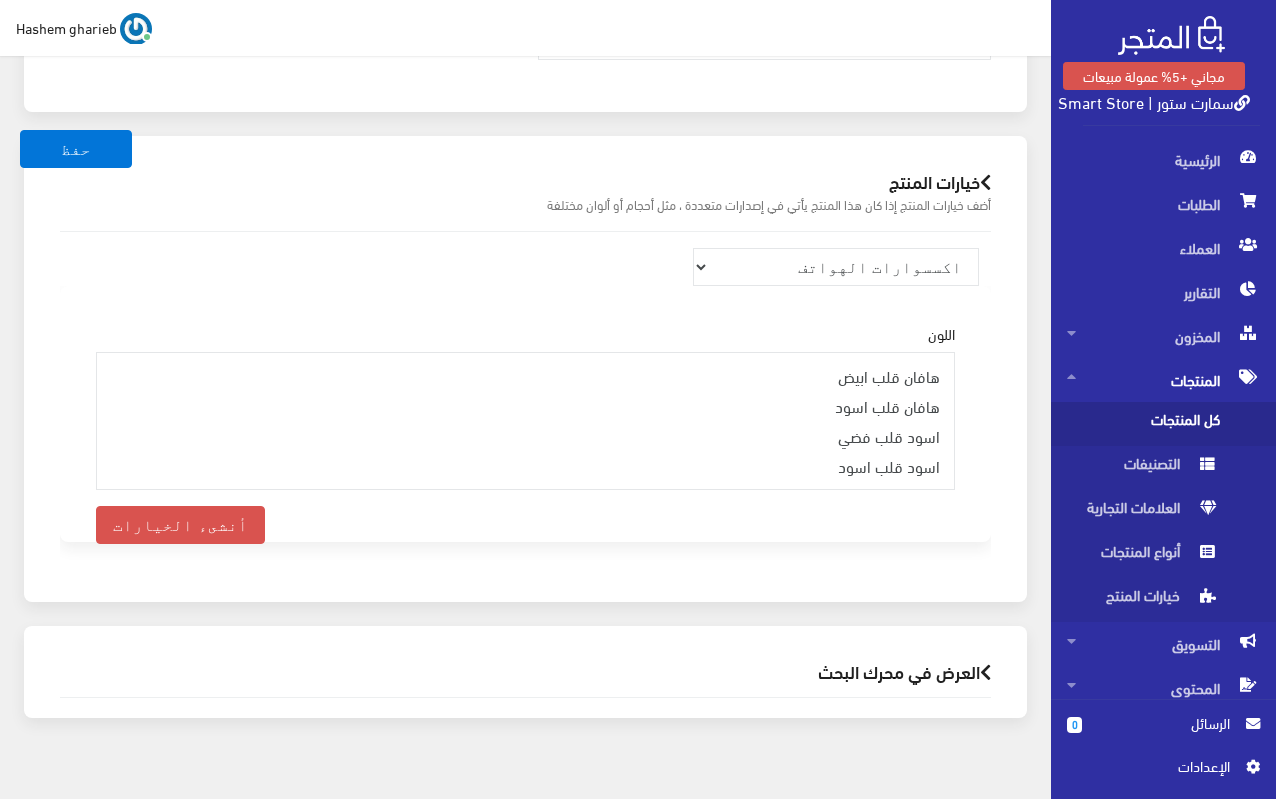 scroll, scrollTop: 2104, scrollLeft: 0, axis: vertical 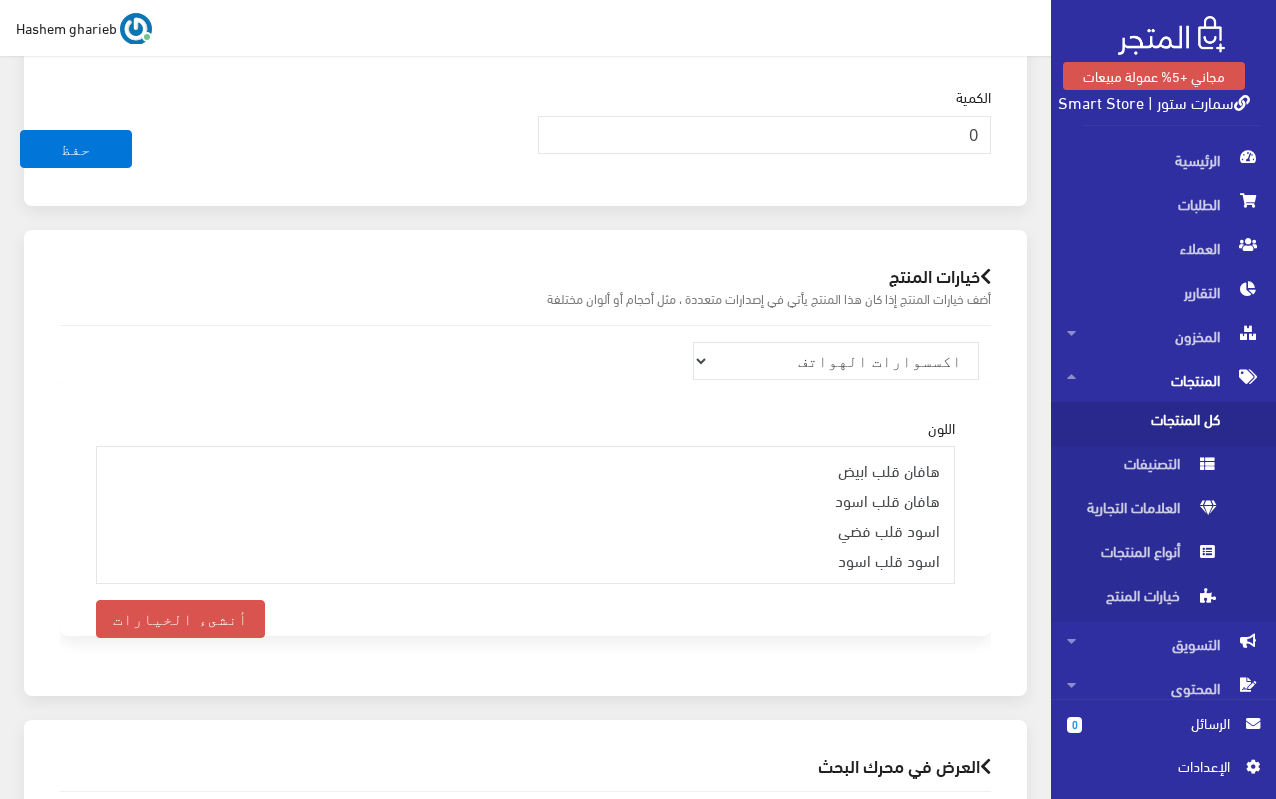 click on "منتجات ترفيهية
الكترونيات
اكسسوارات الهواتف
الصحة والجمال
تحف ومقتنيات
موضة وأزياء
مستلزمات السيارات
إضاءة وديكور
المنزل والمطبخ
الطاقة الشمسية
-" at bounding box center [525, 501] 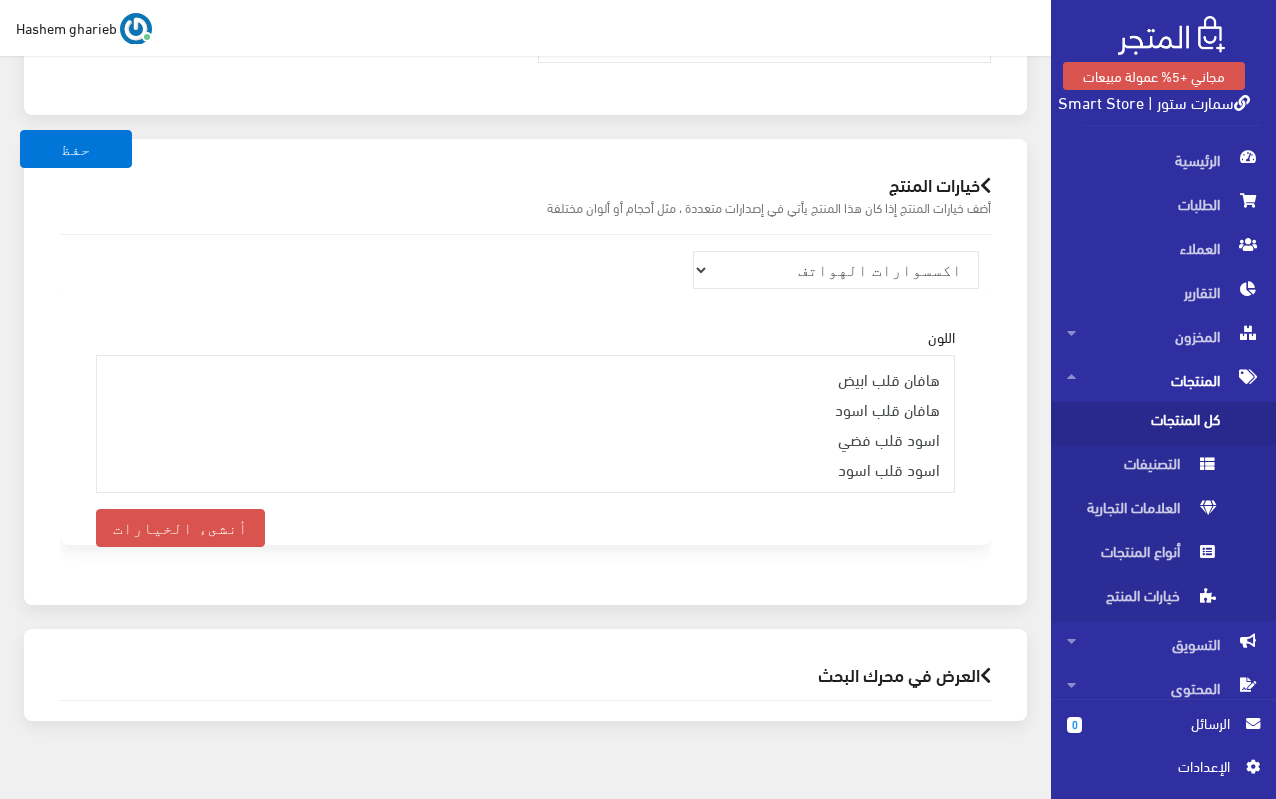scroll, scrollTop: 2104, scrollLeft: 0, axis: vertical 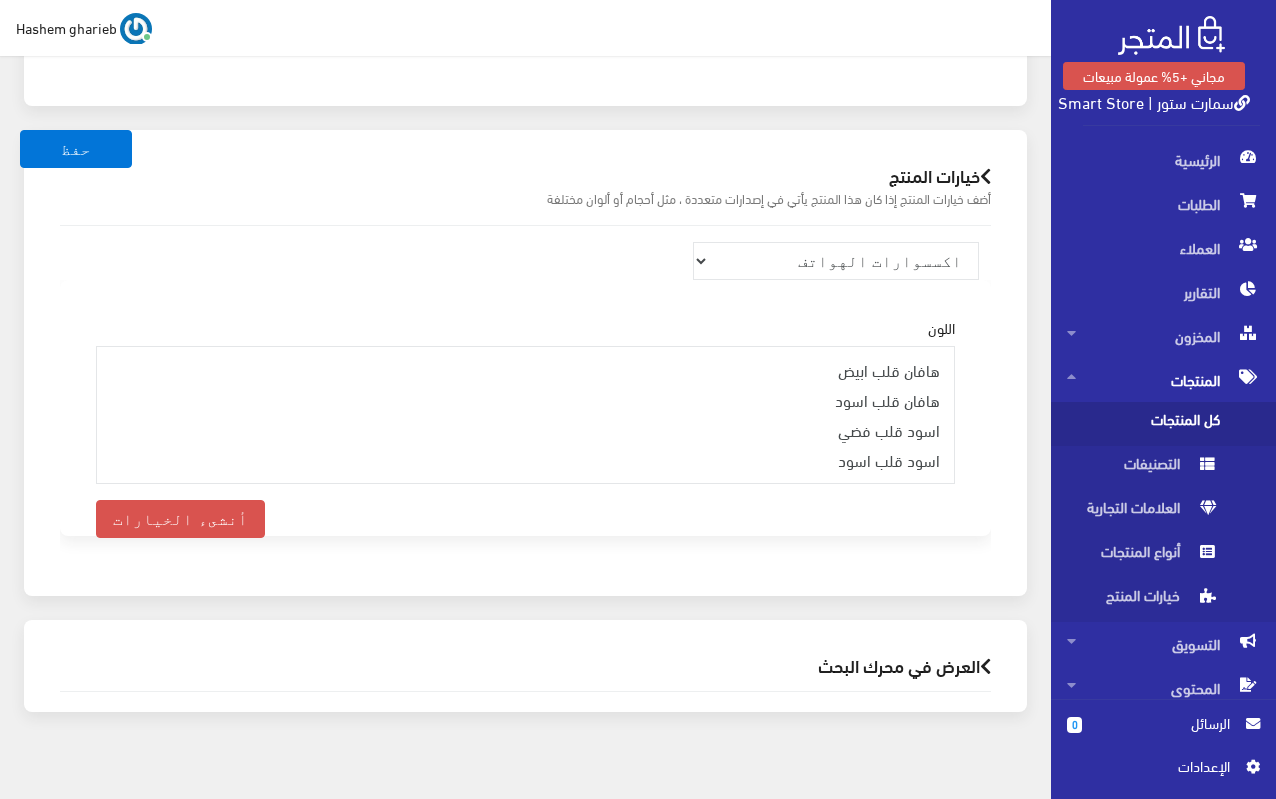 click on "العرض في محرك البحث" at bounding box center [525, 665] 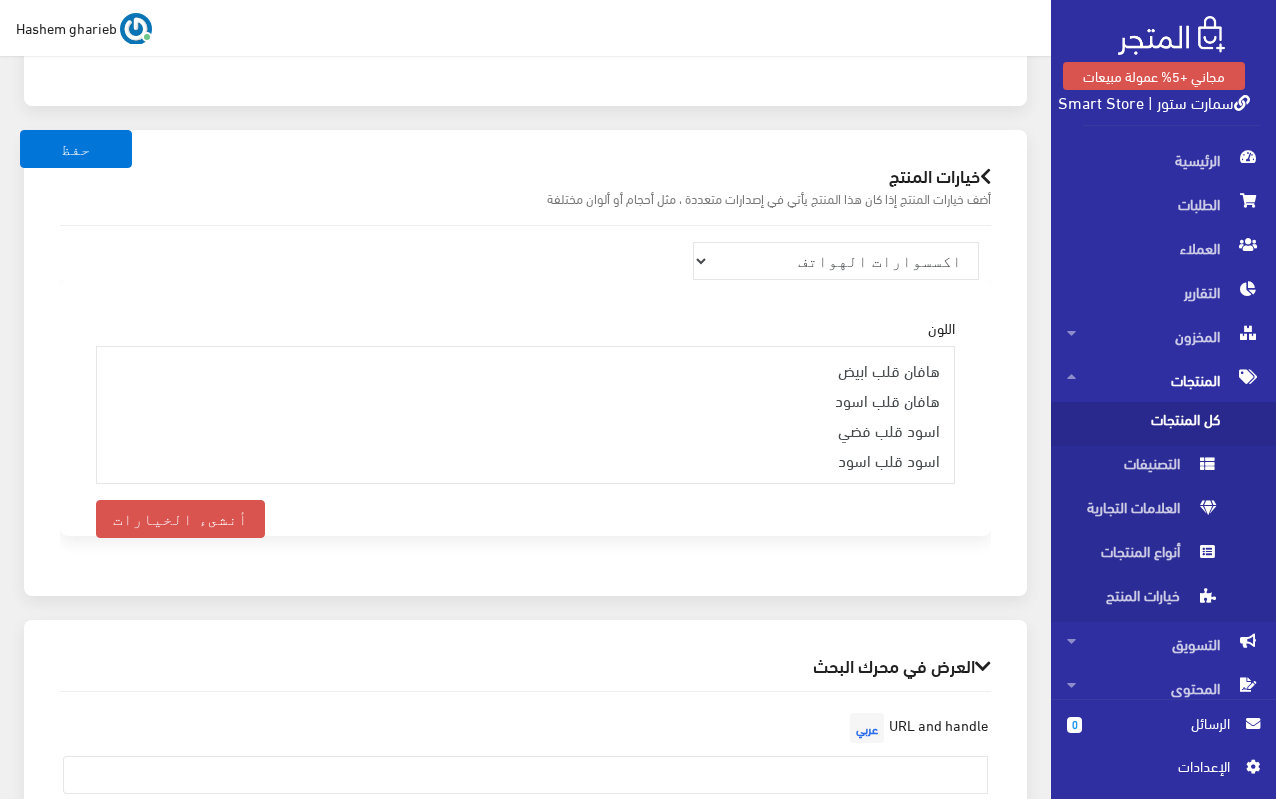scroll, scrollTop: 700, scrollLeft: 0, axis: vertical 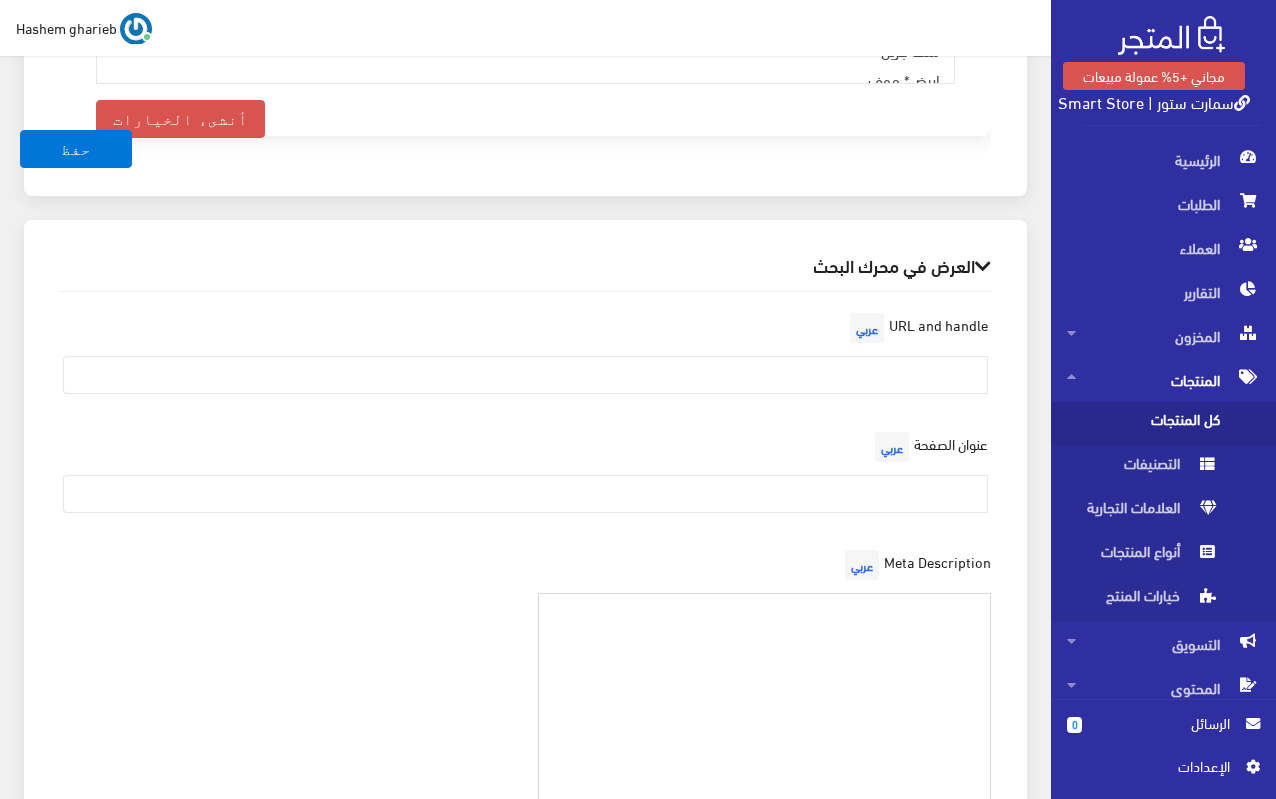 click at bounding box center [765, 702] 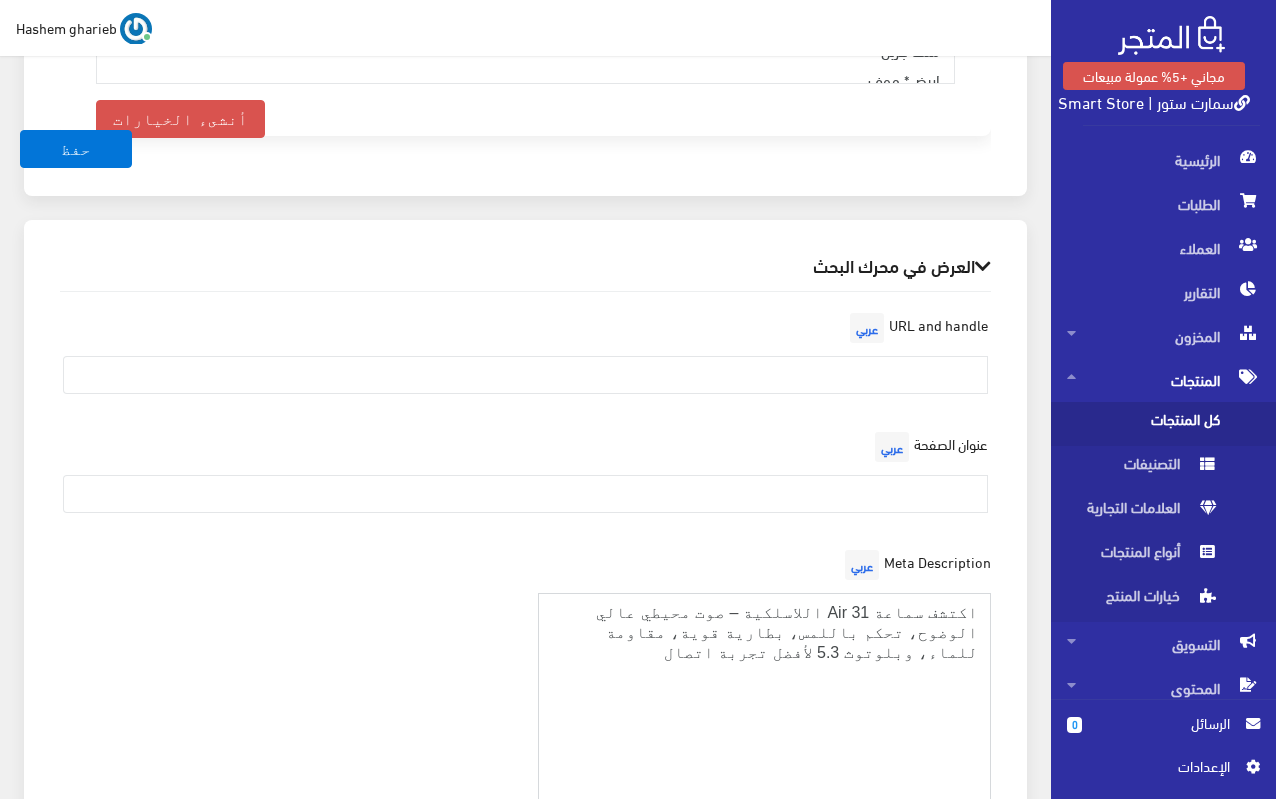 type on "اكتشف سماعة Air 31 اللاسلكية – صوت محيطي عالي الوضوح، تحكم باللمس، بطارية قوية، مقاومة للماء، وبلوتوث 5.3 لأفضل تجربة اتصال" 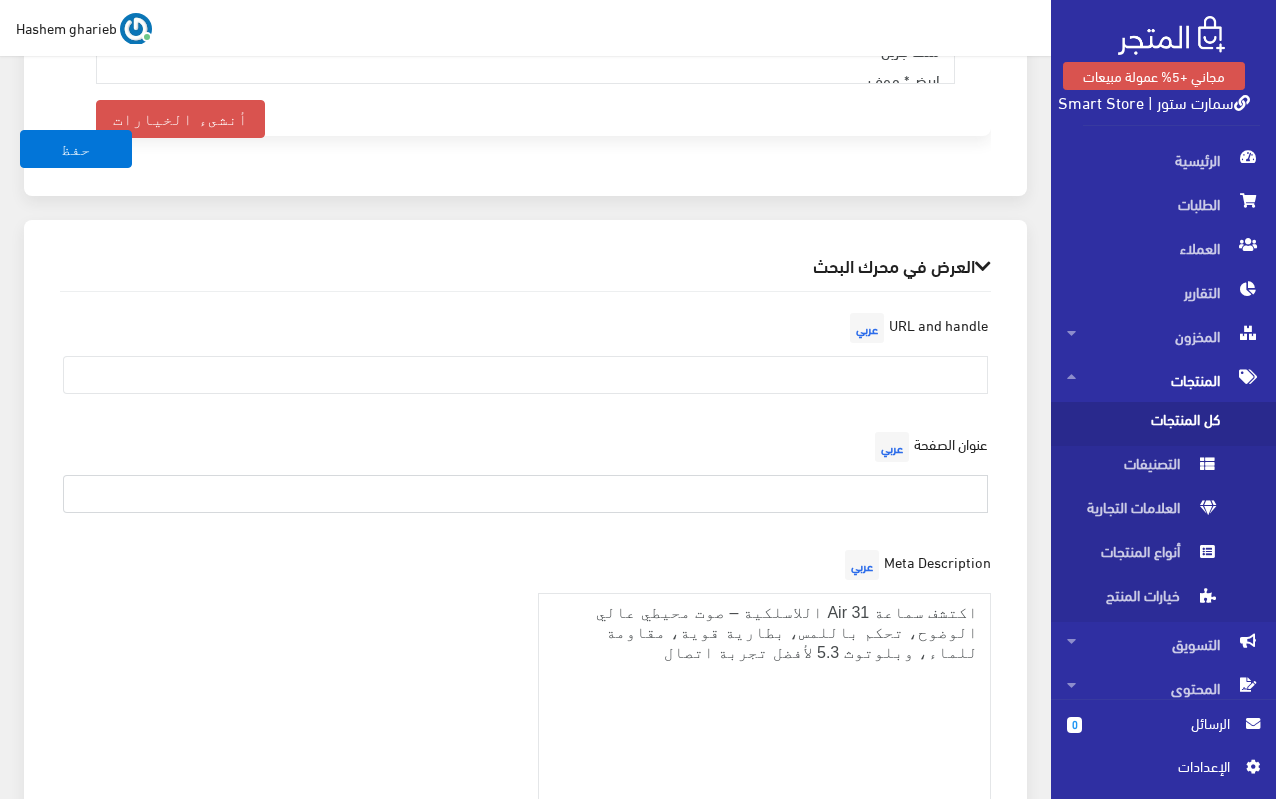 click at bounding box center [525, 494] 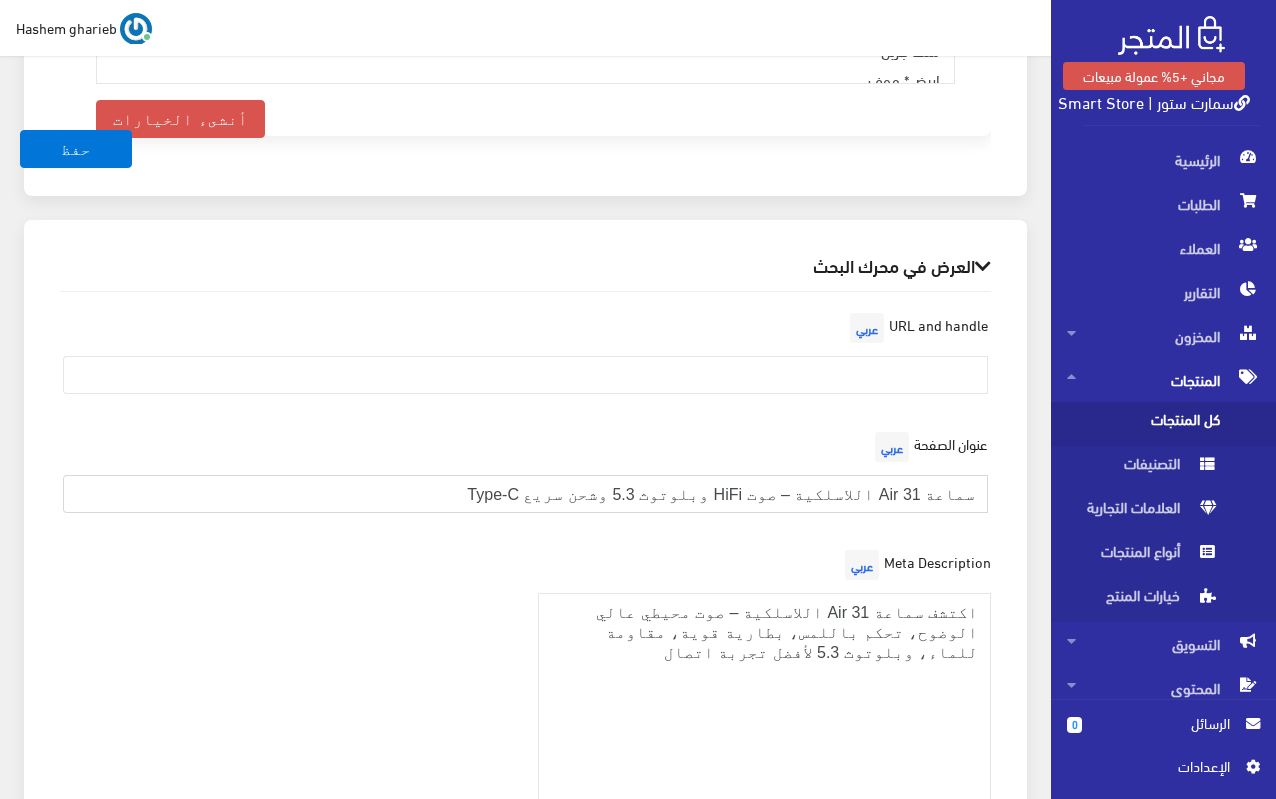 click on "سماعة Air 31 اللاسلكية – صوت HiFi وبلوتوث 5.3 وشحن سريع Type-C" at bounding box center (525, 494) 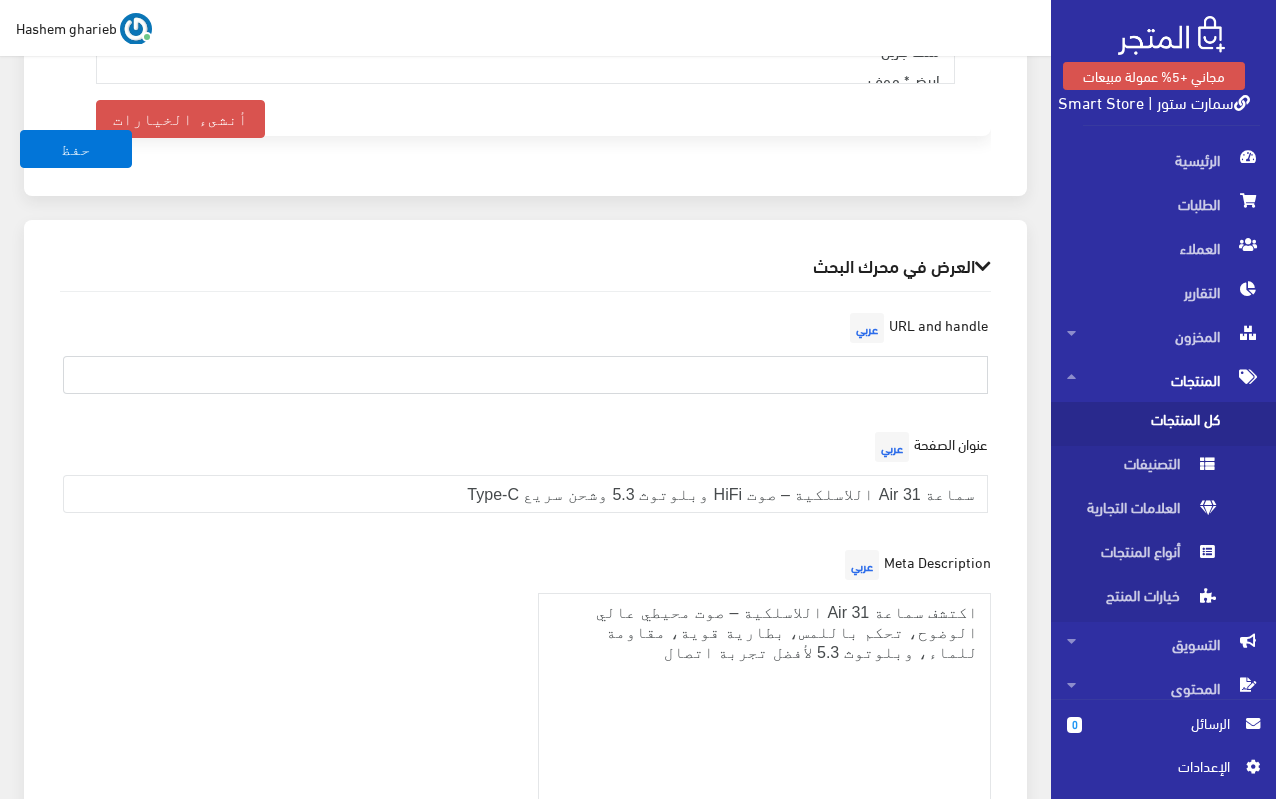 click at bounding box center [525, 375] 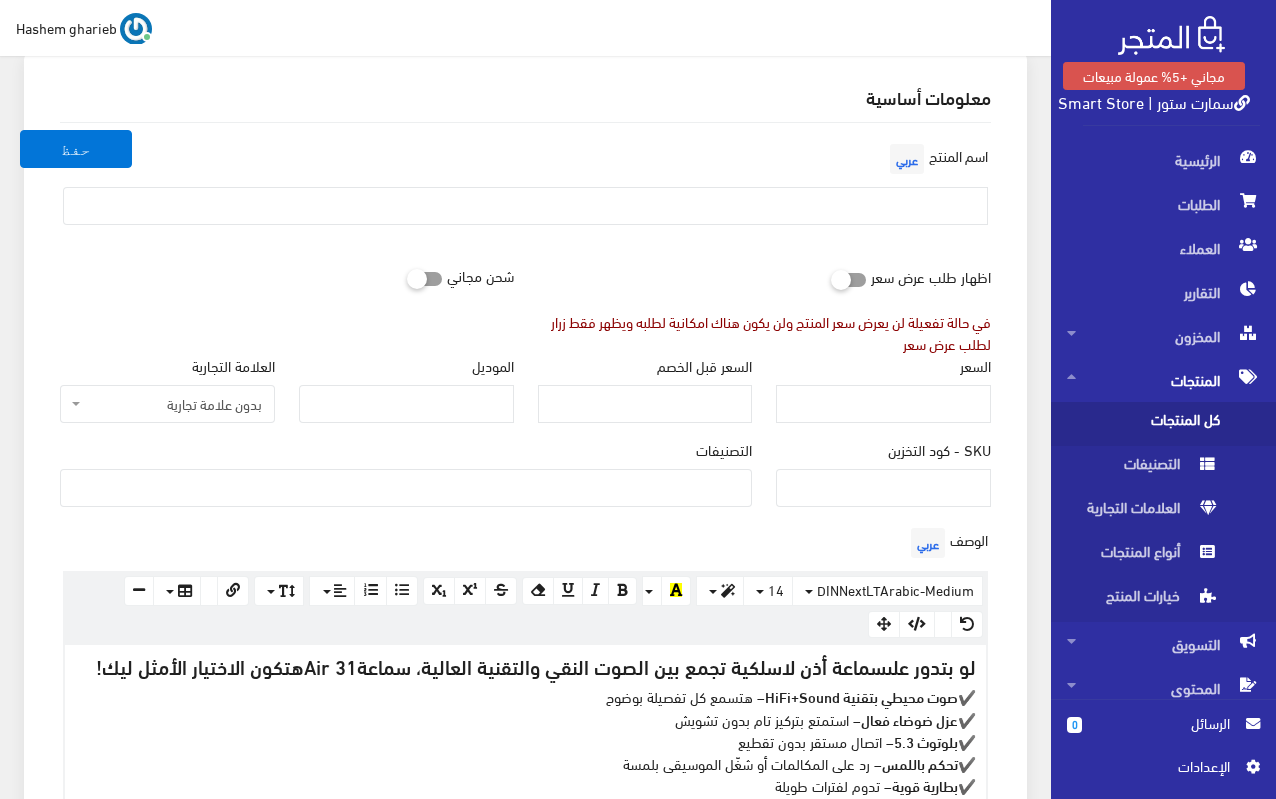 scroll, scrollTop: 704, scrollLeft: 0, axis: vertical 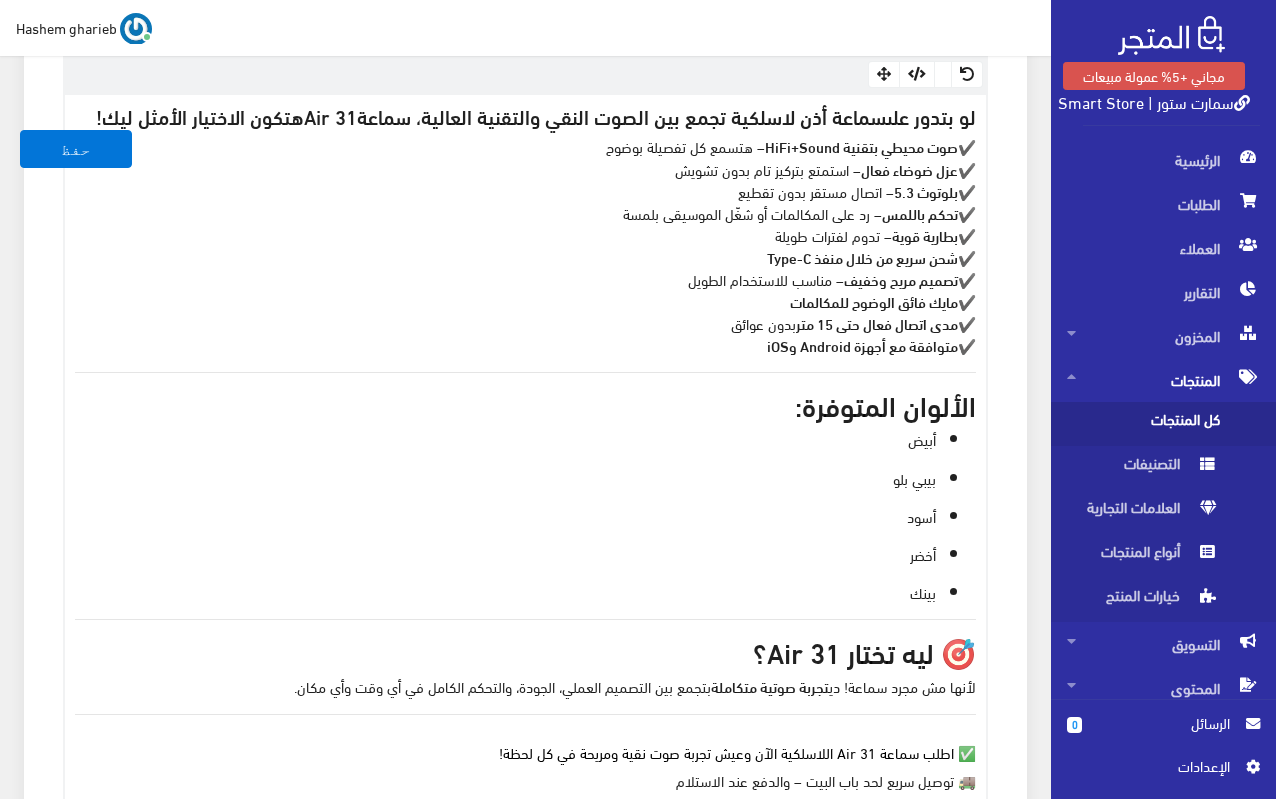 type on "سماعة Air 31" 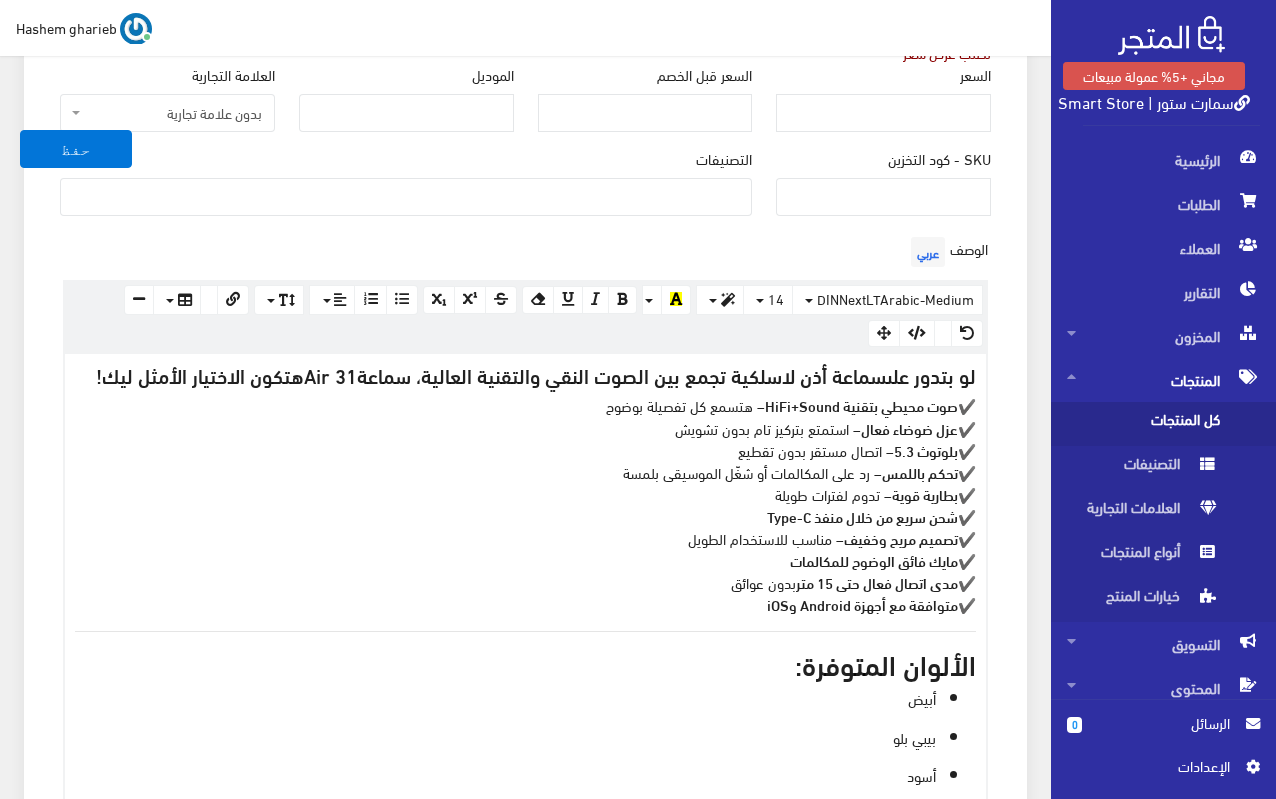 scroll, scrollTop: 404, scrollLeft: 0, axis: vertical 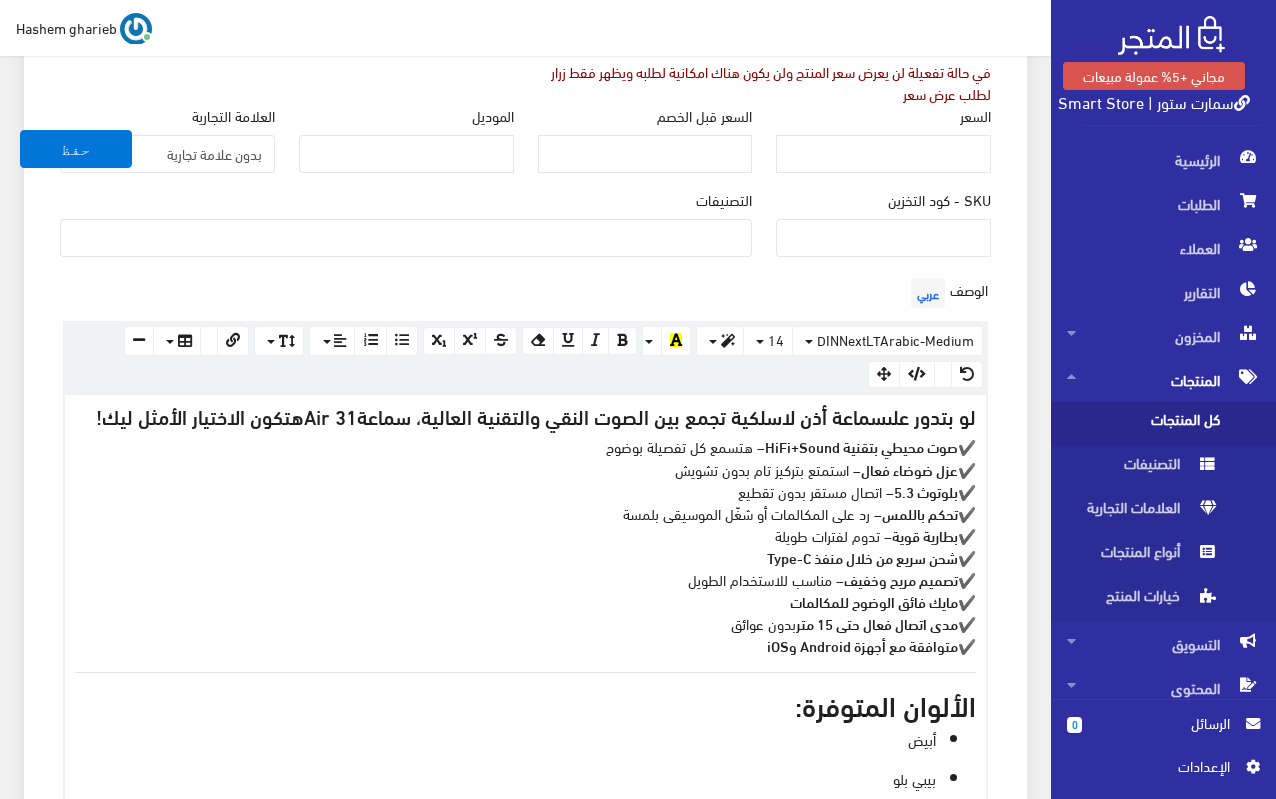 click at bounding box center [406, 236] 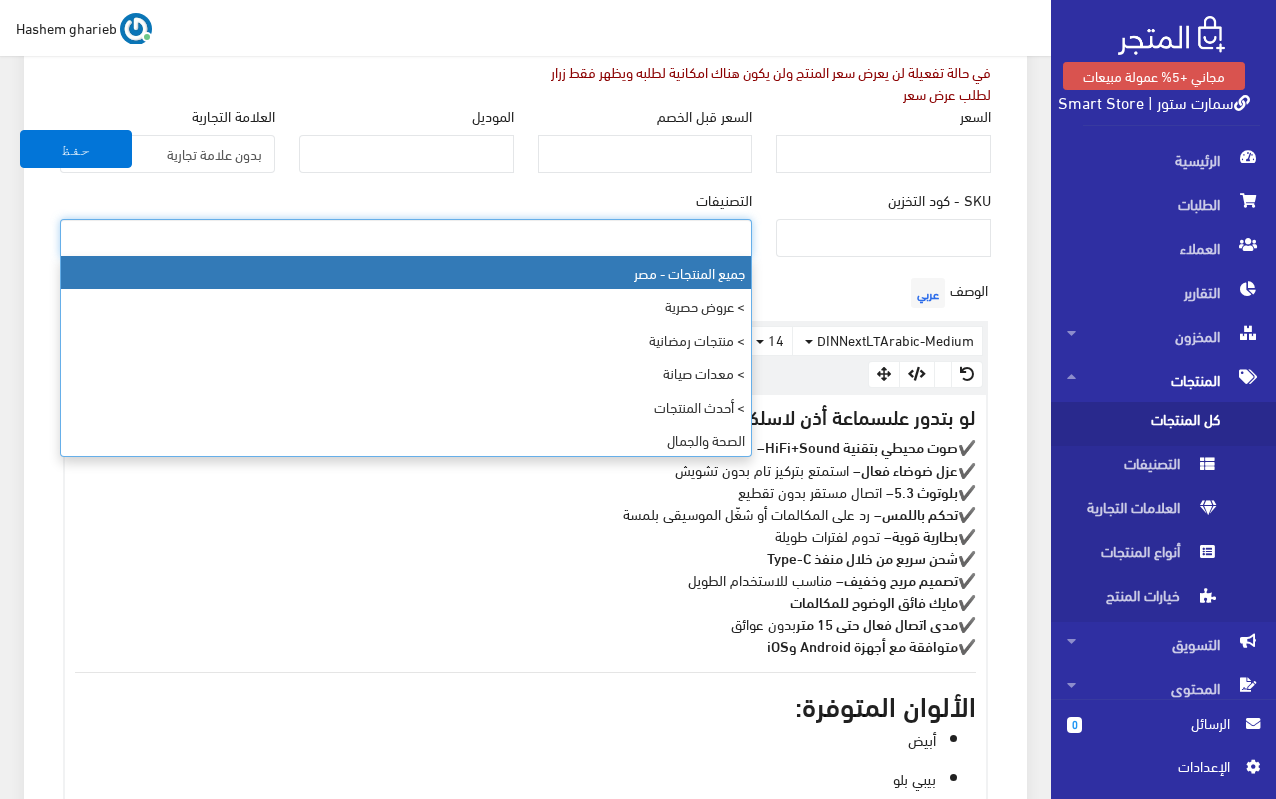 select on "403" 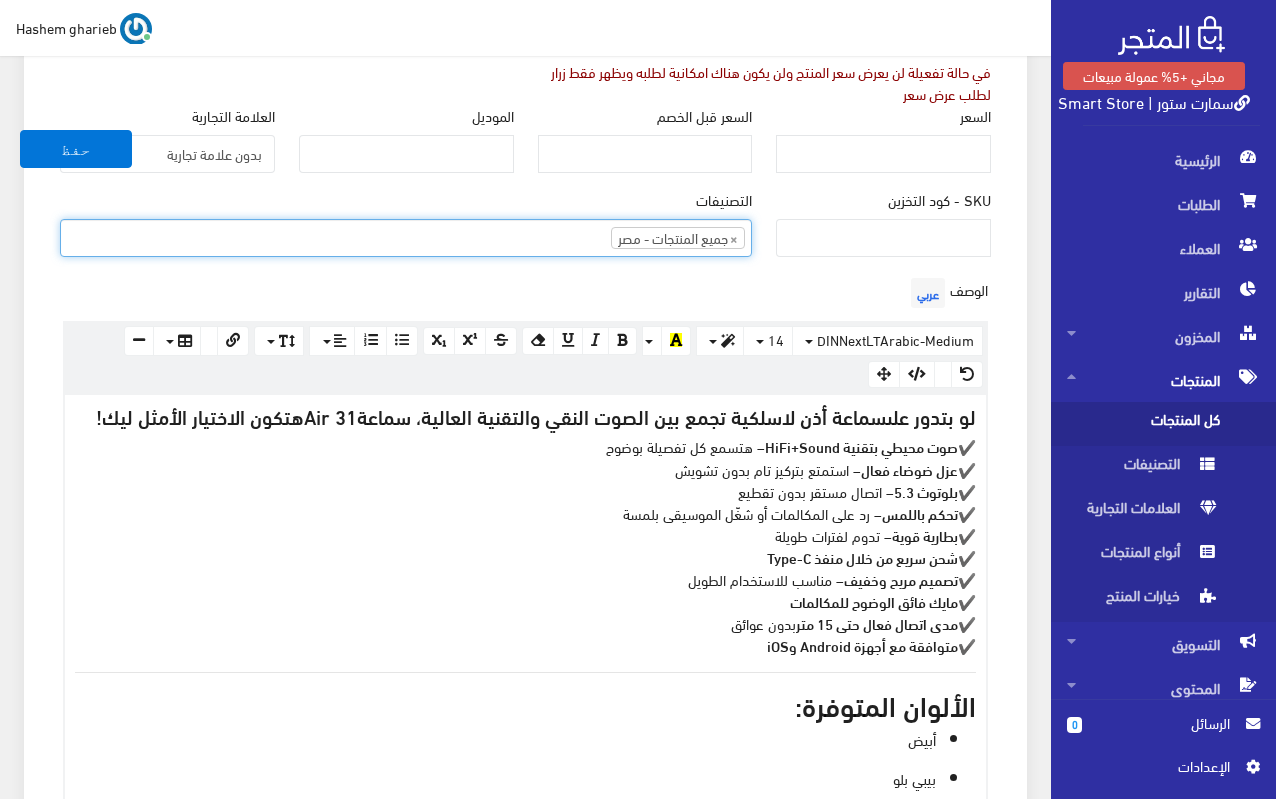click on "× جميع المنتجات - مصر" at bounding box center (406, 236) 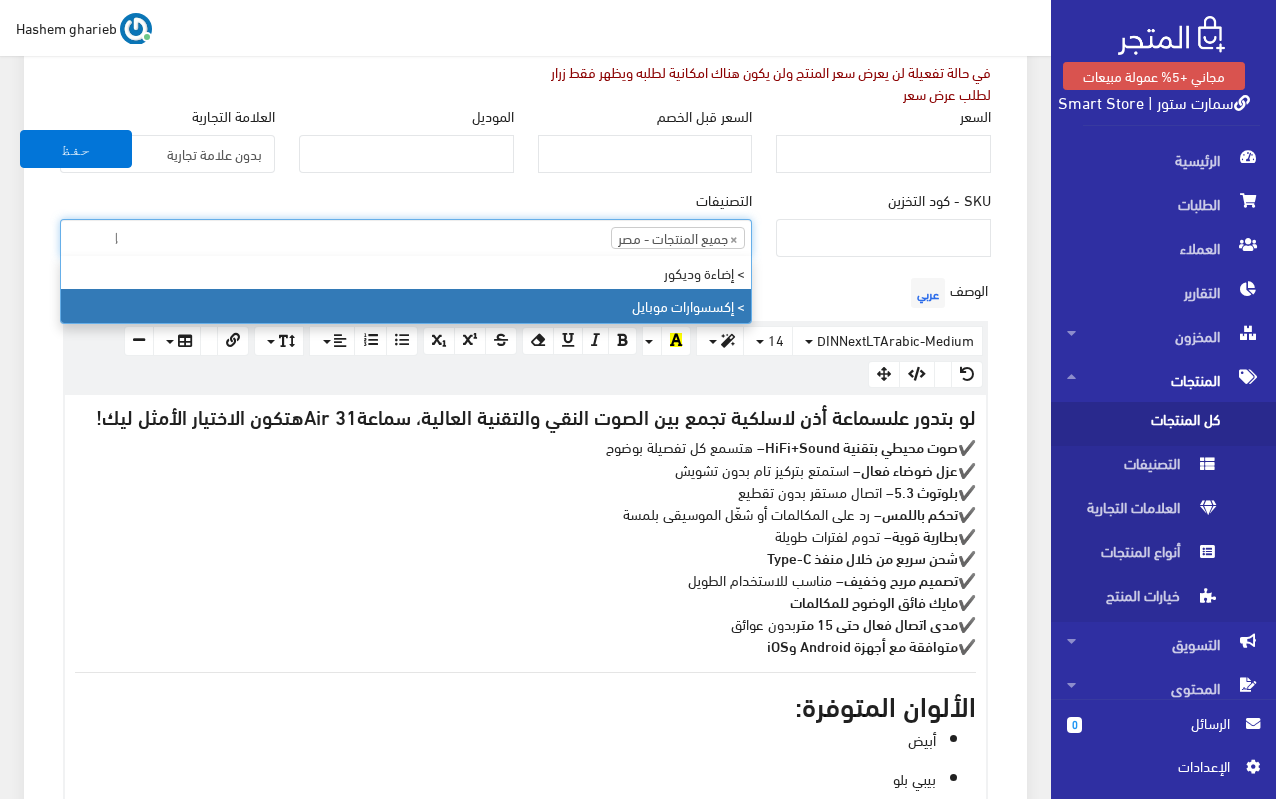 type on "إ" 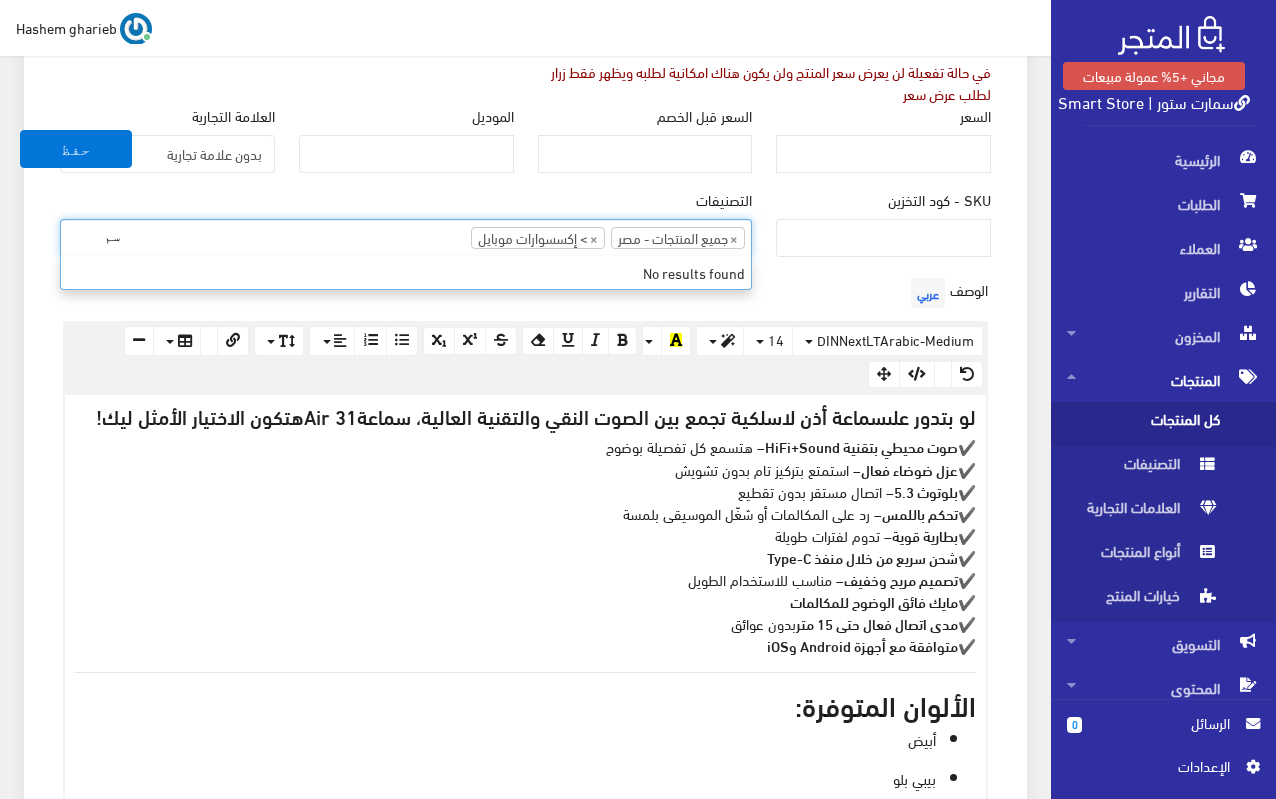 type on "س" 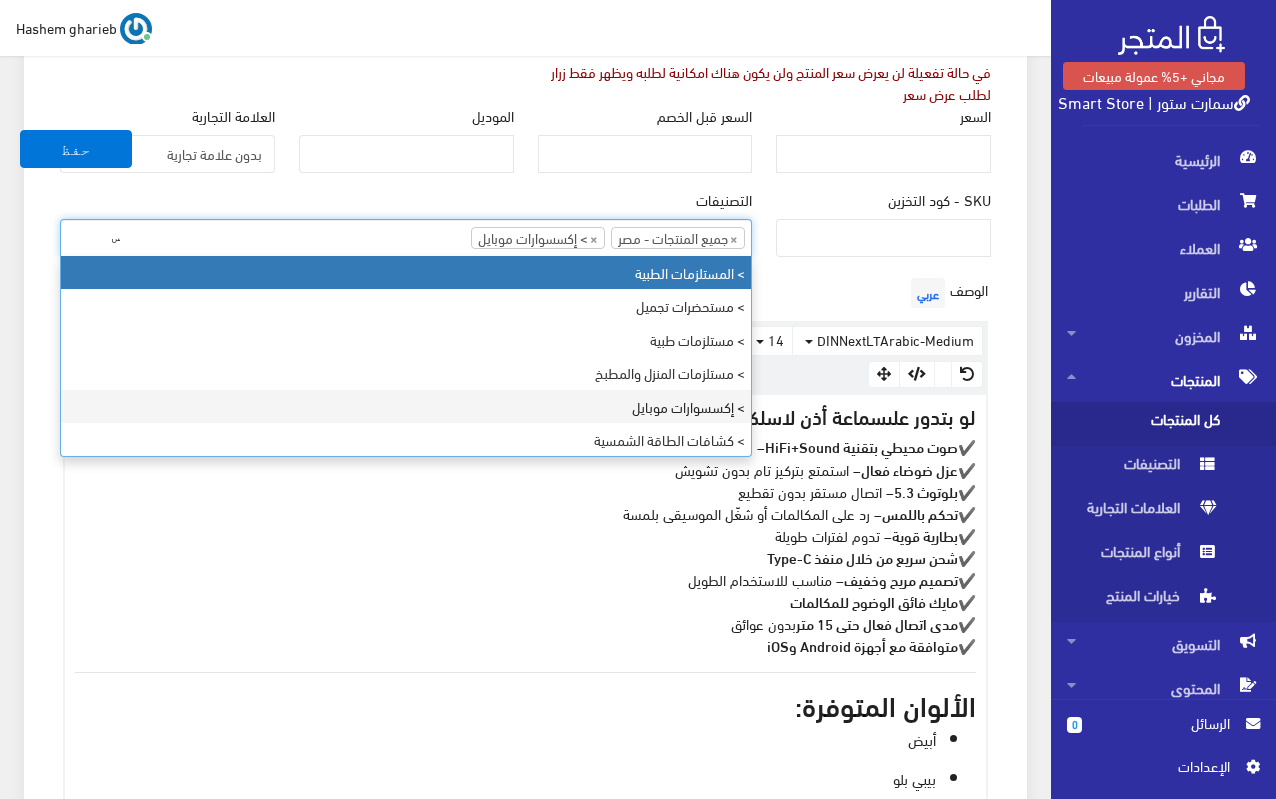type 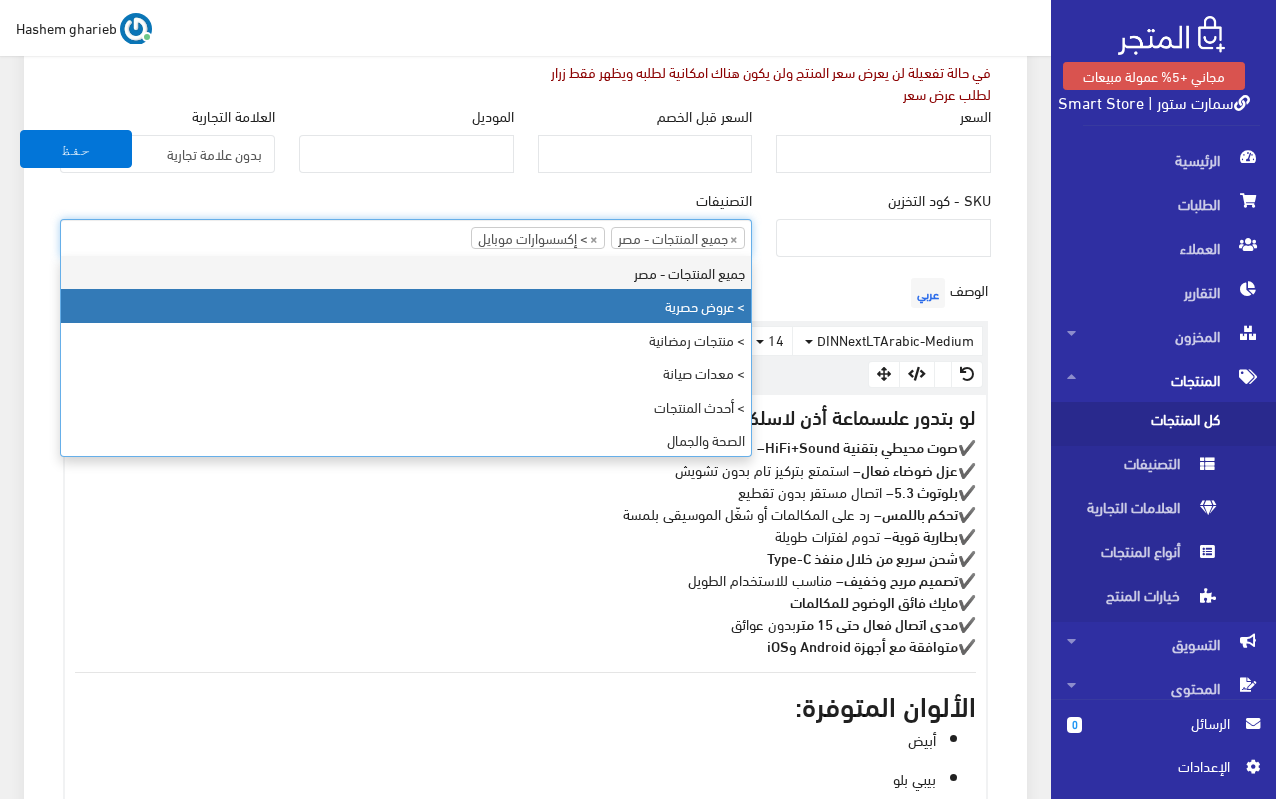 click on "معلومات أساسية
اسم المنتج  عربي
اظهار طلب عرض سعر
في حالة تفعيلة لن يعرض سعر المنتج ولن يكون هناك امكانية لطلبه ويظهر فقط زرار لطلب عرض سعر
شحن مجاني" at bounding box center (525, 804) 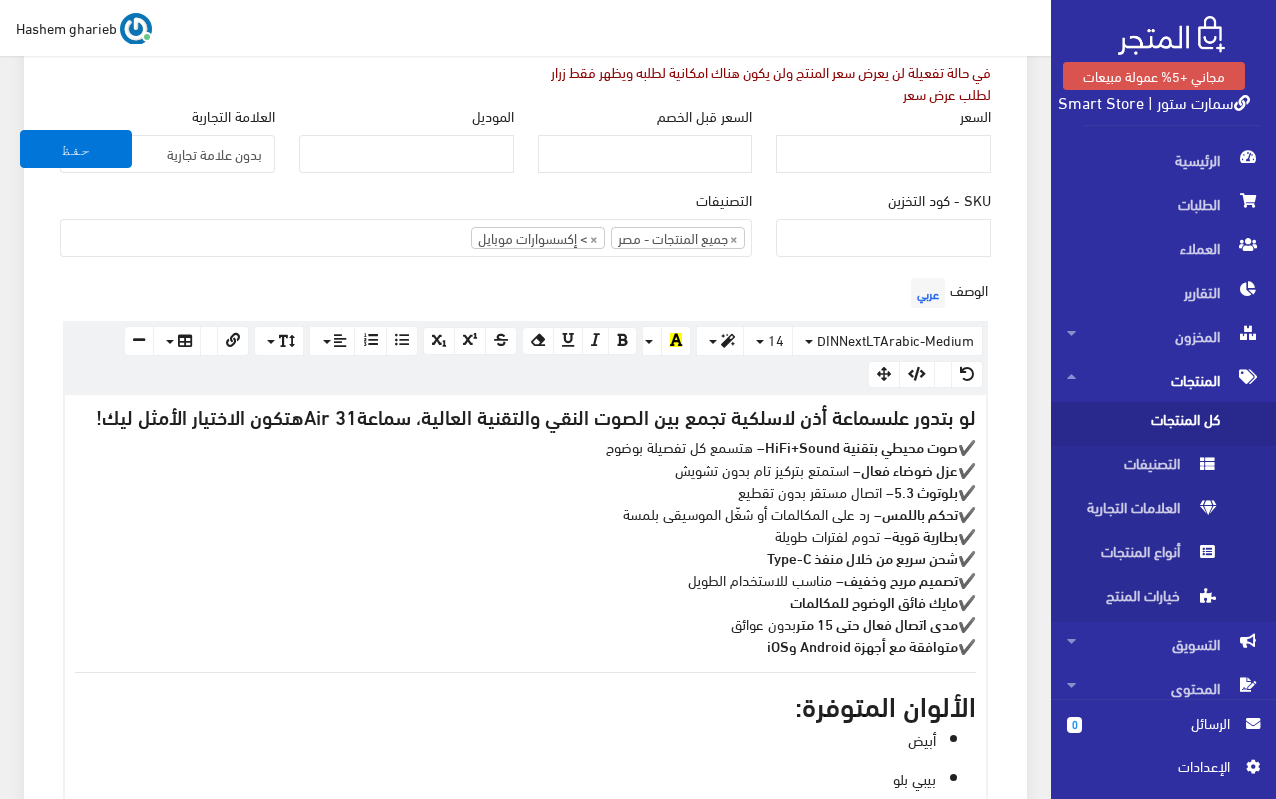 click on "معلومات أساسية
اسم المنتج  عربي
اظهار طلب عرض سعر
في حالة تفعيلة لن يعرض سعر المنتج ولن يكون هناك امكانية لطلبه ويظهر فقط زرار لطلب عرض سعر
شحن مجاني" at bounding box center (525, 804) 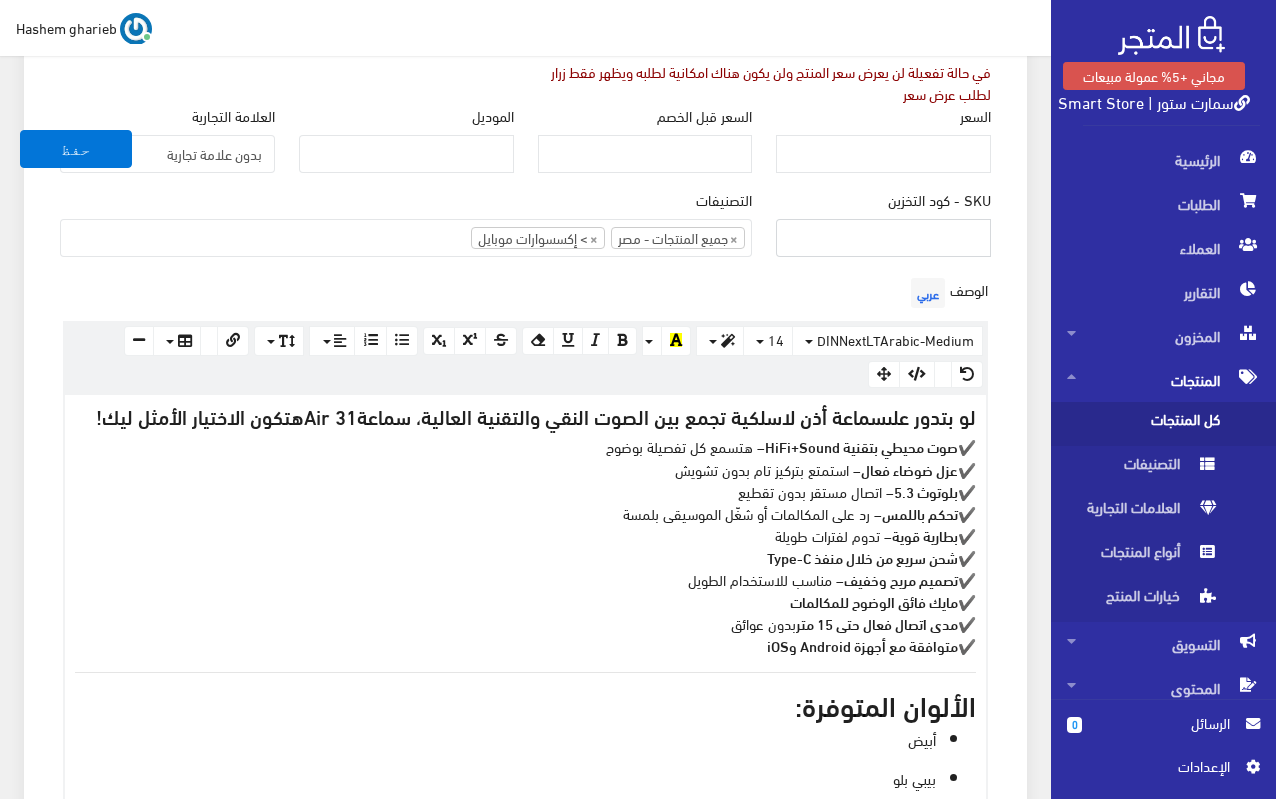 click on "SKU - كود التخزين" at bounding box center [883, 238] 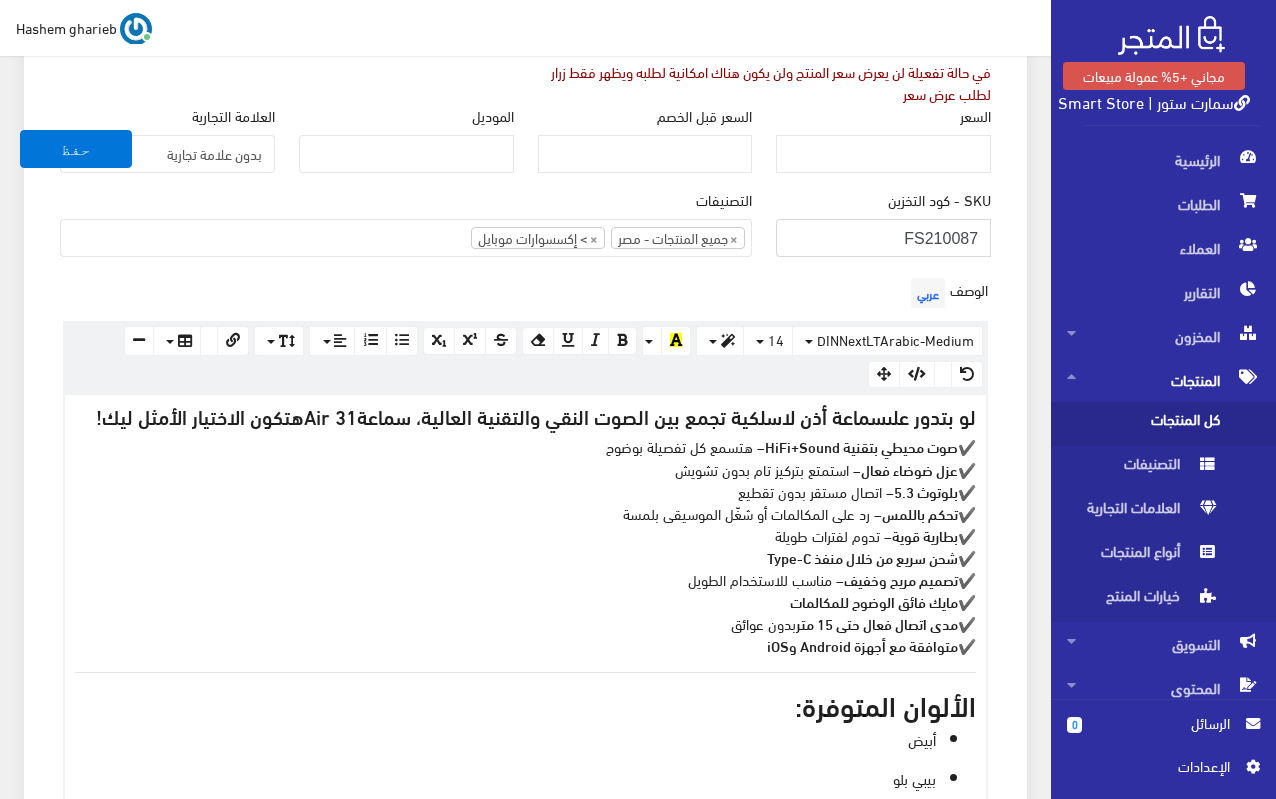 drag, startPoint x: 944, startPoint y: 240, endPoint x: 961, endPoint y: 241, distance: 17.029387 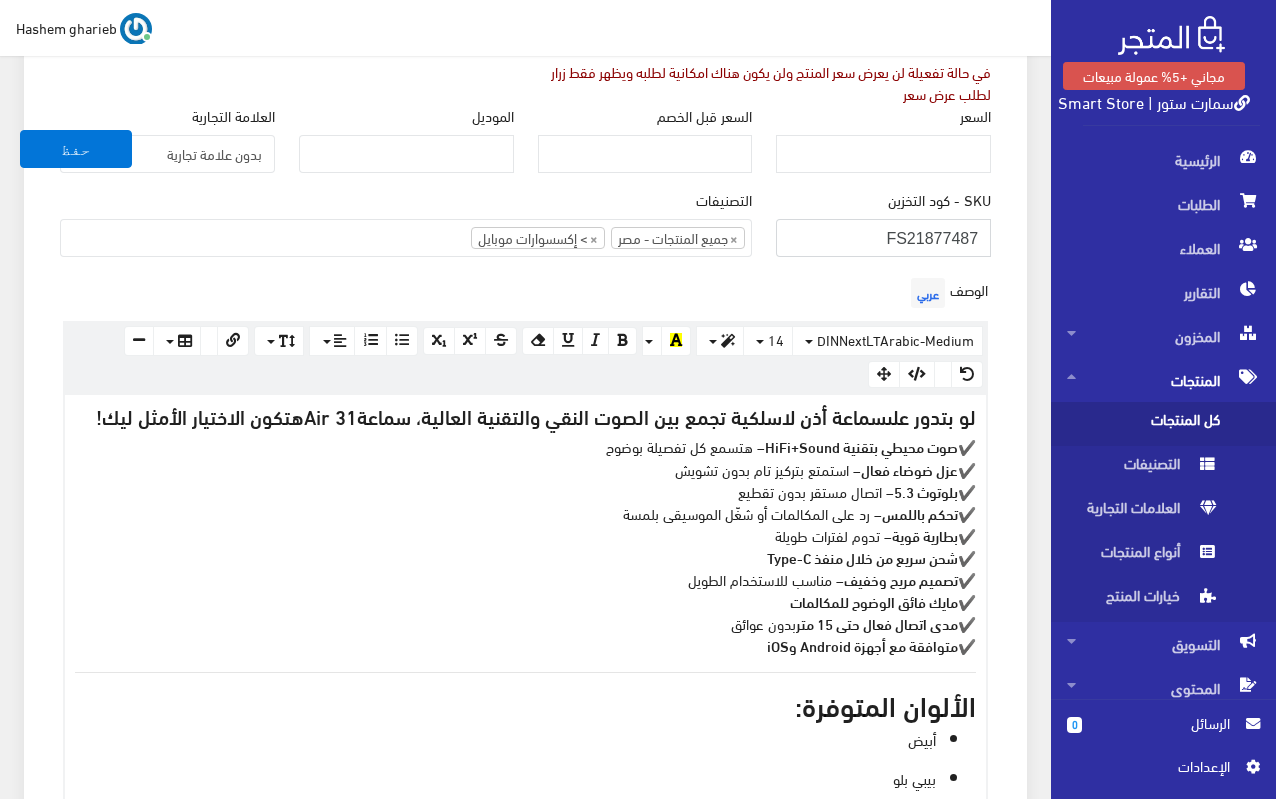 type on "FS21877487" 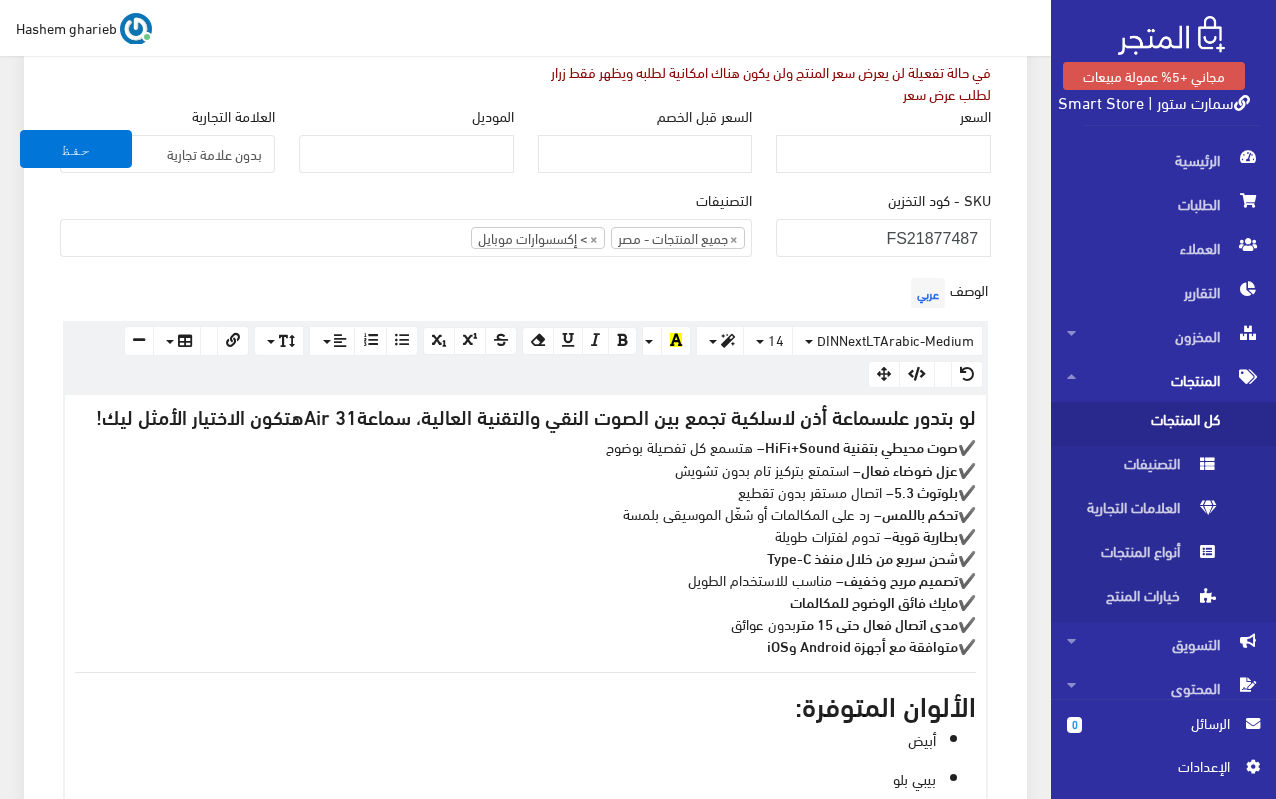 click on "اسم المنتج  عربي
اظهار طلب عرض سعر
في حالة تفعيلة لن يعرض سعر المنتج ولن يكون هناك امكانية لطلبه ويظهر فقط زرار لطلب عرض سعر
شحن مجاني" at bounding box center [525, 829] 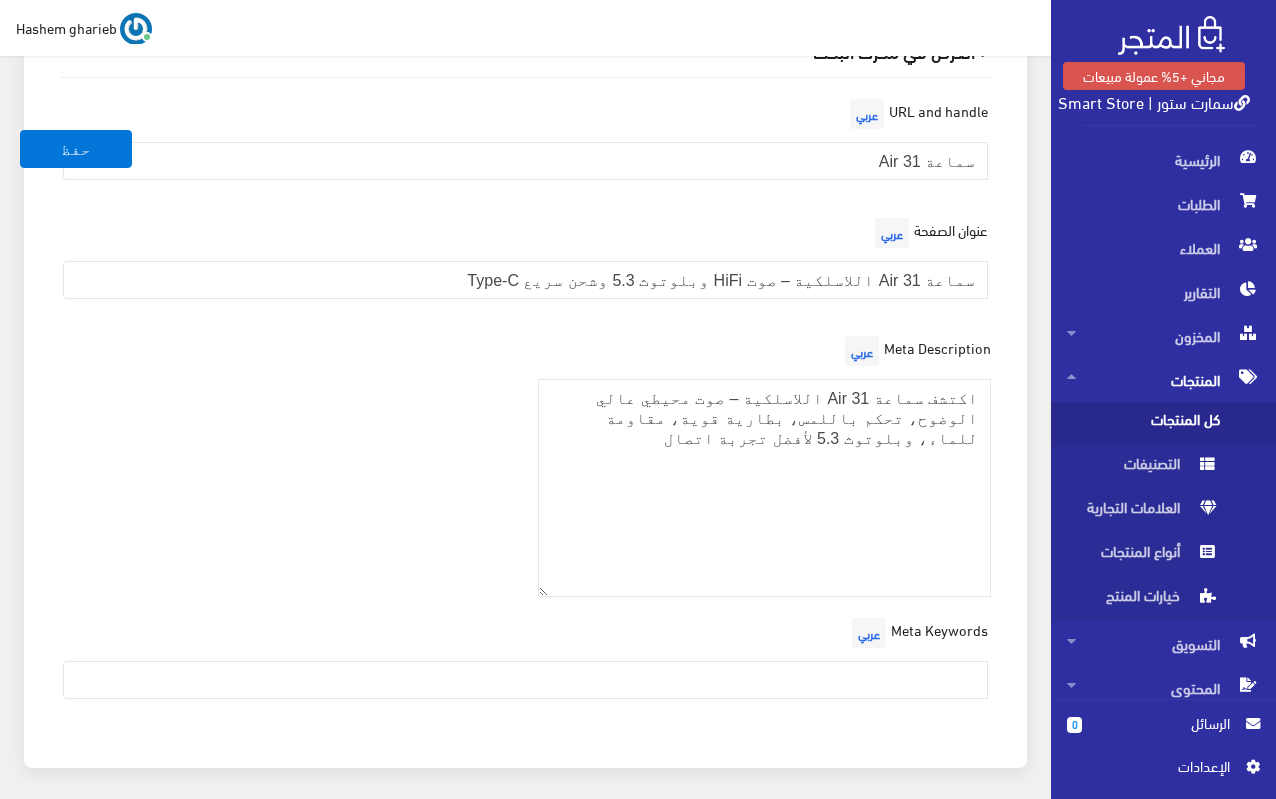 scroll, scrollTop: 2673, scrollLeft: 0, axis: vertical 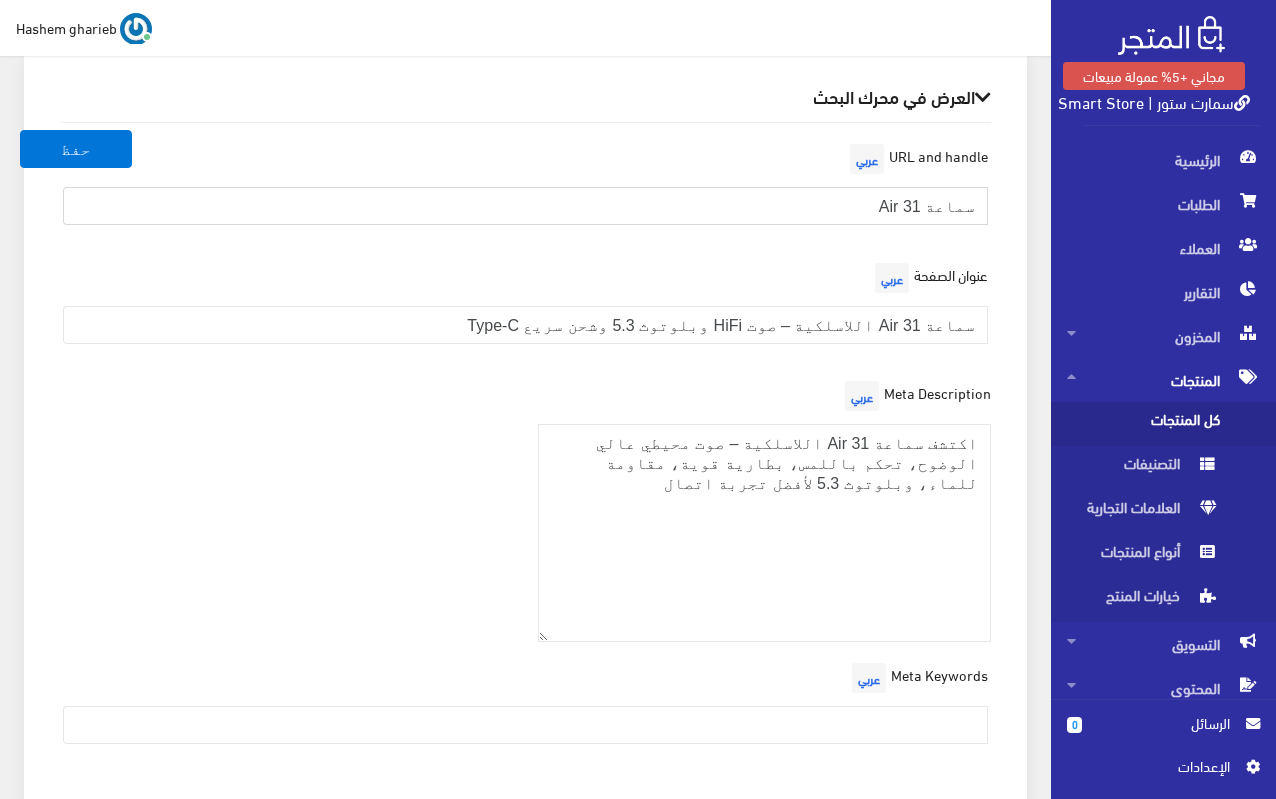 drag, startPoint x: 816, startPoint y: 171, endPoint x: 997, endPoint y: 175, distance: 181.04419 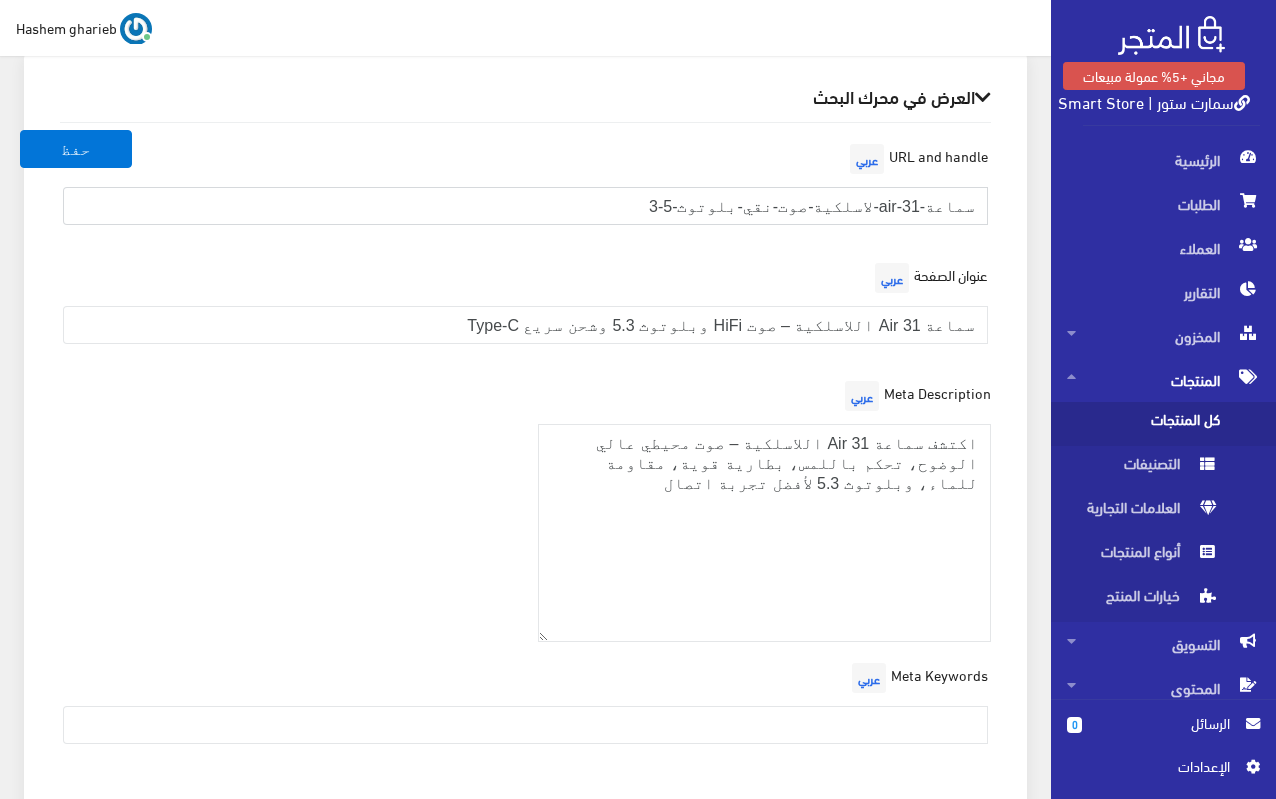 type on "سماعة-air-31-لاسلكية-صوت-نقي-بلوتوث-5-3" 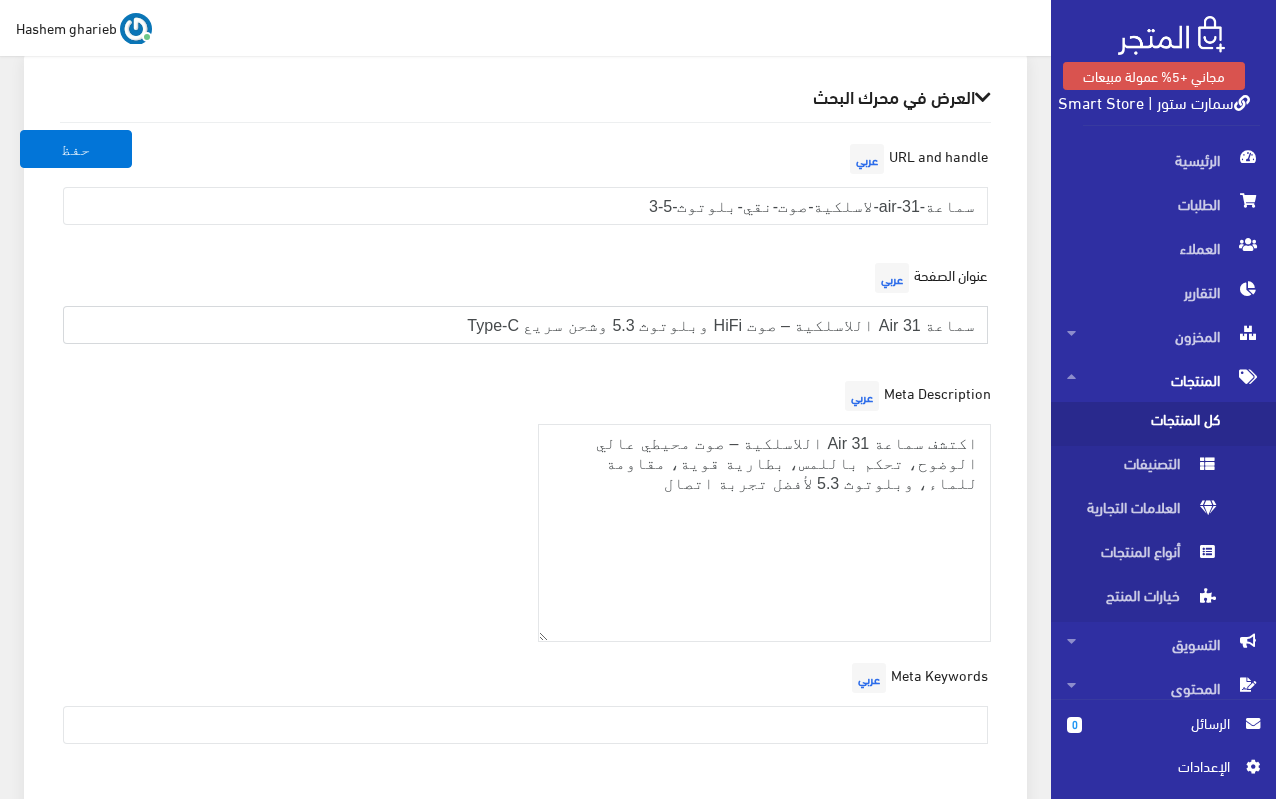 drag, startPoint x: 442, startPoint y: 303, endPoint x: 1047, endPoint y: 295, distance: 605.0529 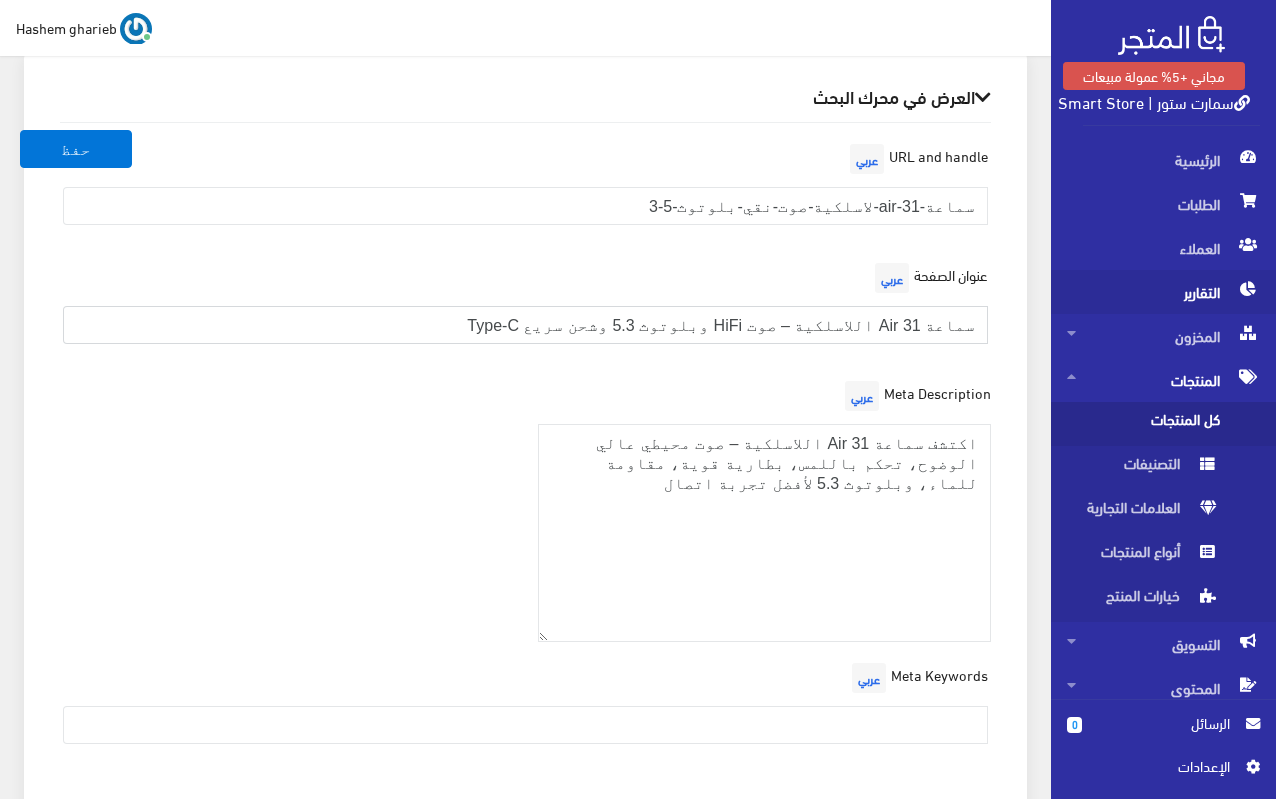 paste on "لوتوث – صوت HiFi نقي | تاتش كنترول وشحن" 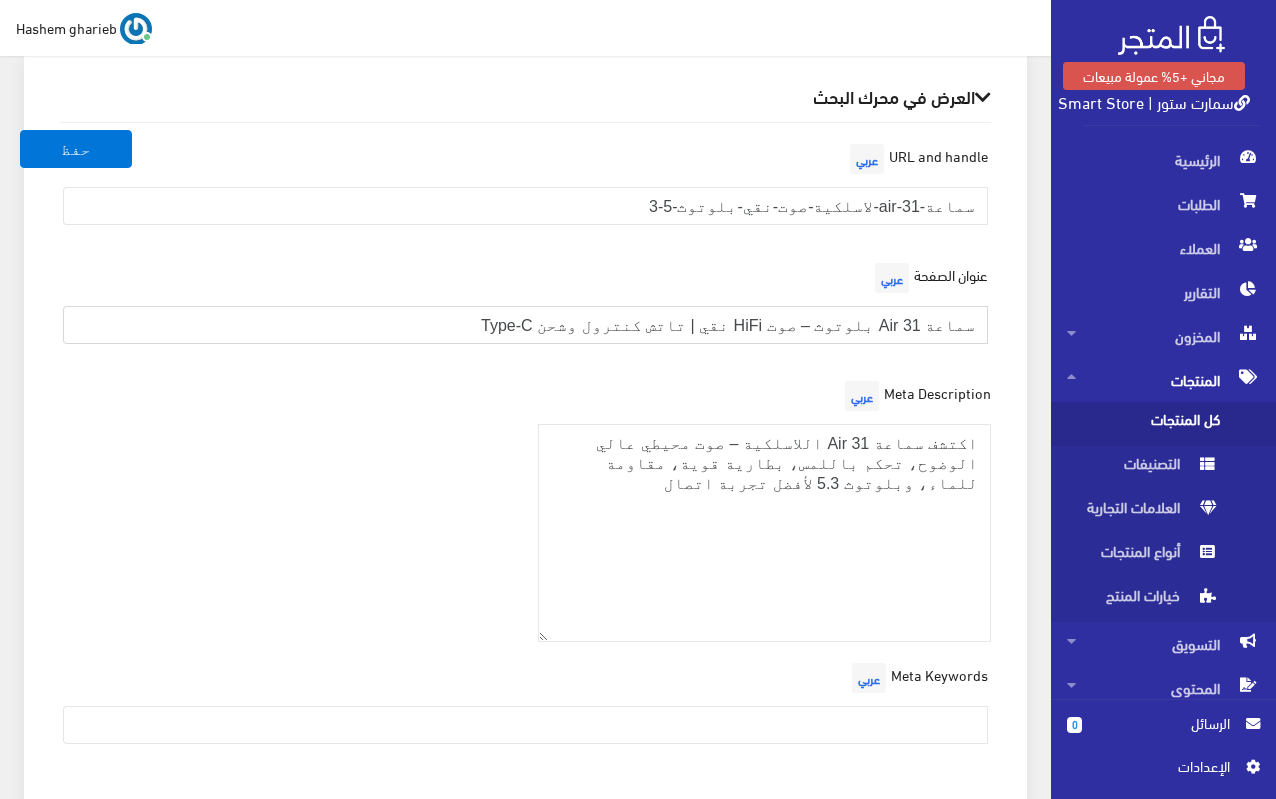 type on "سماعة Air 31 بلوتوث – صوت HiFi نقي | تاتش كنترول وشحن Type-C" 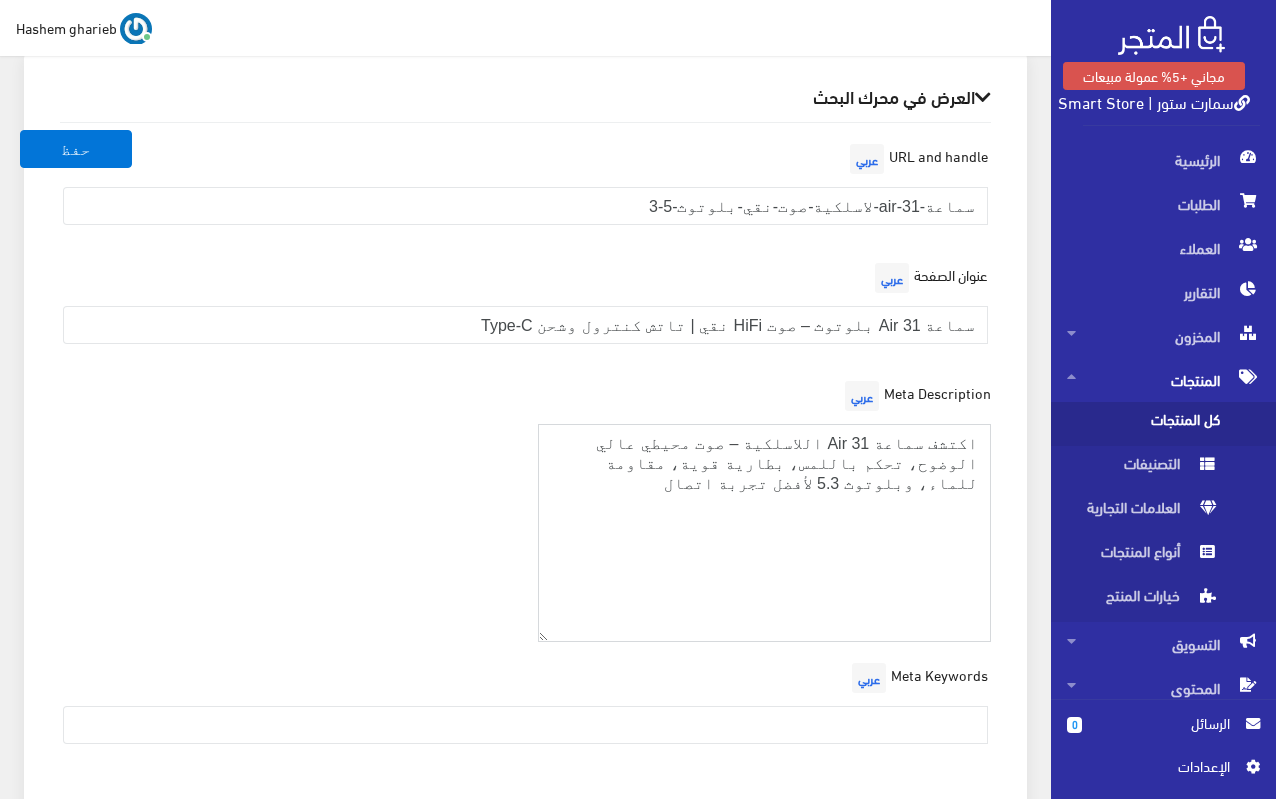 drag, startPoint x: 869, startPoint y: 536, endPoint x: 1037, endPoint y: 385, distance: 225.88715 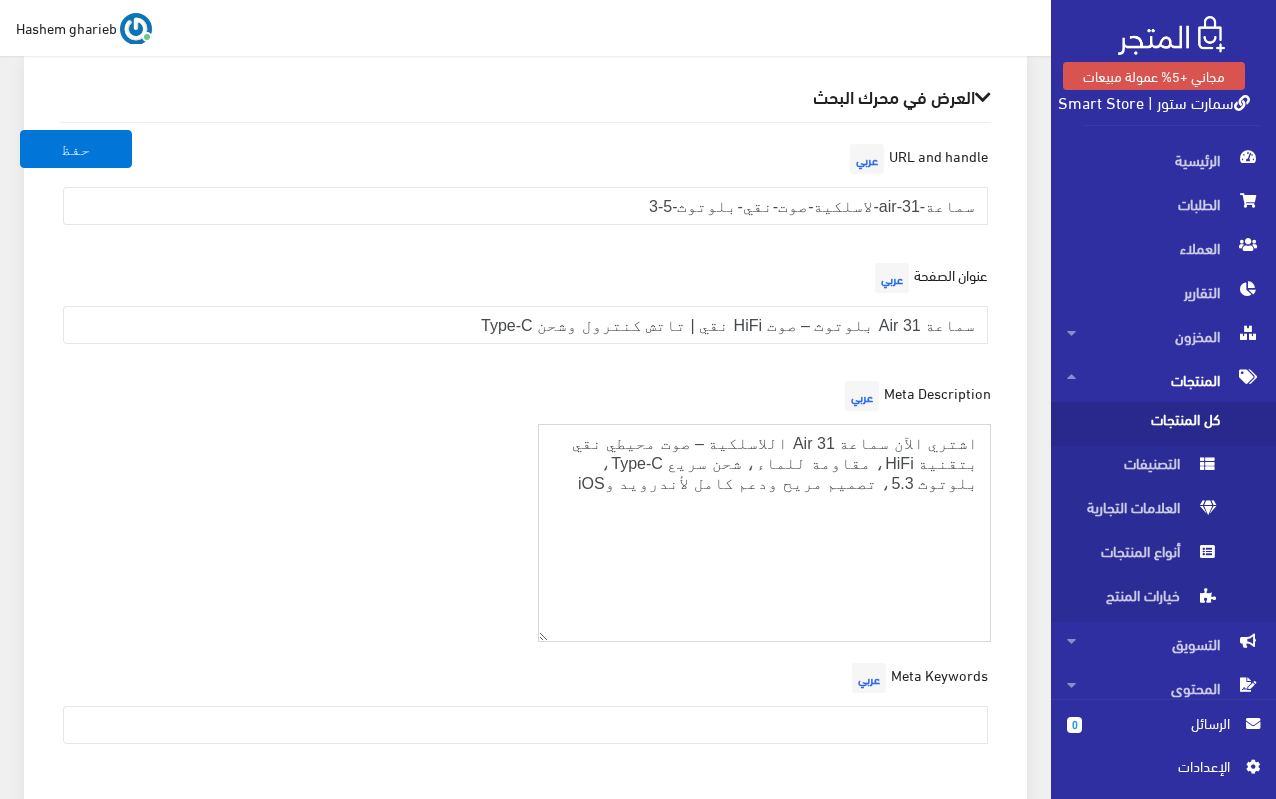 type on "اشتري الآن سماعة Air 31 اللاسلكية – صوت محيطي نقي بتقنية HiFi، مقاومة للماء، شحن سريع Type-C، بلوتوث 5.3، تصميم مريح ودعم كامل لأندرويد وiOS" 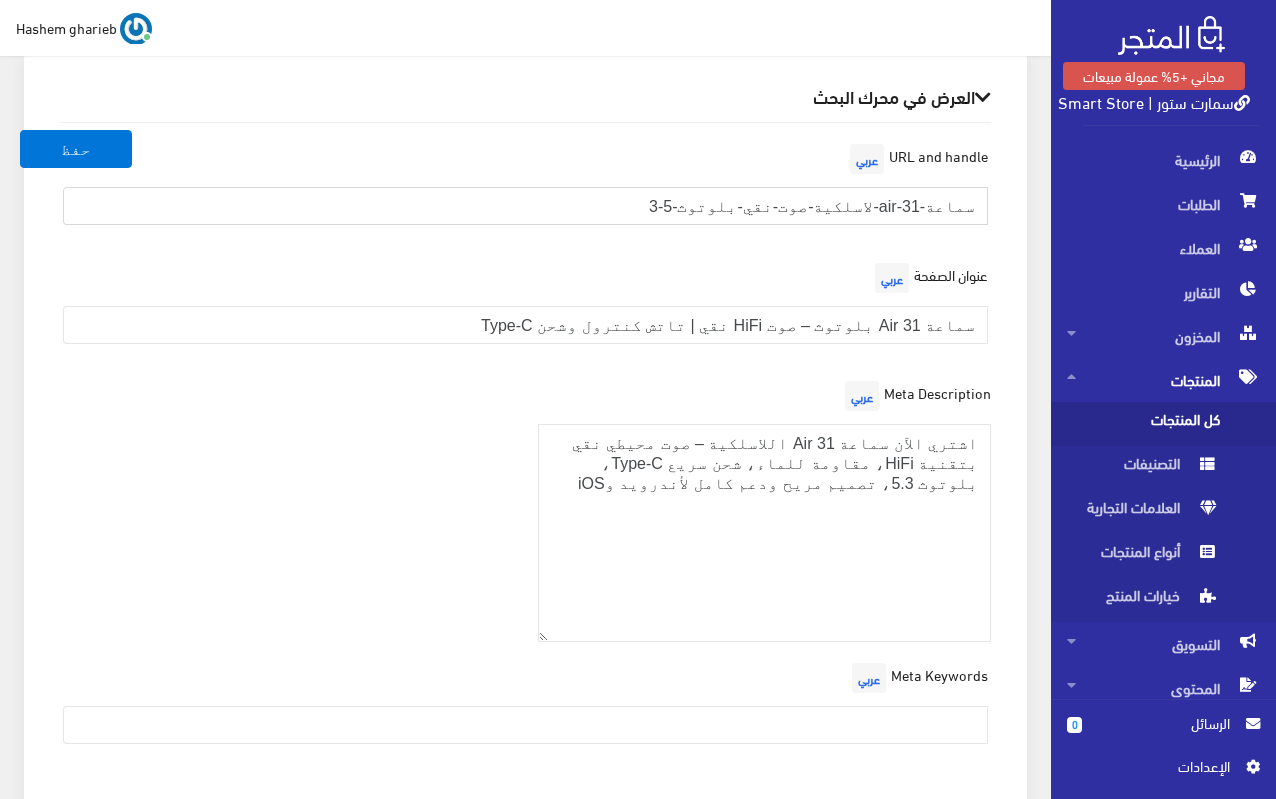 drag, startPoint x: 646, startPoint y: 180, endPoint x: 1040, endPoint y: 187, distance: 394.06216 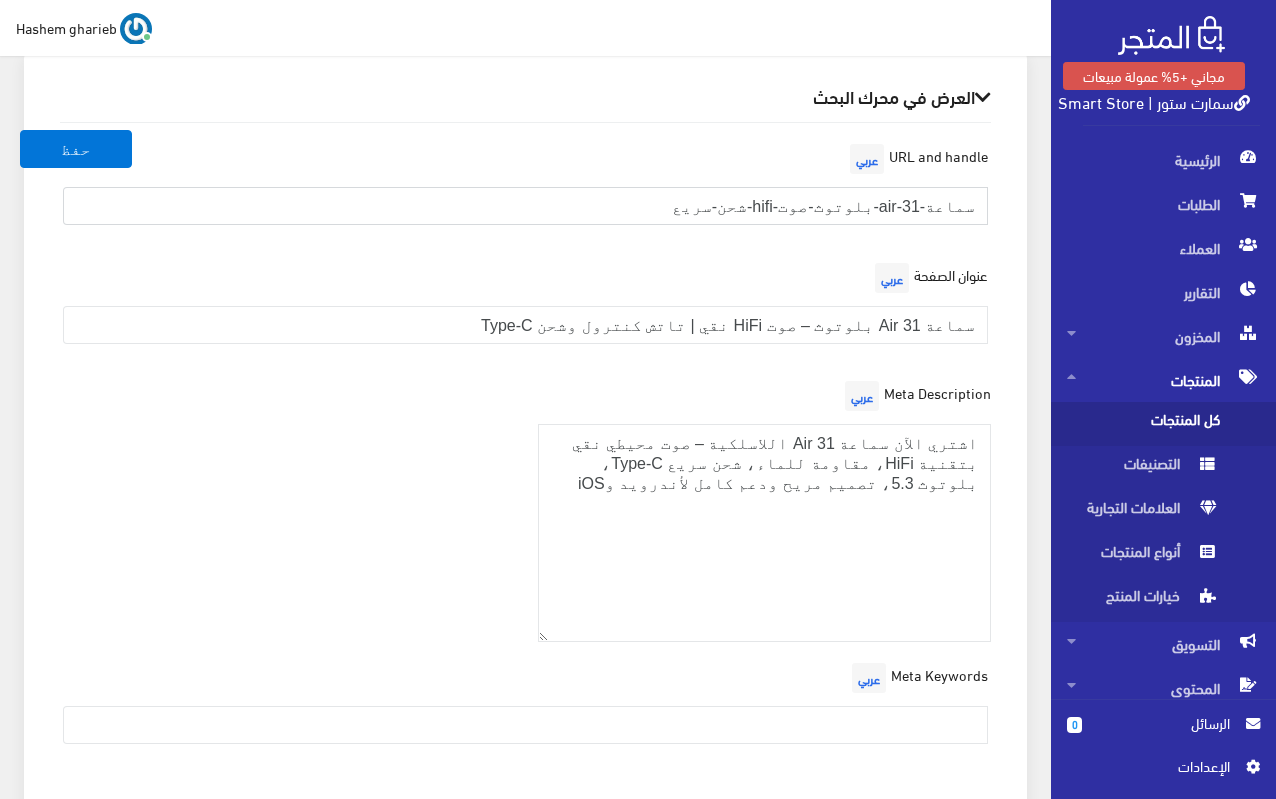 type on "سماعة-air-31-بلوتوث-صوت-hifi-شحن-سريع" 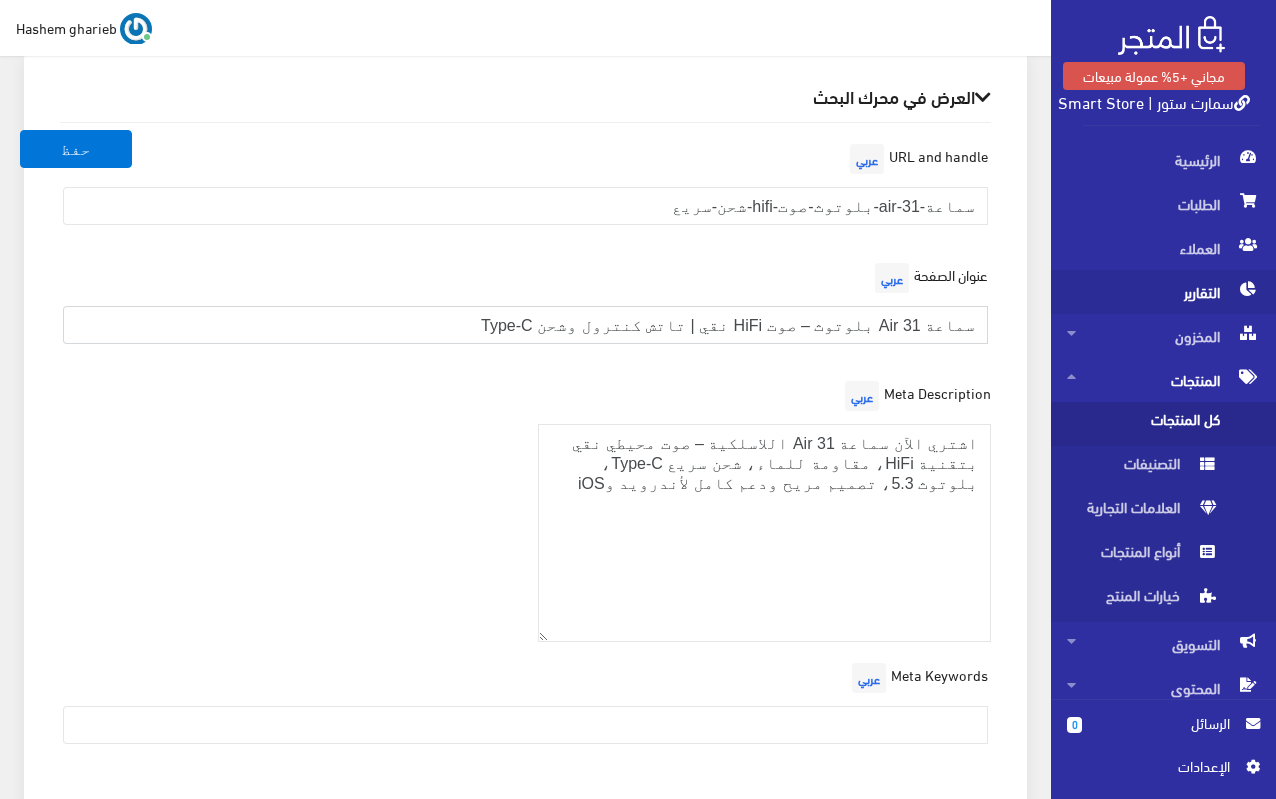 drag, startPoint x: 439, startPoint y: 286, endPoint x: 1103, endPoint y: 289, distance: 664.0068 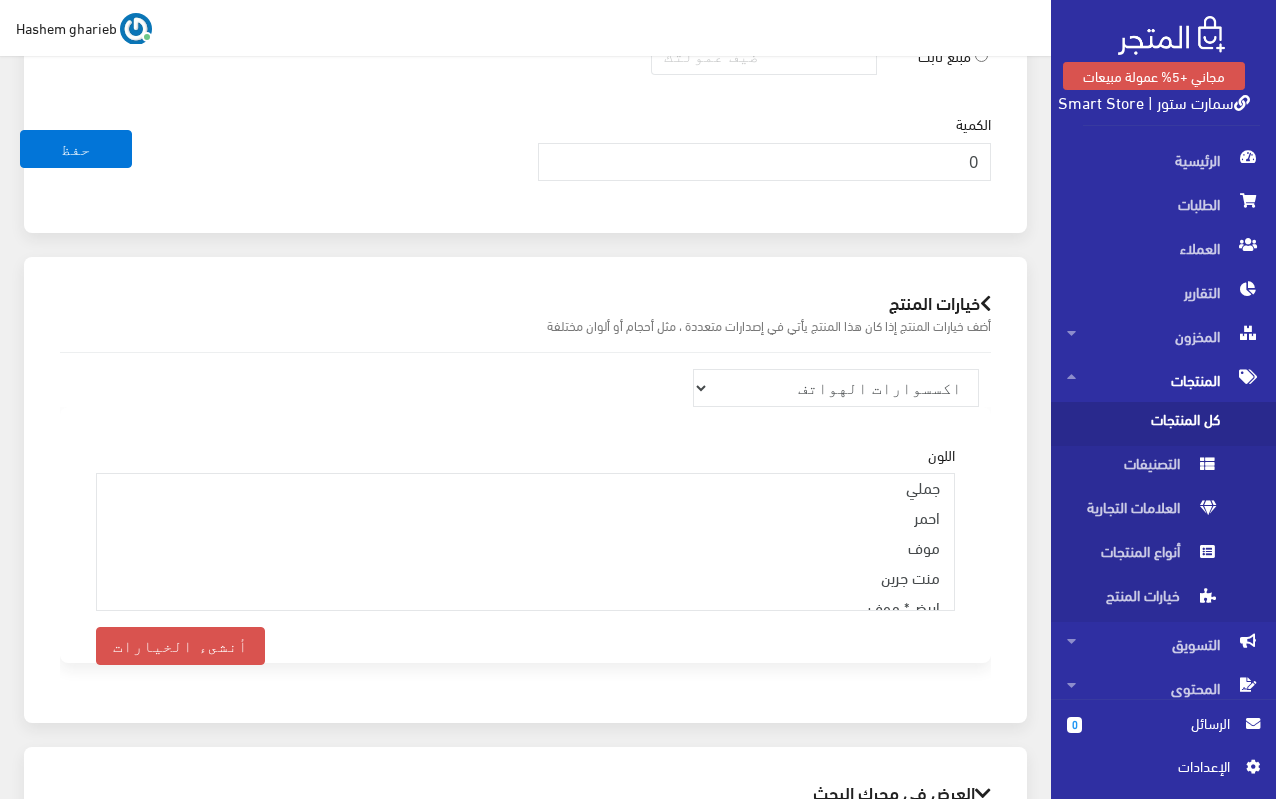 scroll, scrollTop: 2173, scrollLeft: 0, axis: vertical 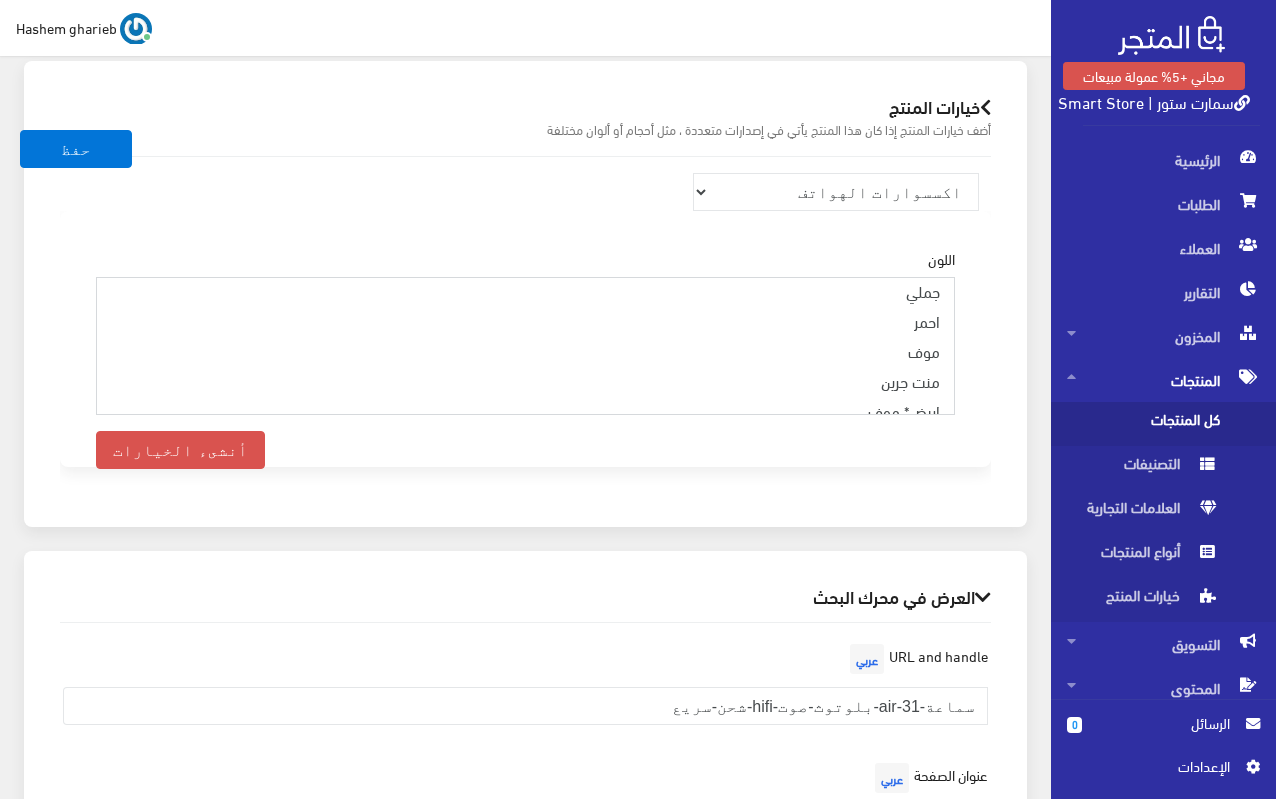 click on "انديجو" at bounding box center [525, 501] 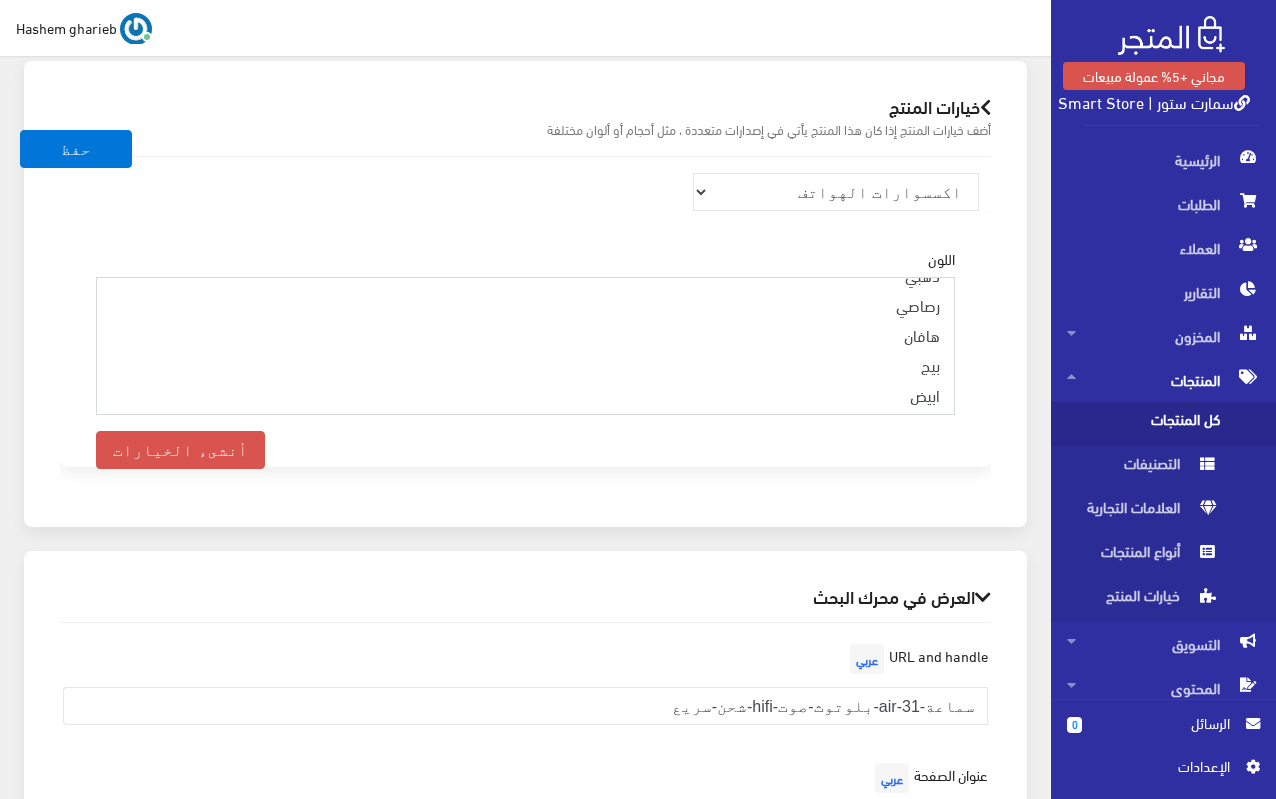 scroll, scrollTop: 200, scrollLeft: 0, axis: vertical 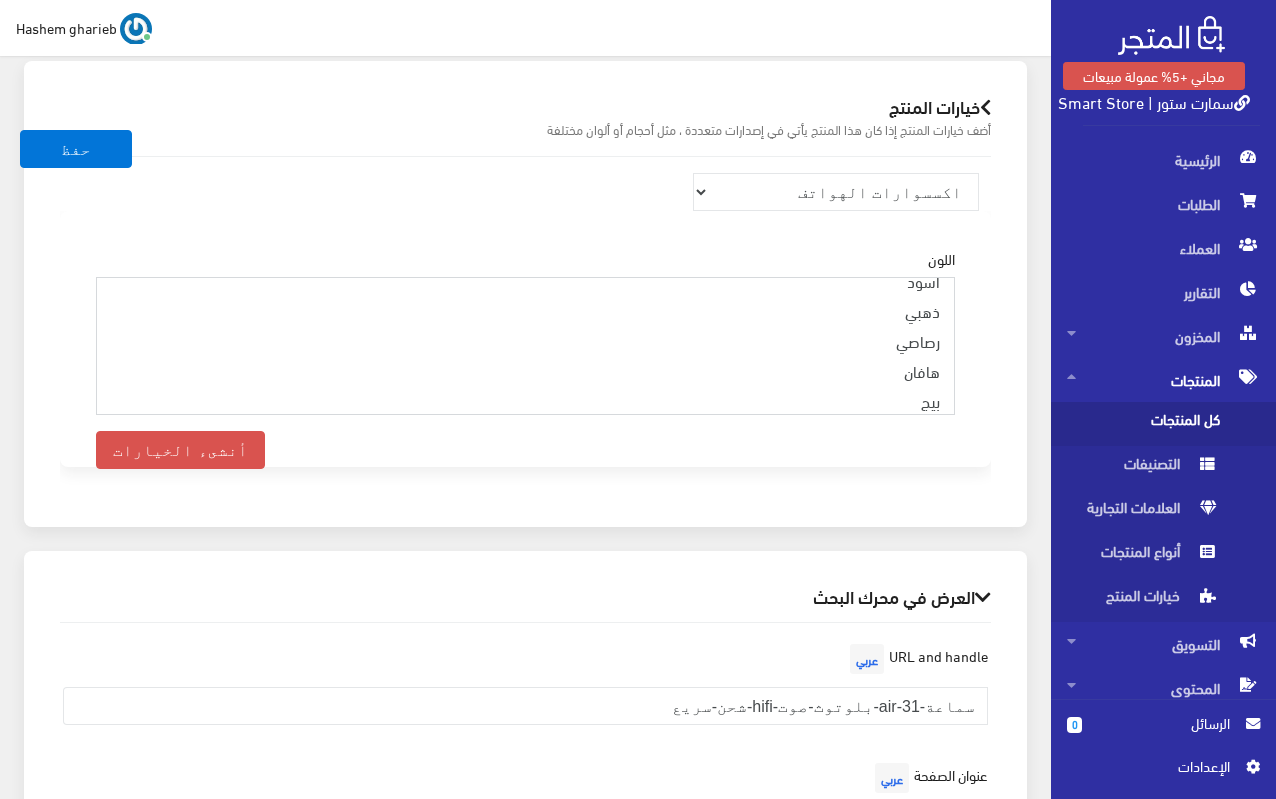 select on "36" 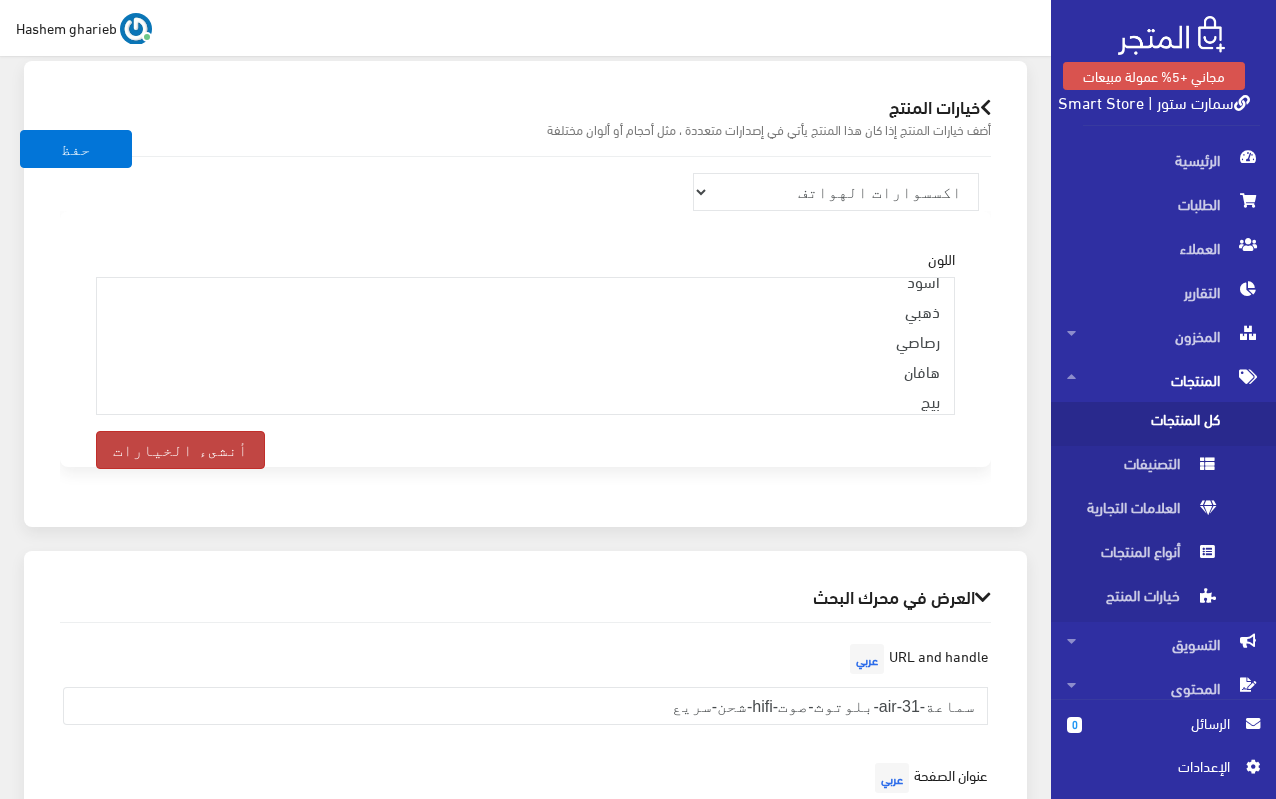 click on "أنشىء الخيارات" at bounding box center [180, 450] 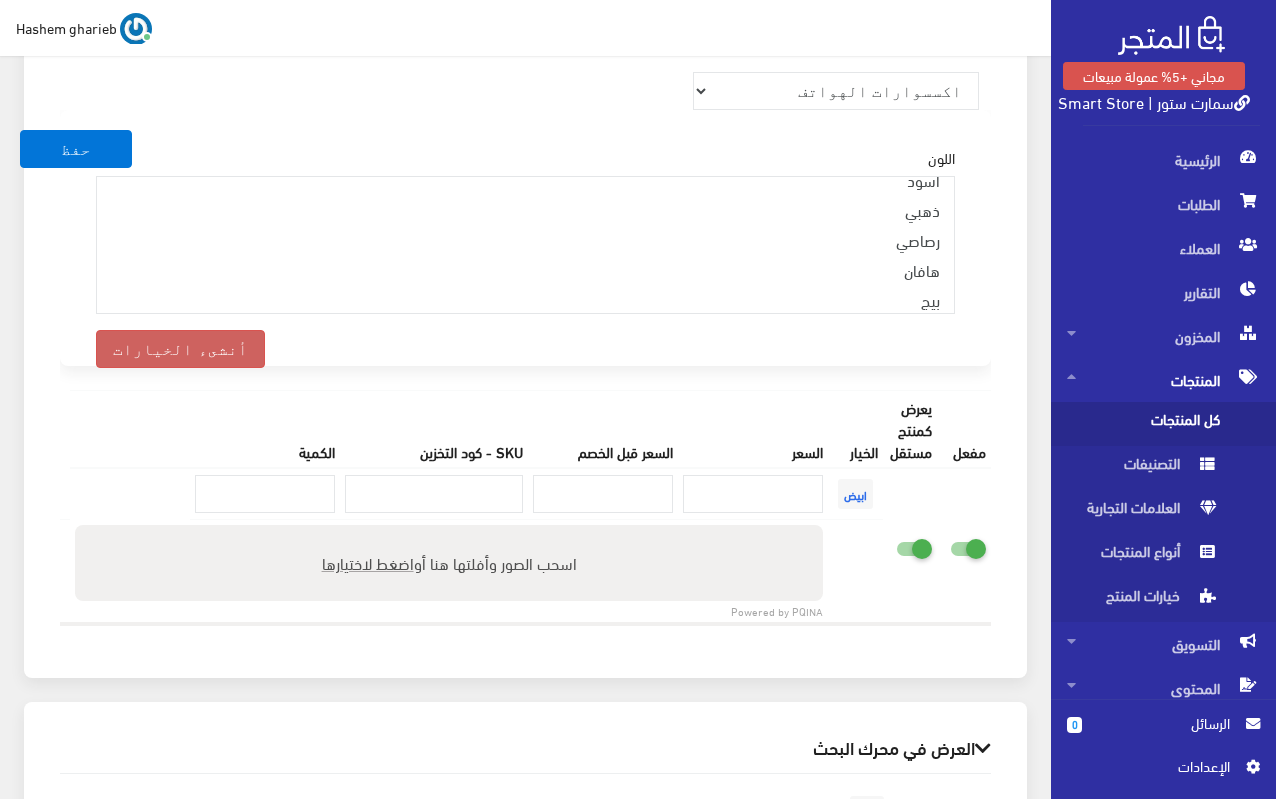 scroll, scrollTop: 2373, scrollLeft: 0, axis: vertical 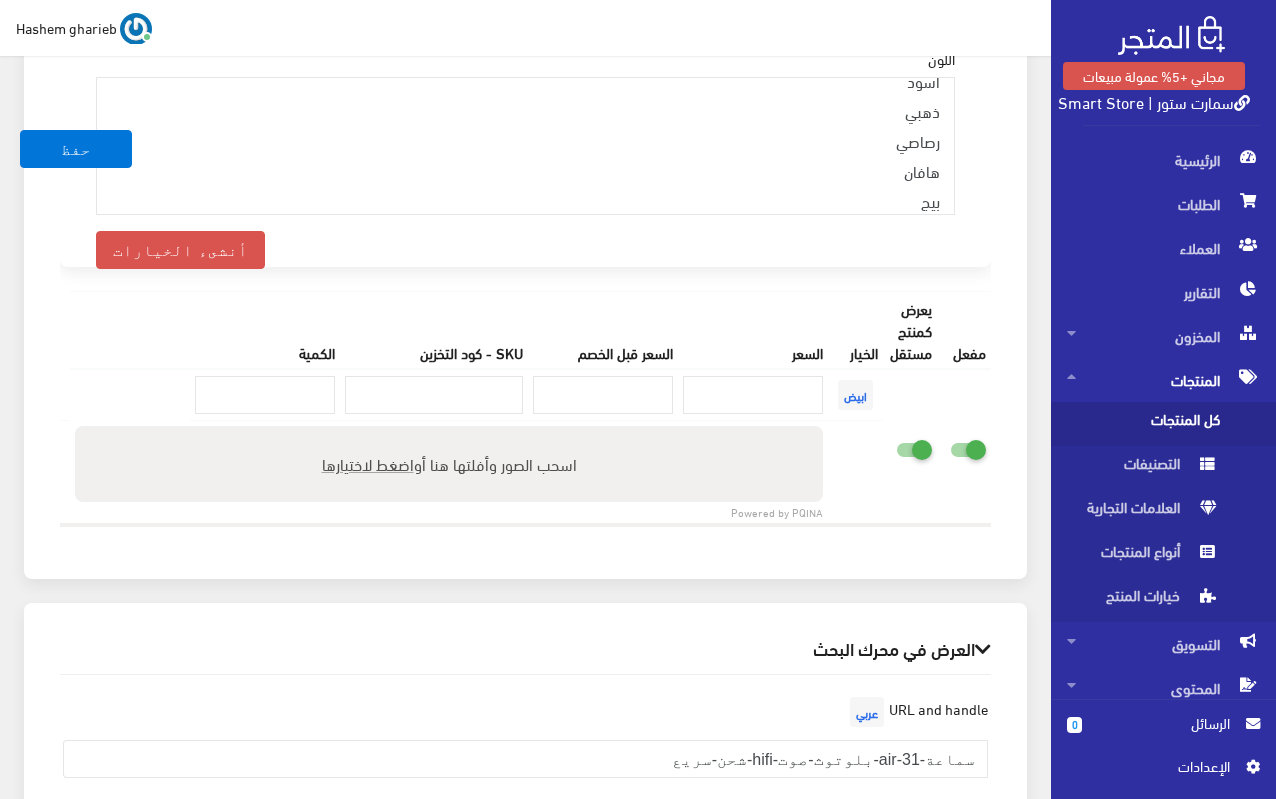 click at bounding box center (878, 445) 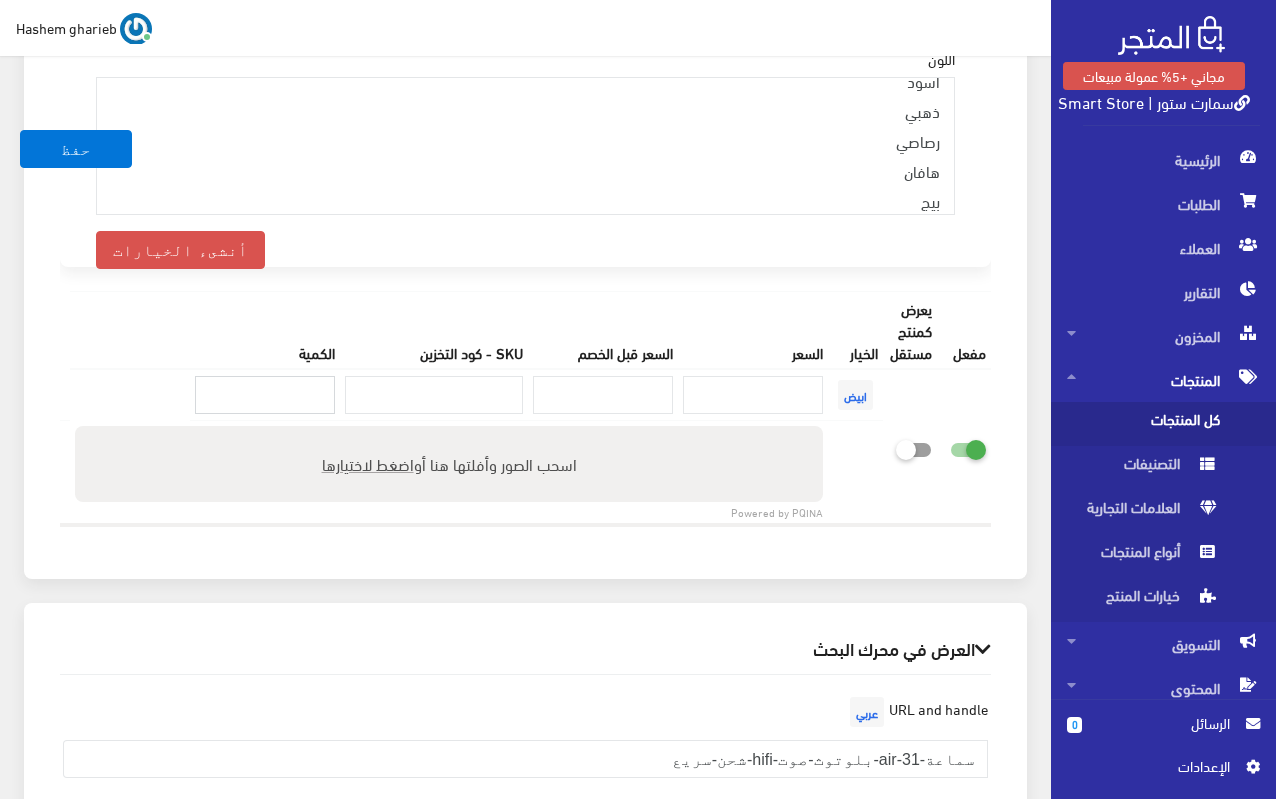 click at bounding box center [265, 395] 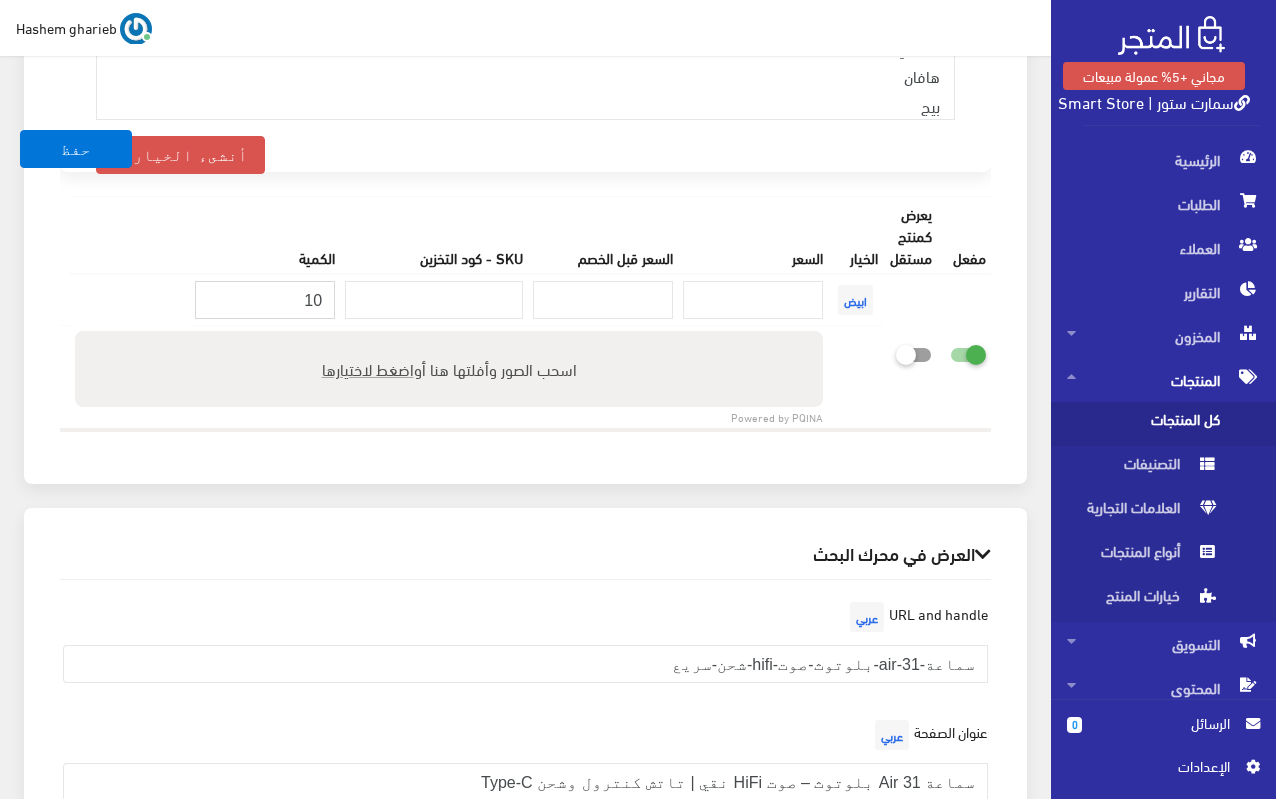 scroll, scrollTop: 2373, scrollLeft: 0, axis: vertical 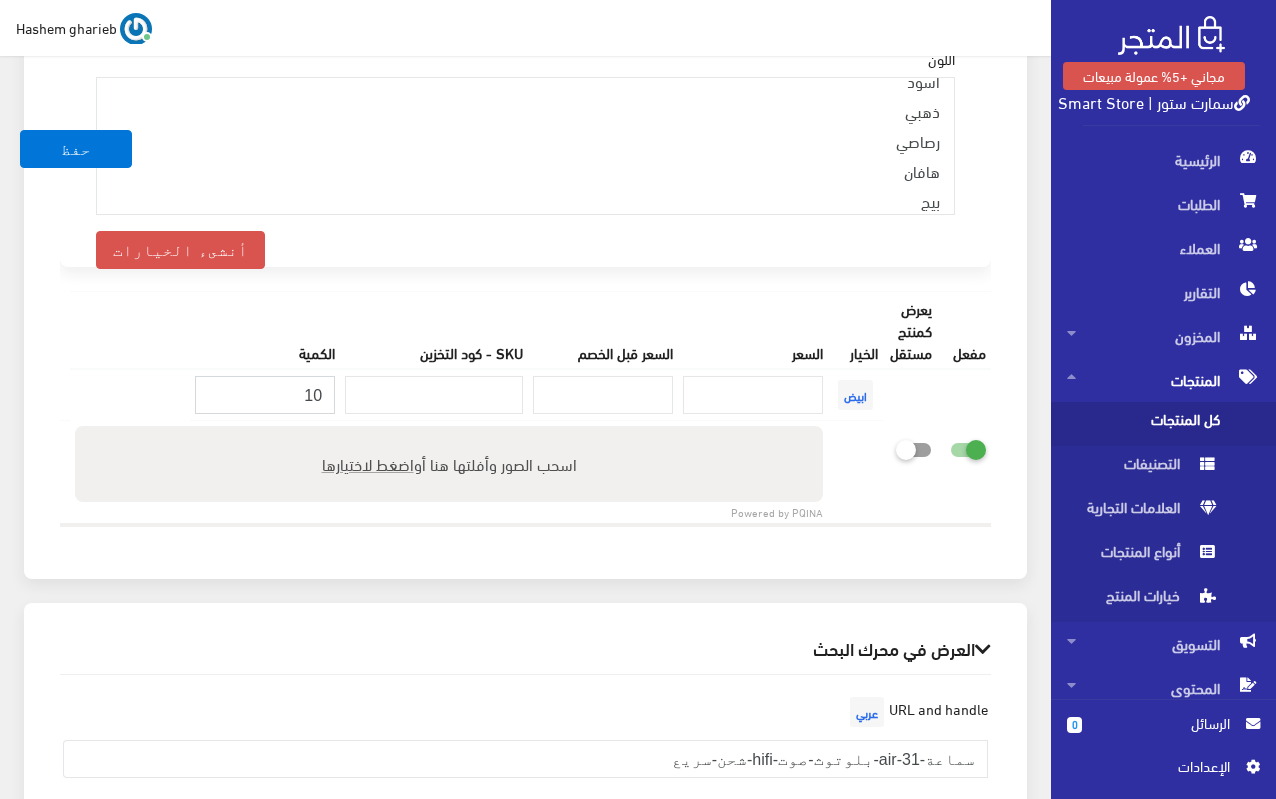 type on "10" 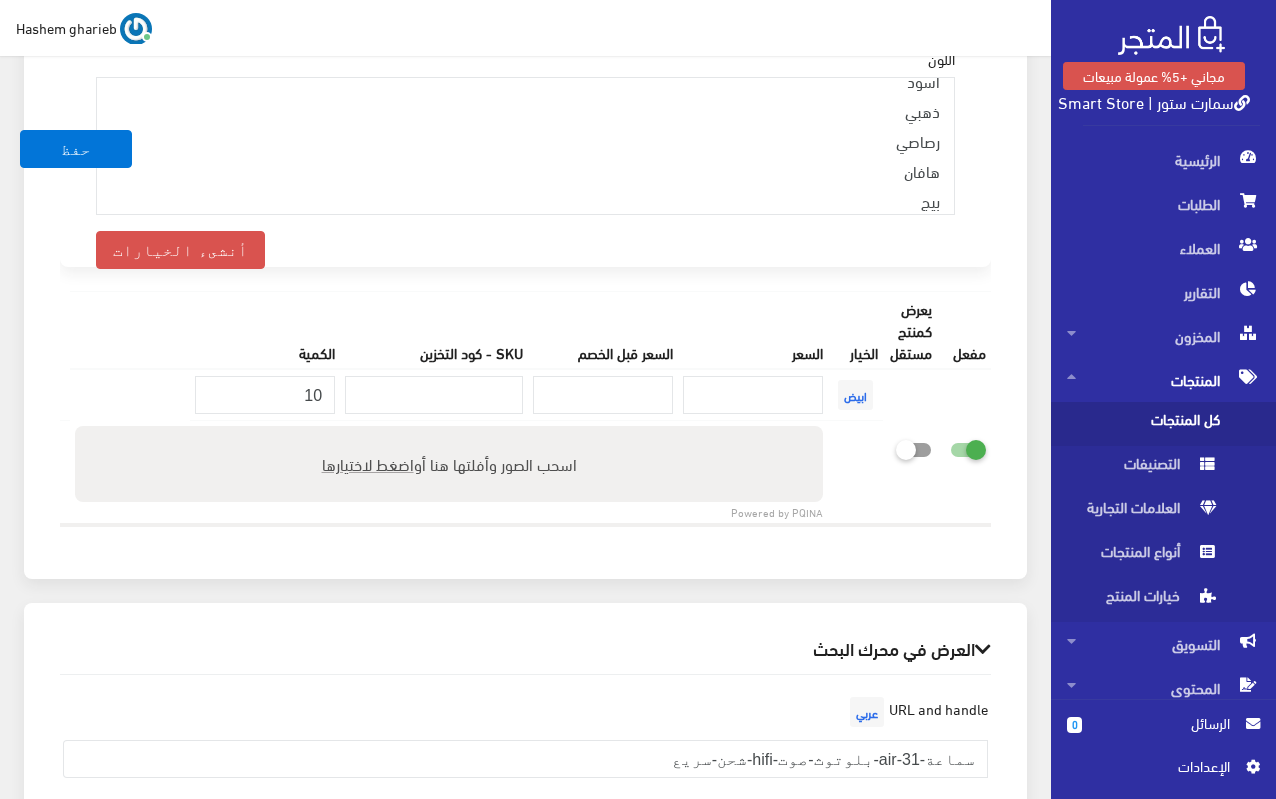 click on "منتجات ترفيهية
الكترونيات
اكسسوارات الهواتف
الصحة والجمال
تحف ومقتنيات
موضة وأزياء
مستلزمات السيارات
إضاءة وديكور
المنزل والمطبخ
الطاقة الشمسية
-" at bounding box center (525, 258) 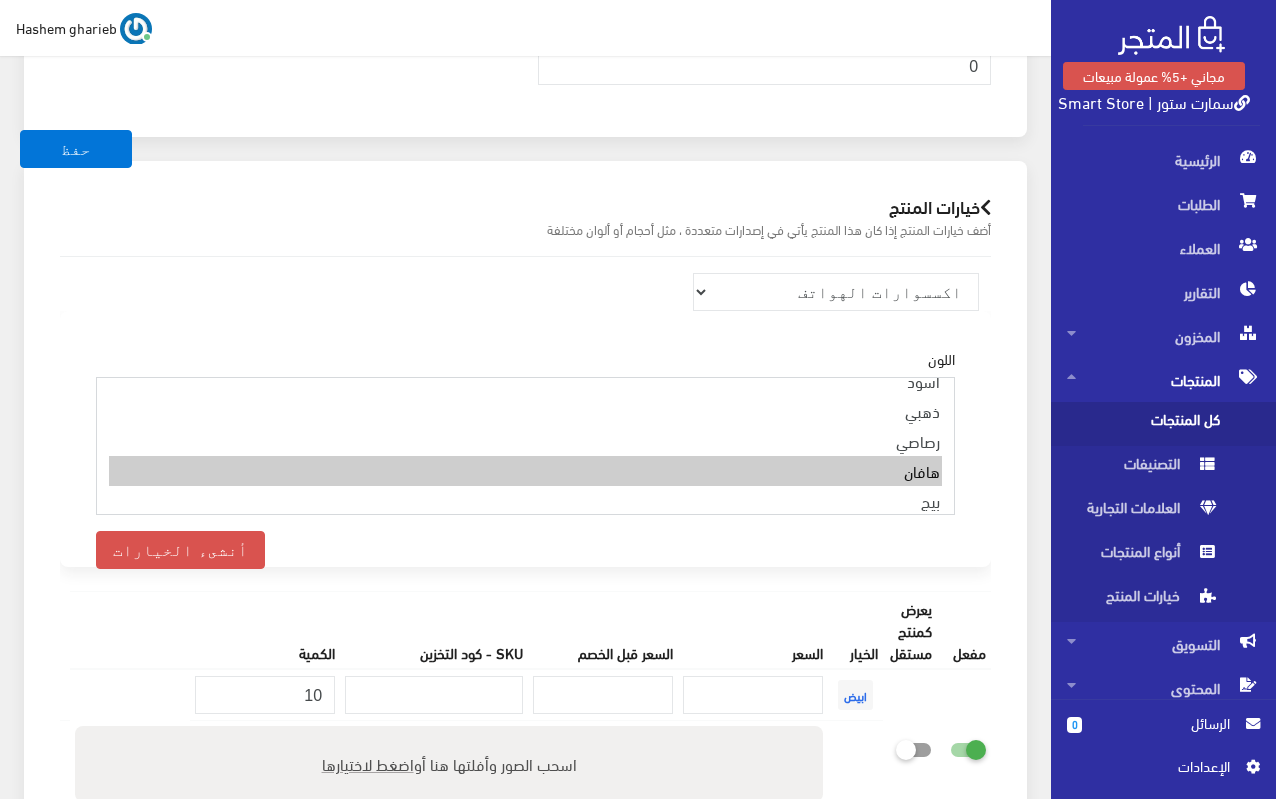 click on "هافان" at bounding box center (525, 471) 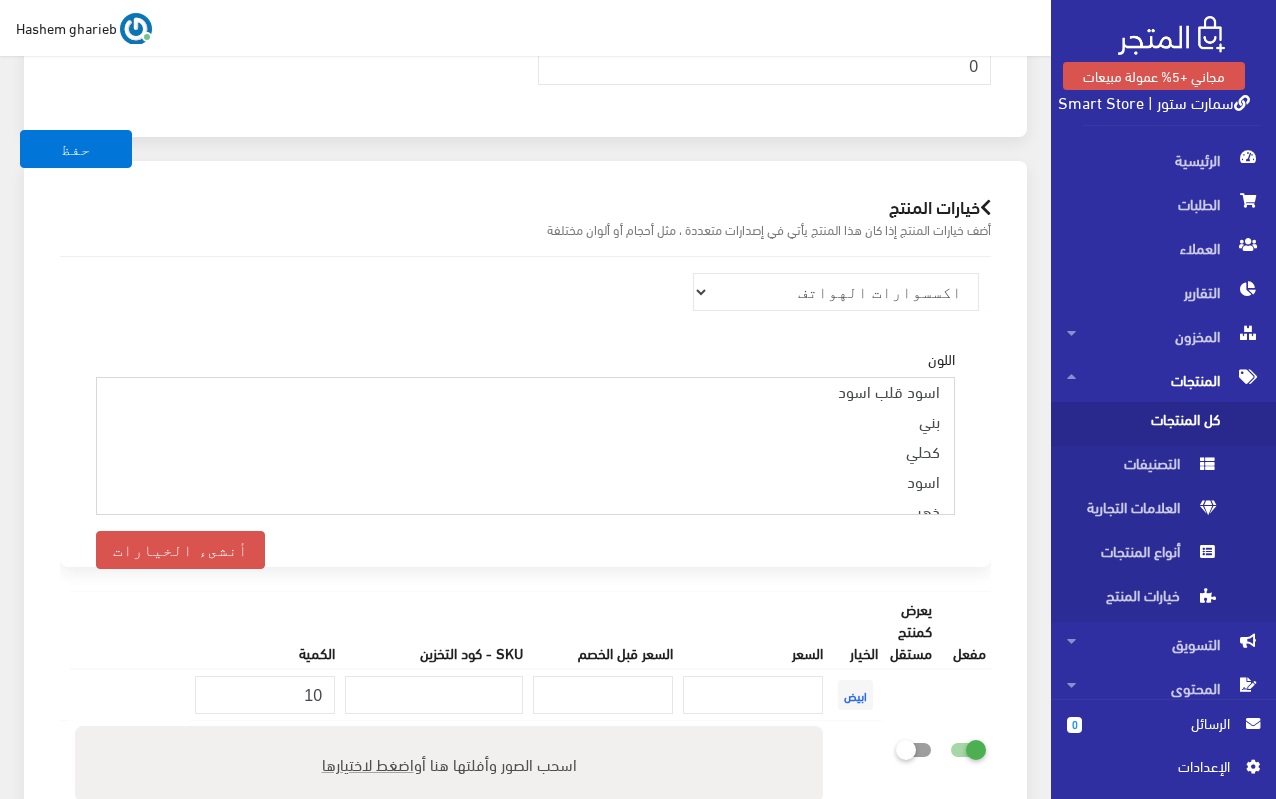 select on "18" 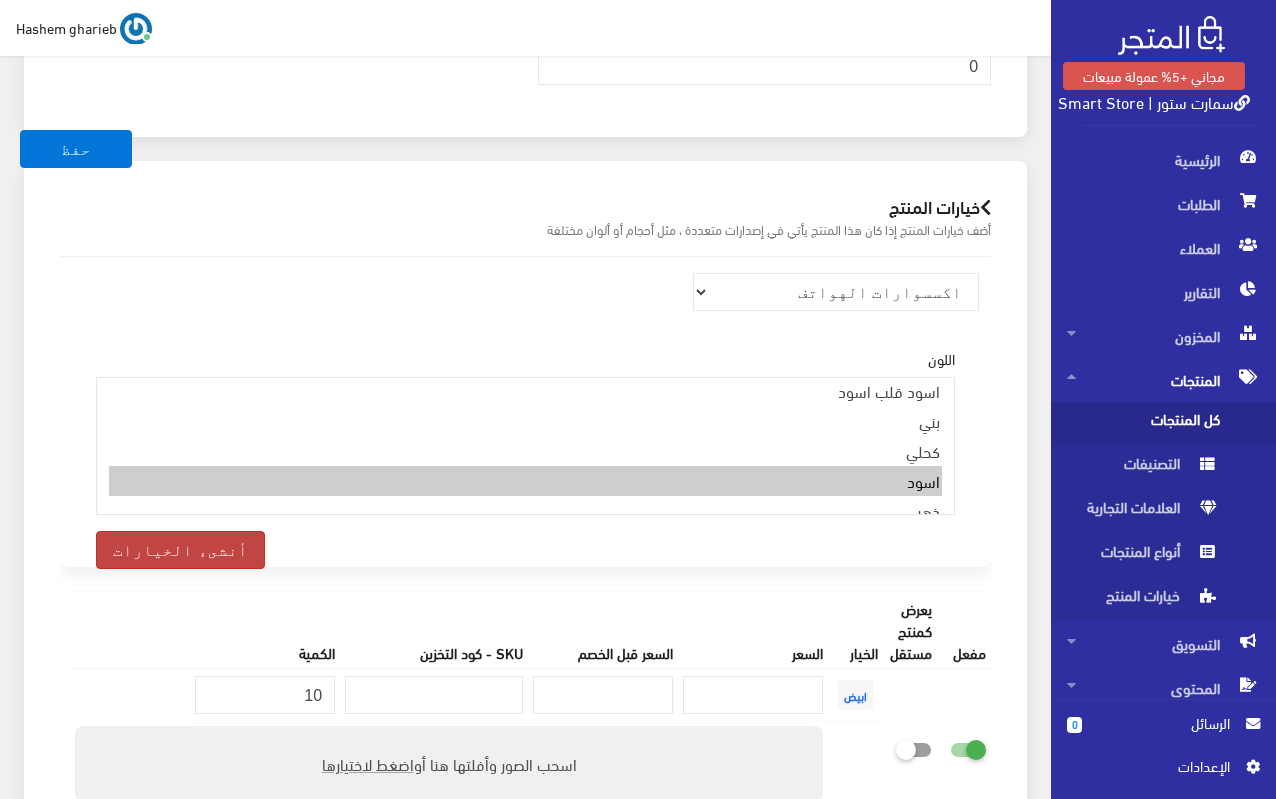 click on "أنشىء الخيارات" at bounding box center (180, 550) 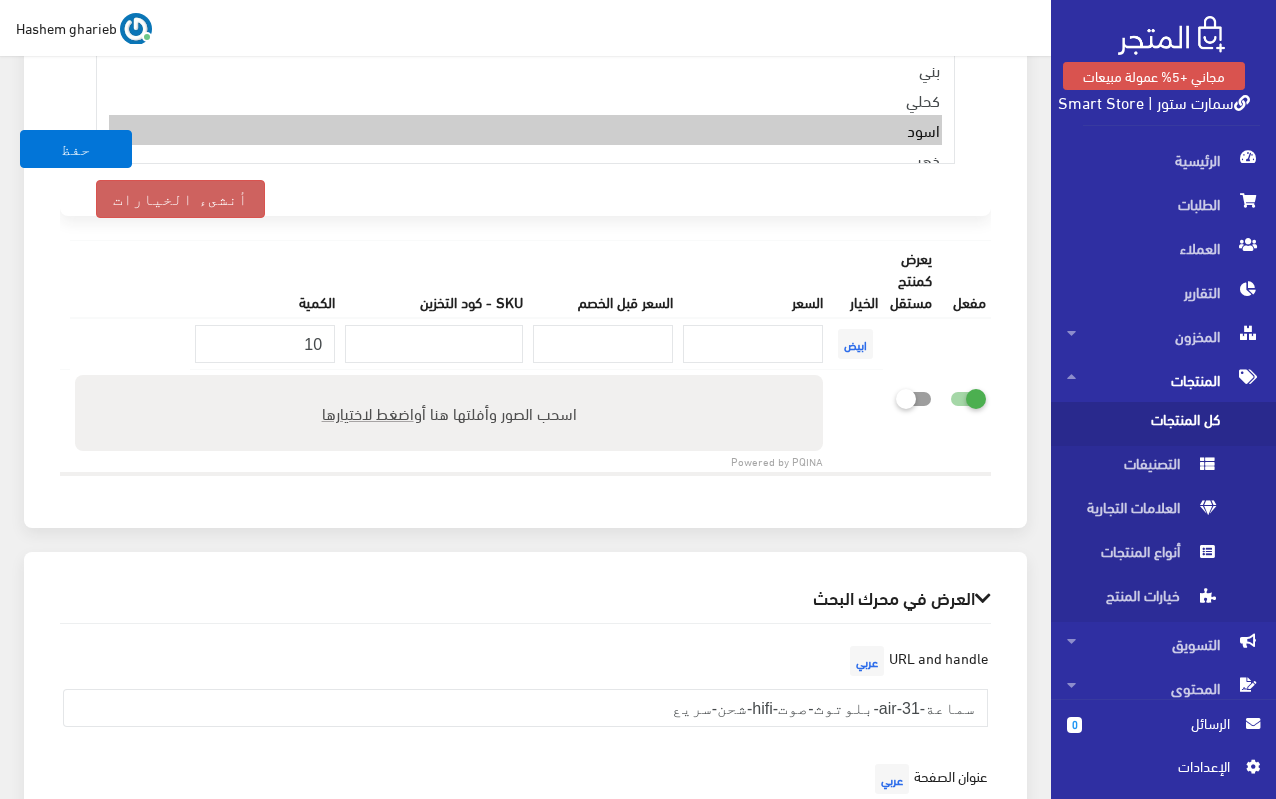 scroll, scrollTop: 2773, scrollLeft: 0, axis: vertical 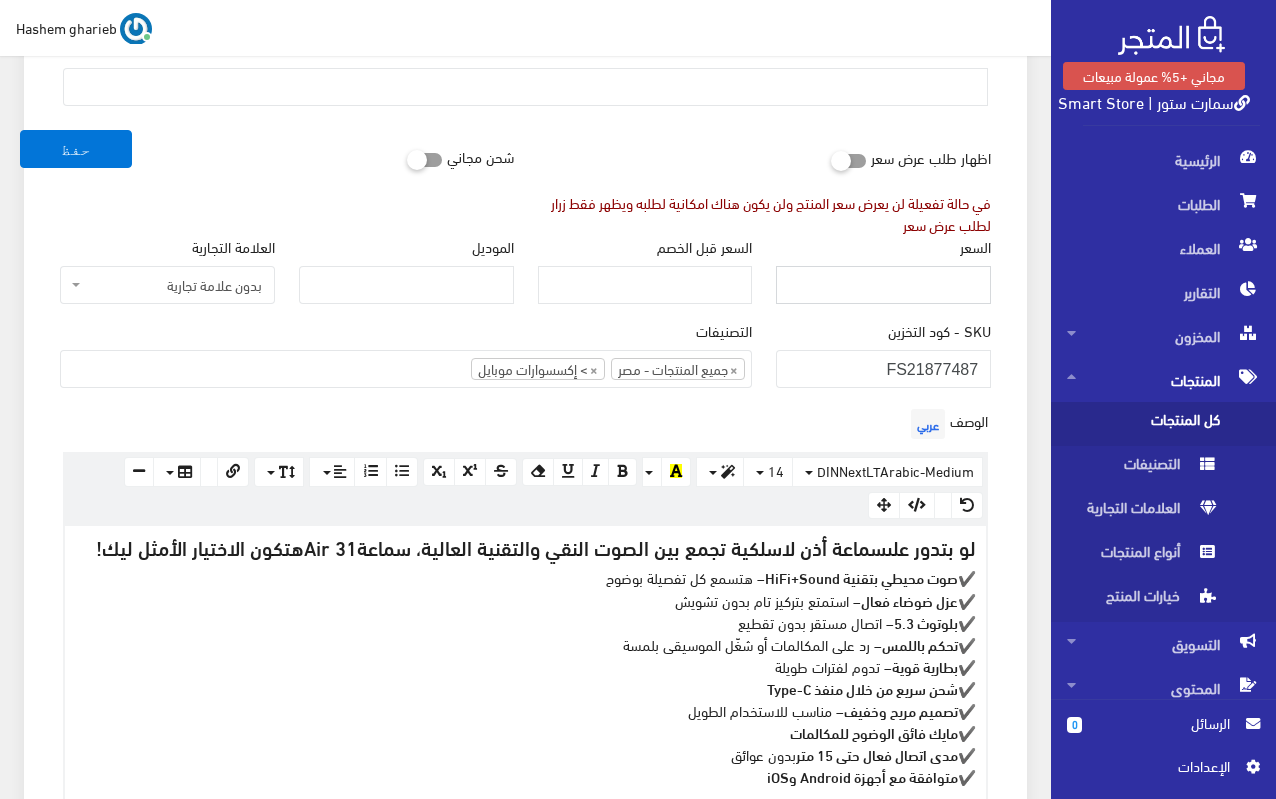 click on "السعر" at bounding box center [883, 285] 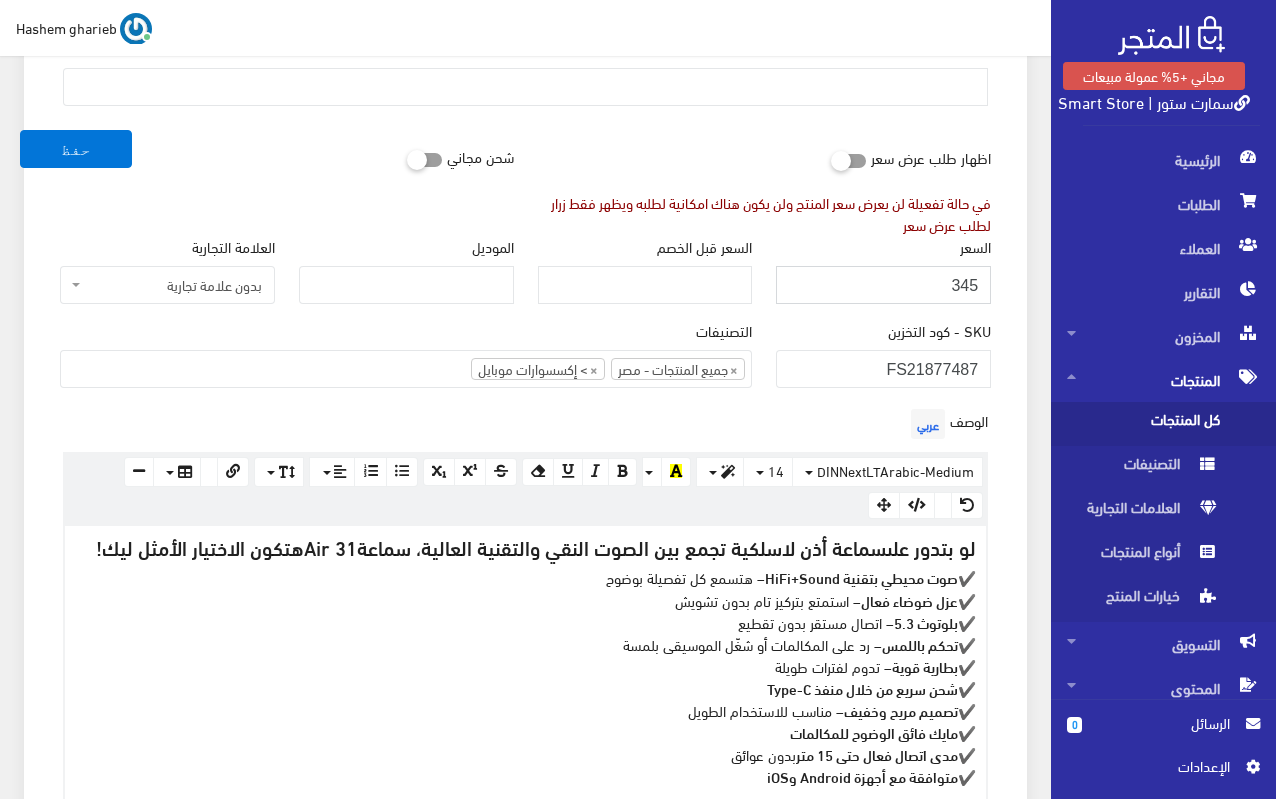 type on "345" 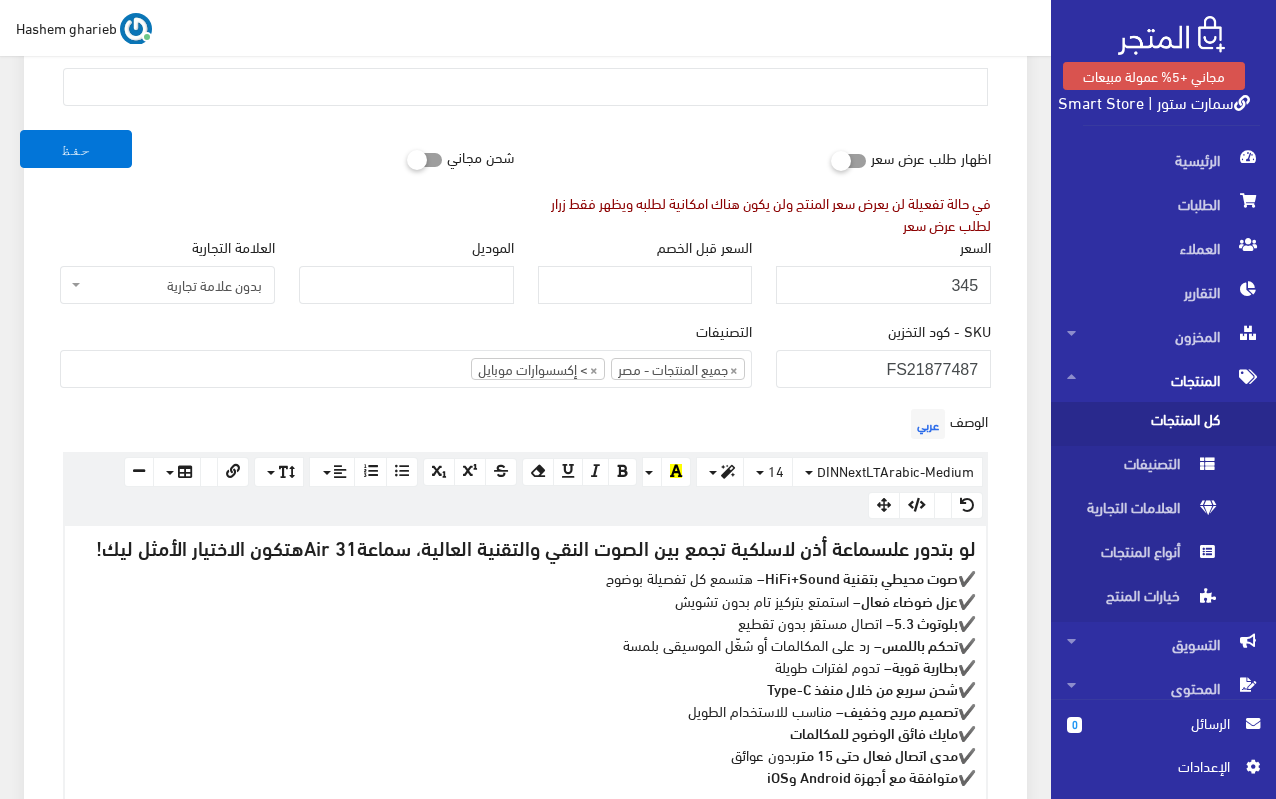 click on "معلومات أساسية
اسم المنتج  عربي
اظهار طلب عرض سعر
في حالة تفعيلة لن يعرض سعر المنتج ولن يكون هناك امكانية لطلبه ويظهر فقط زرار لطلب عرض سعر
شحن مجاني" at bounding box center [525, 935] 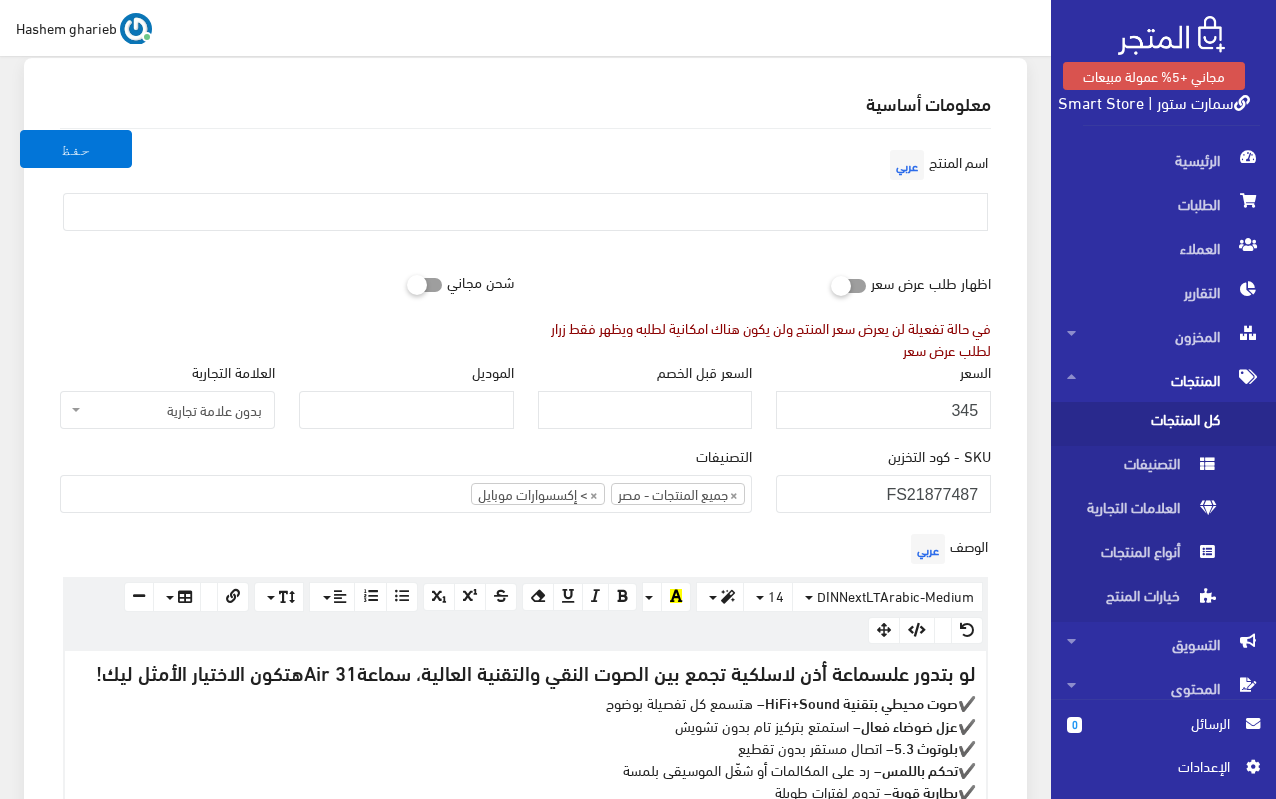 scroll, scrollTop: 0, scrollLeft: 0, axis: both 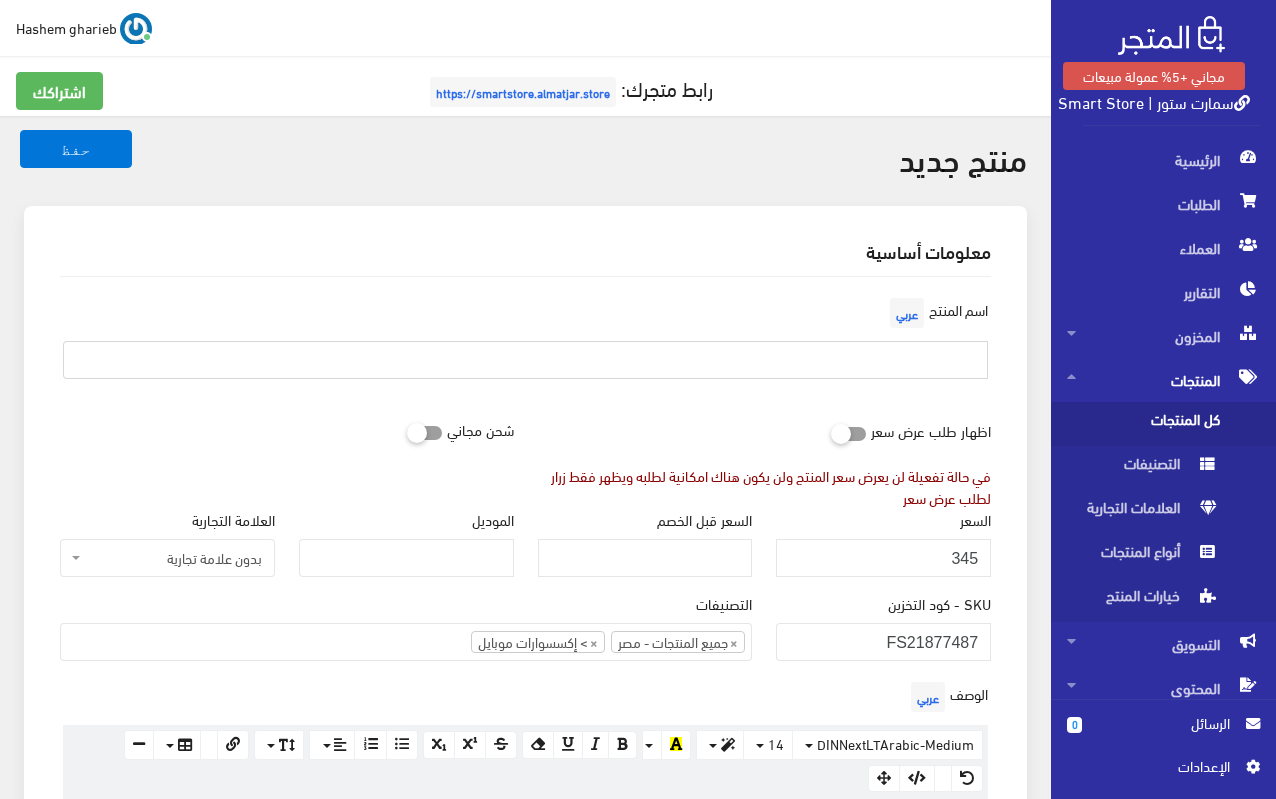 click at bounding box center (525, 360) 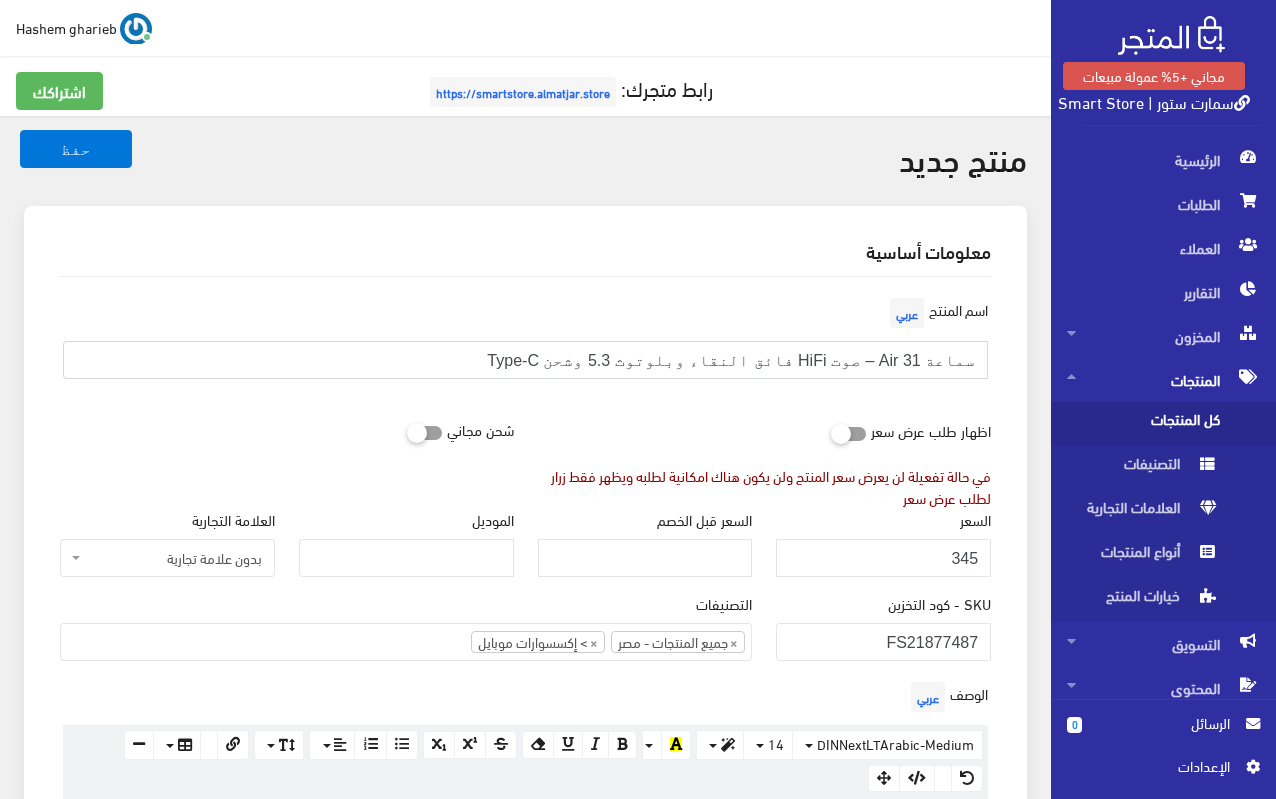type on "سماعة Air 31 – صوت HiFi فائق النقاء وبلوتوث 5.3 وشحن Type-C" 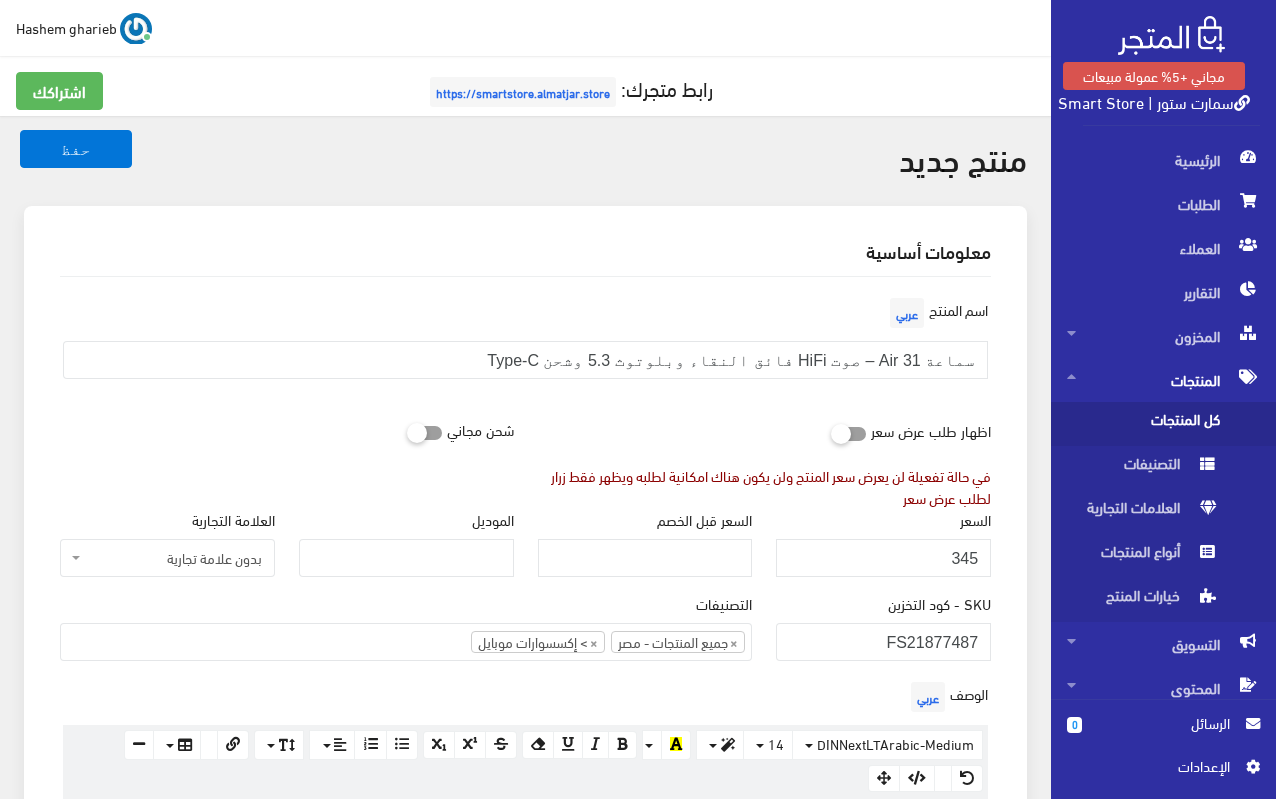 click on "اسم المنتج  عربي
سماعة Air 31 – صوت HiFi فائق النقاء وبلوتوث 5.3 وشحن Type-C
اظهار طلب عرض سعر
في حالة تفعيلة لن يعرض سعر المنتج ولن يكون هناك امكانية لطلبه ويظهر فقط زرار لطلب عرض سعر
شحن مجاني" at bounding box center [525, 1233] 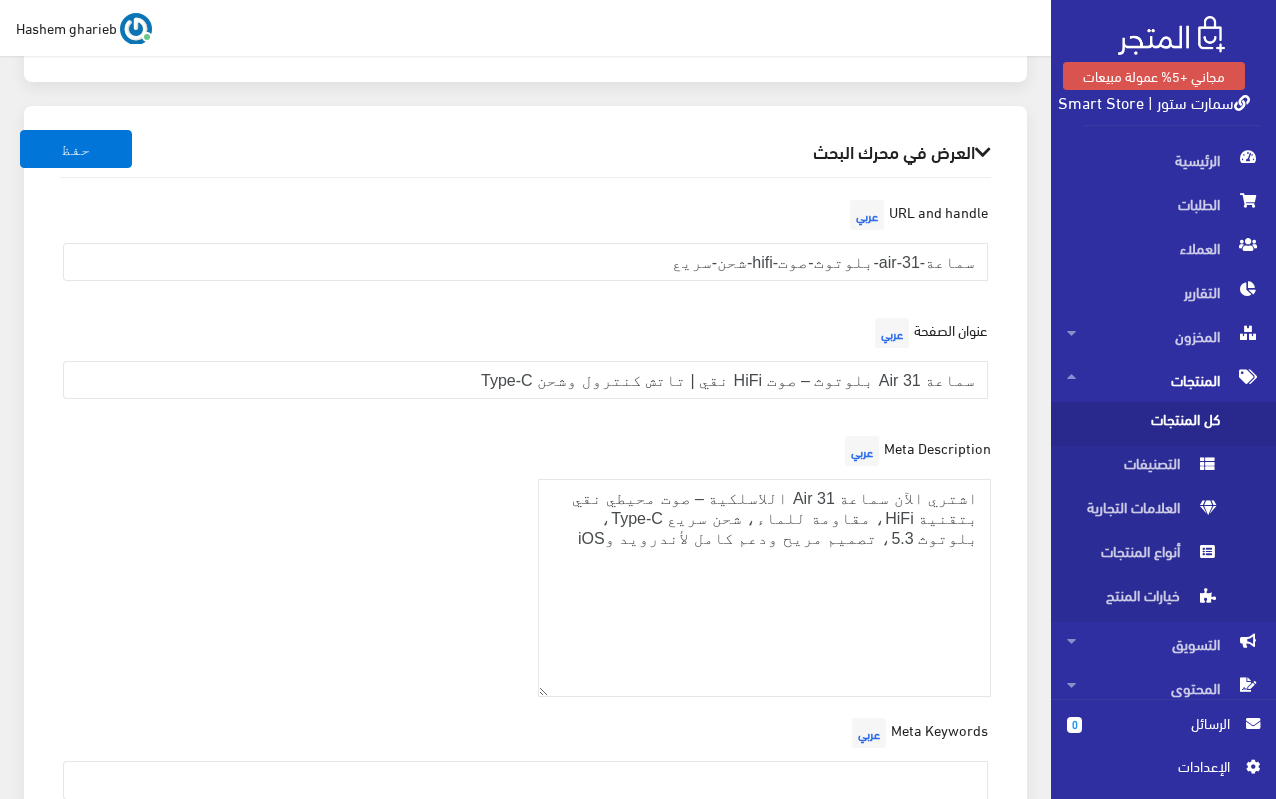 scroll, scrollTop: 3025, scrollLeft: 0, axis: vertical 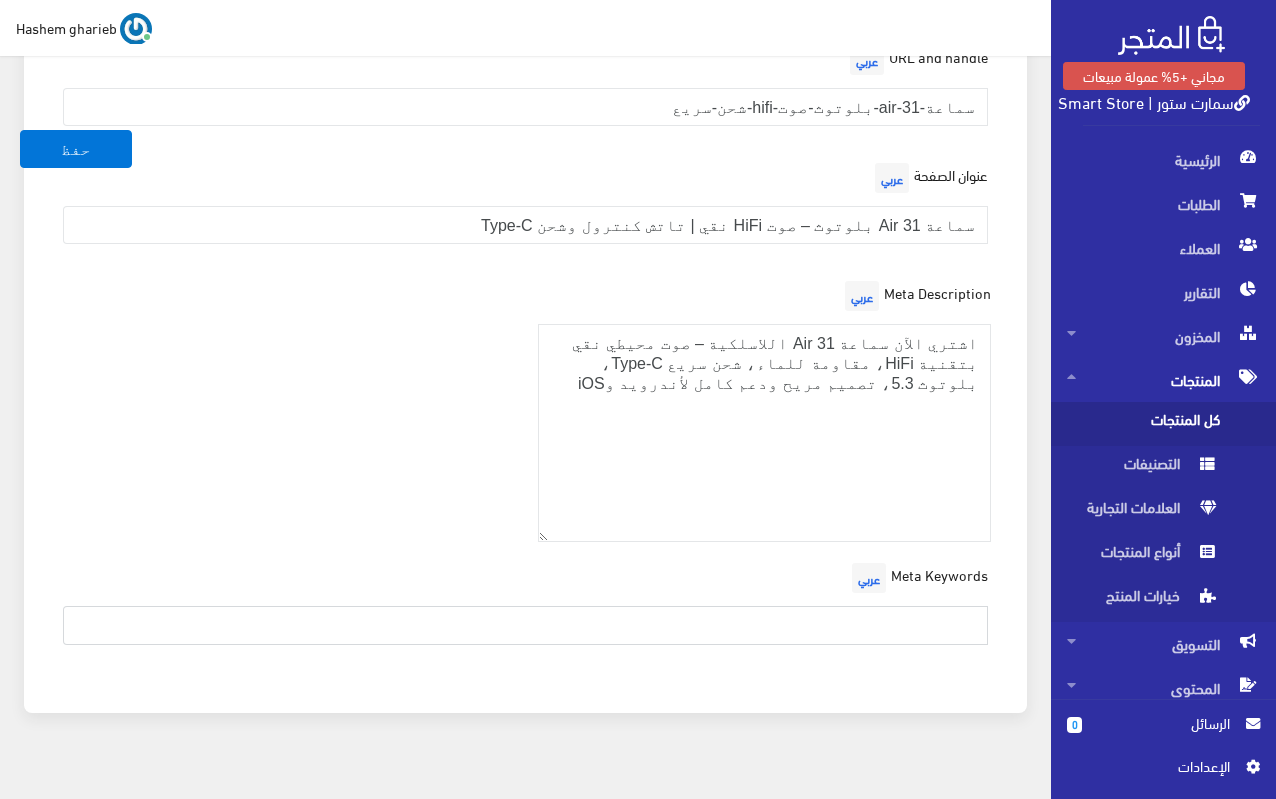 click at bounding box center [525, 625] 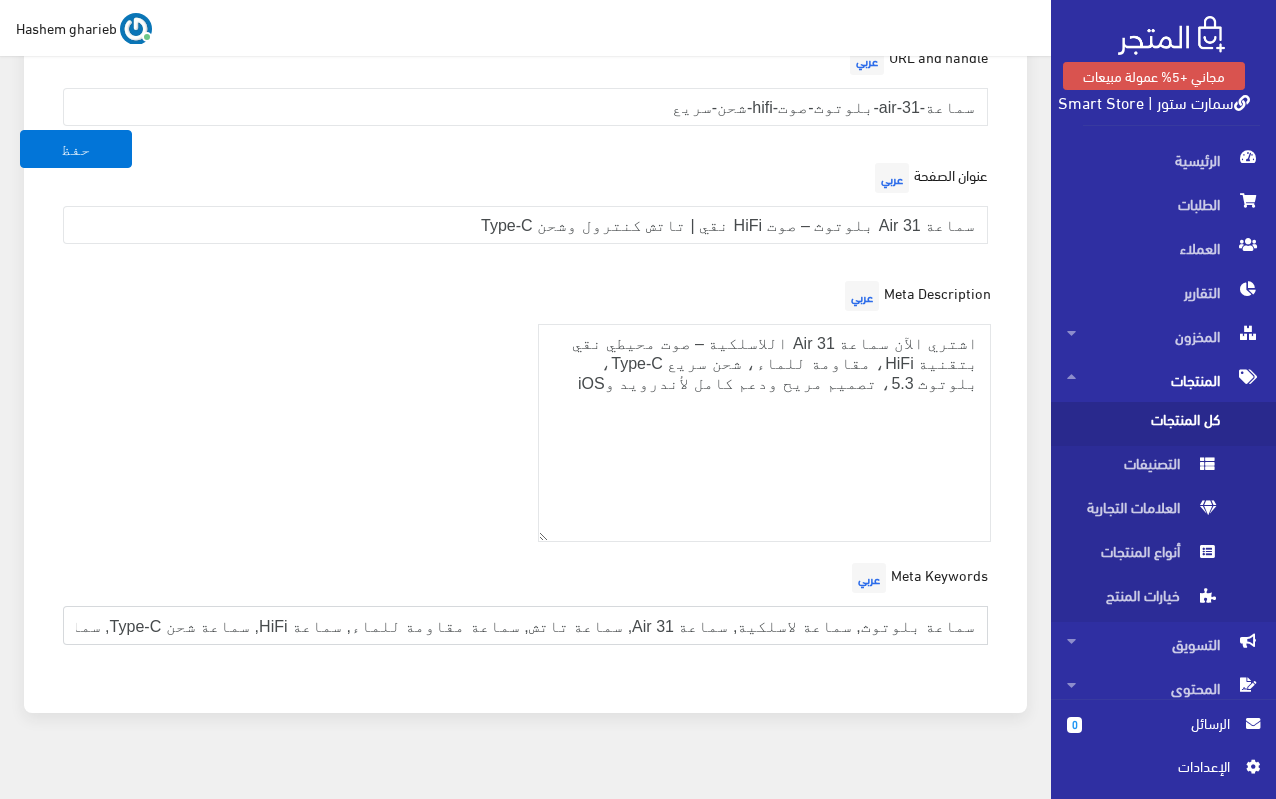 scroll, scrollTop: 0, scrollLeft: -961, axis: horizontal 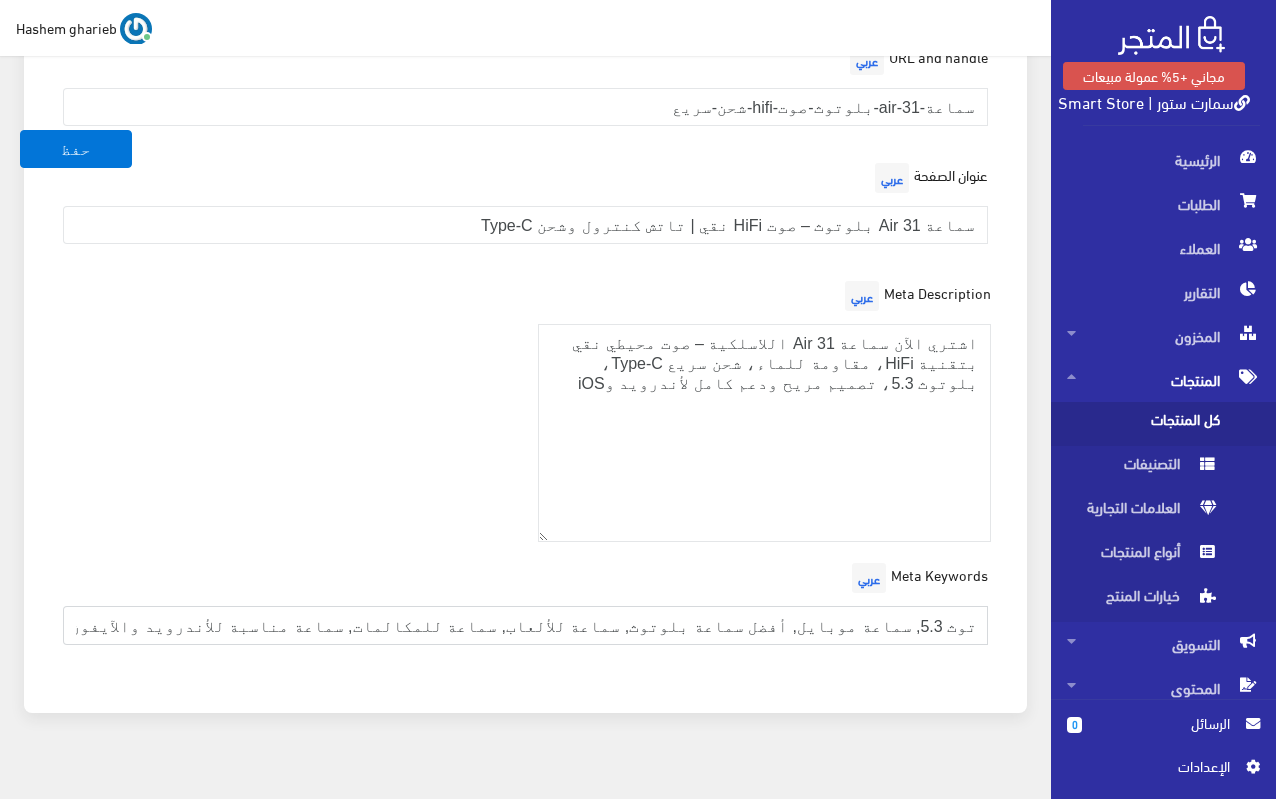 type on "سماعة بلوتوث, سماعة لاسلكية, سماعة Air 31, سماعة تاتش, سماعة مقاومة للماء, سماعة HiFi, سماعة شحن Type-C, سماعة بلوتوث 5.3, سماعة موبايل, أفضل سماعة بلوتوث, سماعة للألعاب, سماعة للمكالمات, سماعة مناسبة للأندرويد والآيفون, سماعة صغيرة الحجم, سماعة ببطارية قوية" 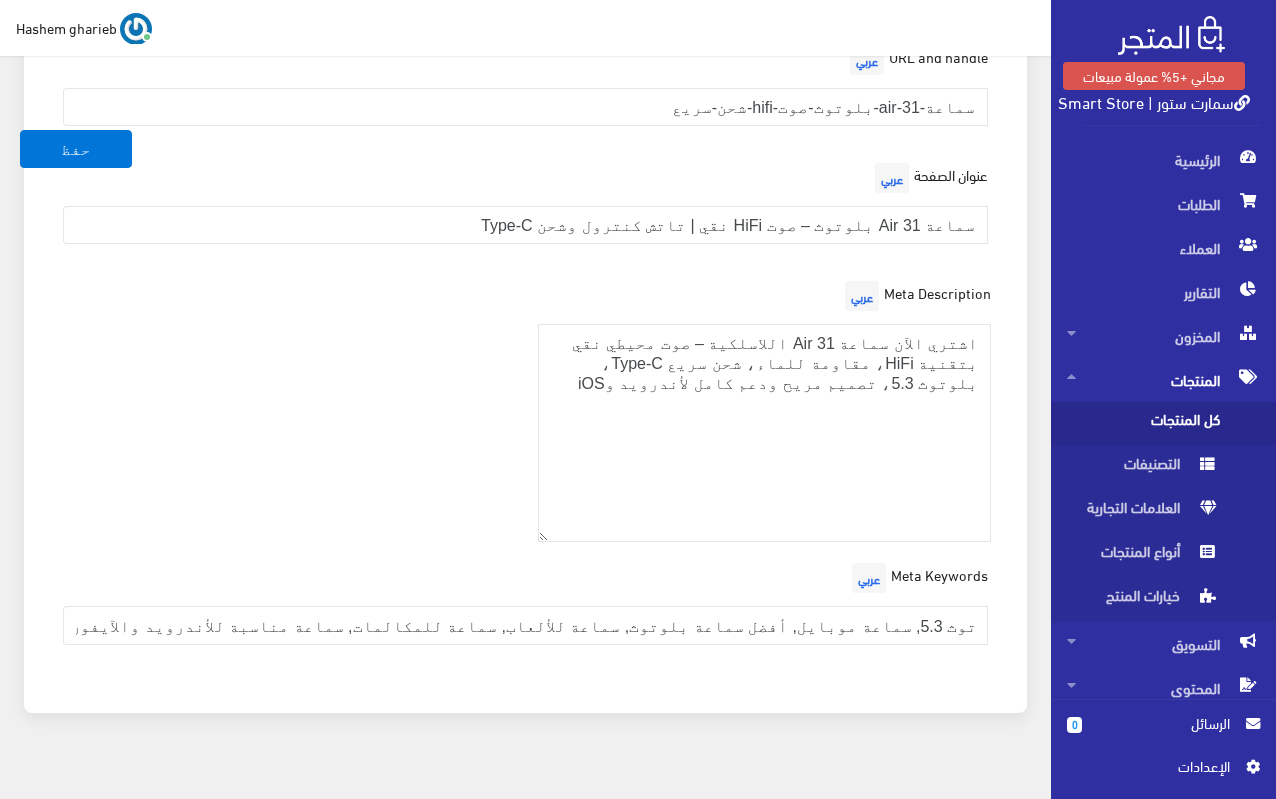 click on "Meta Description  عربي
اشتري الآن سماعة Air 31 اللاسلكية – صوت محيطي نقي بتقنية HiFi، مقاومة للماء، شحن سريع Type-C، بلوتوث 5.3، تصميم مريح ودعم كامل لأندرويد وiOS" at bounding box center [525, 417] 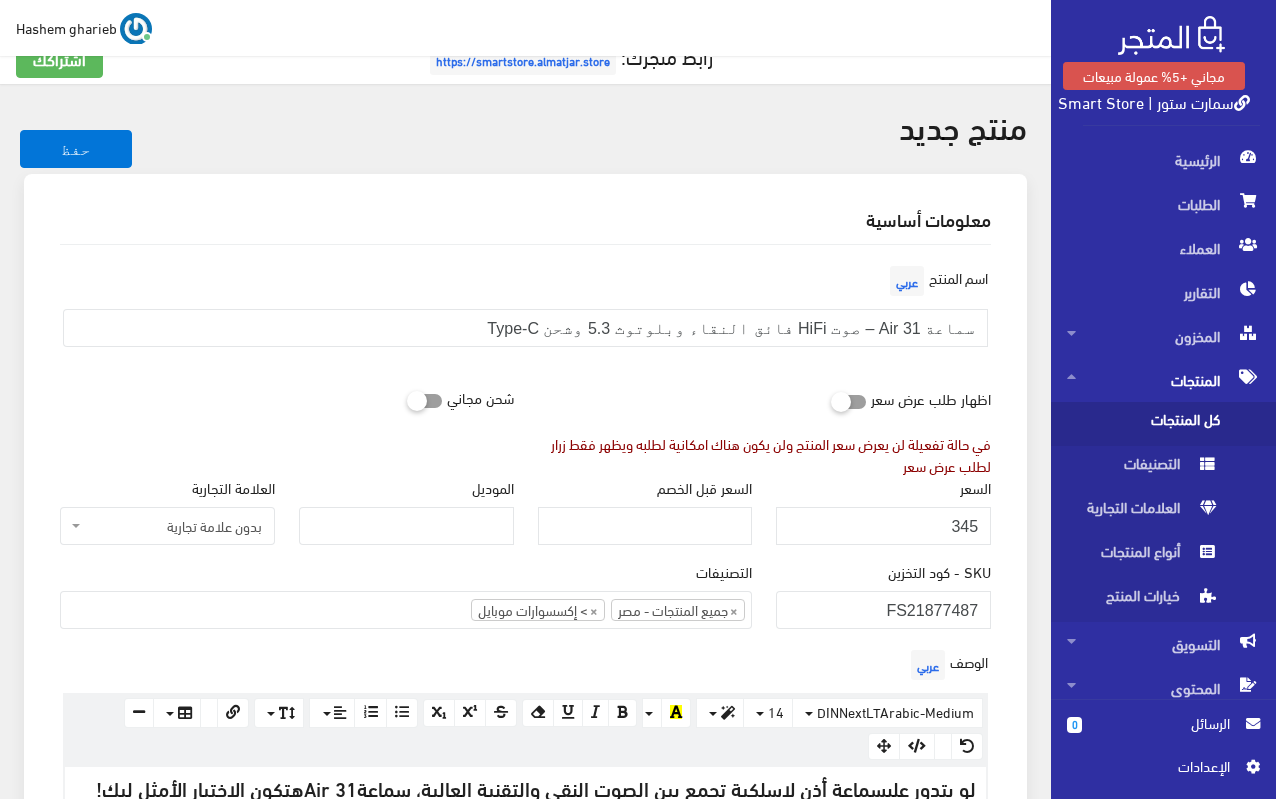scroll, scrollTop: 25, scrollLeft: 0, axis: vertical 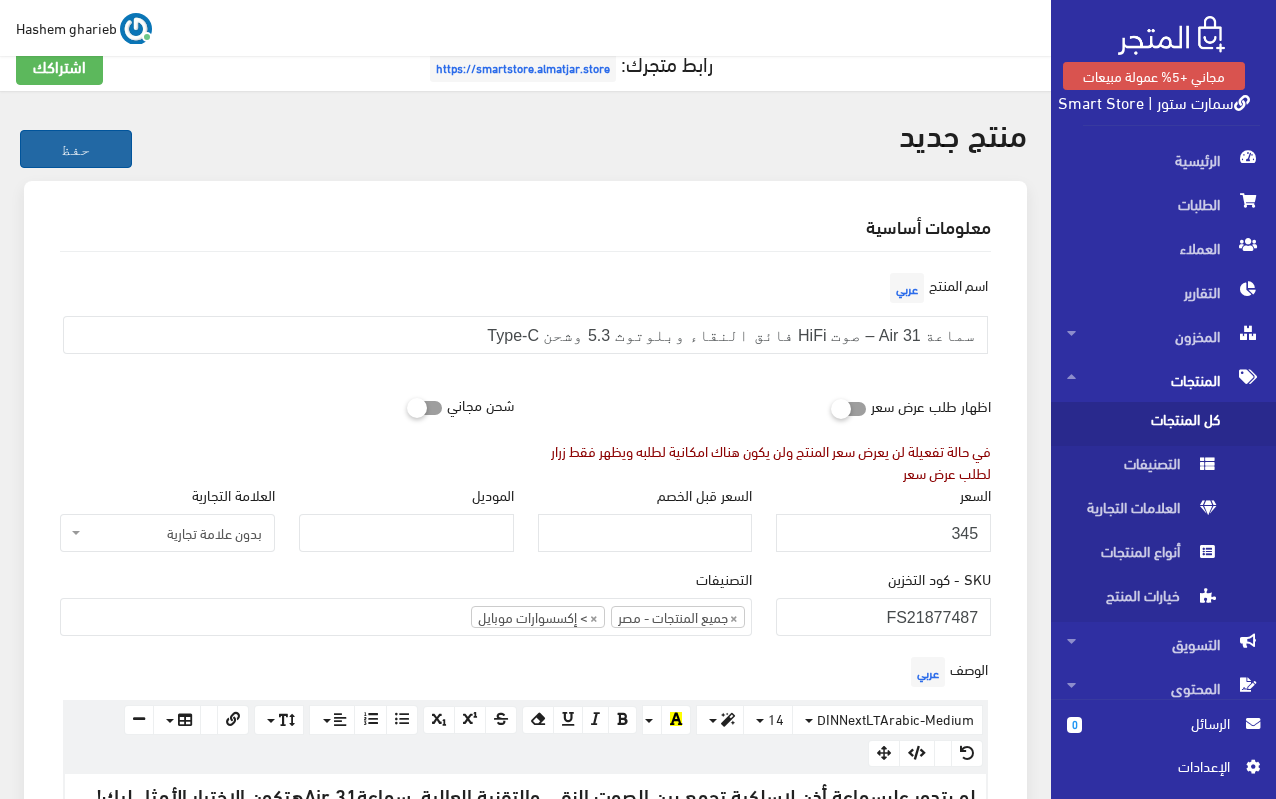 click on "حفظ" at bounding box center [76, 149] 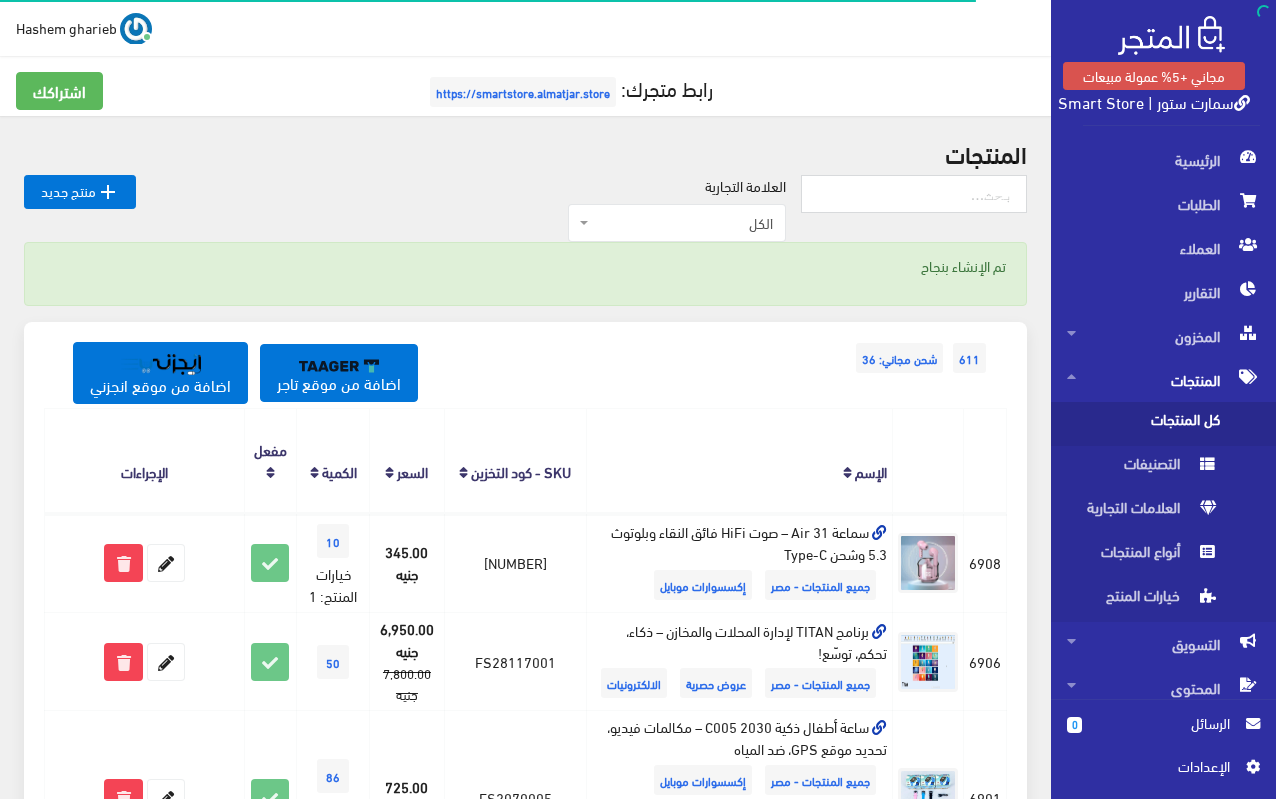 scroll, scrollTop: 0, scrollLeft: 0, axis: both 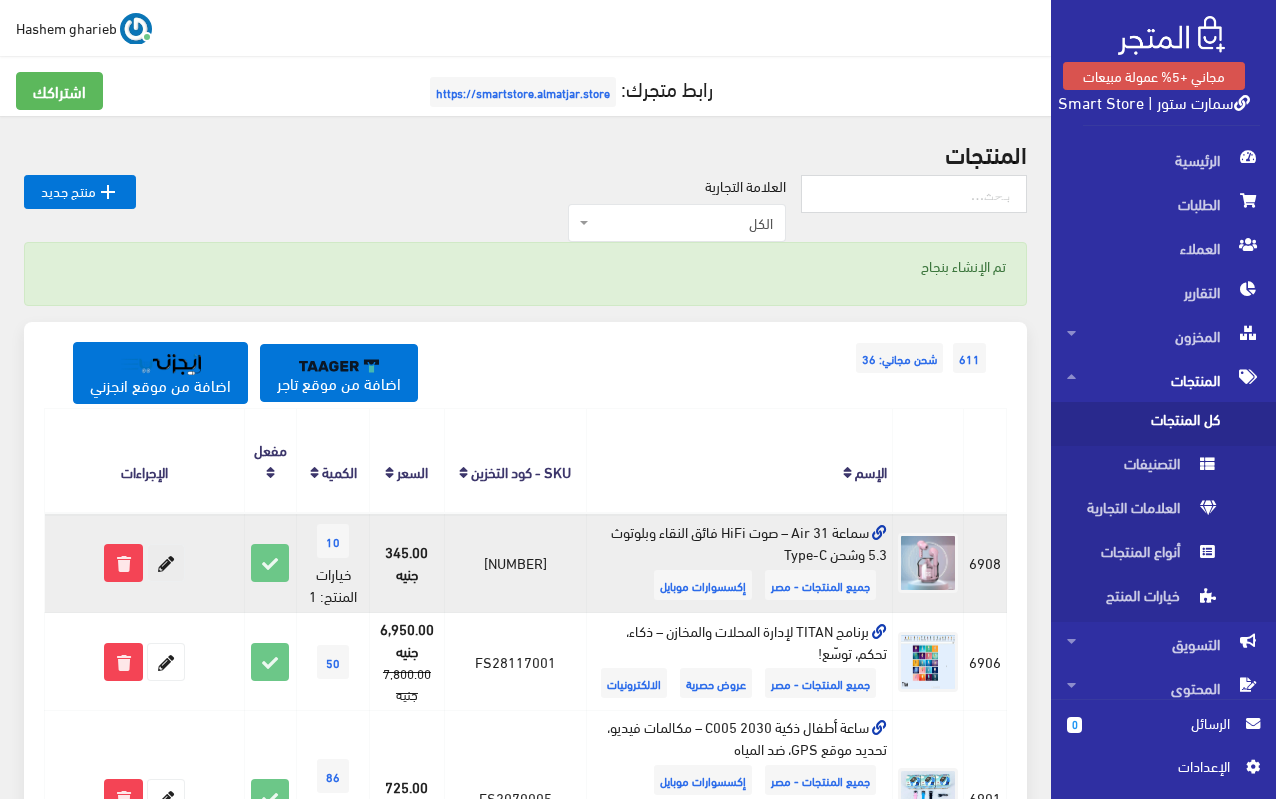 click at bounding box center (166, 563) 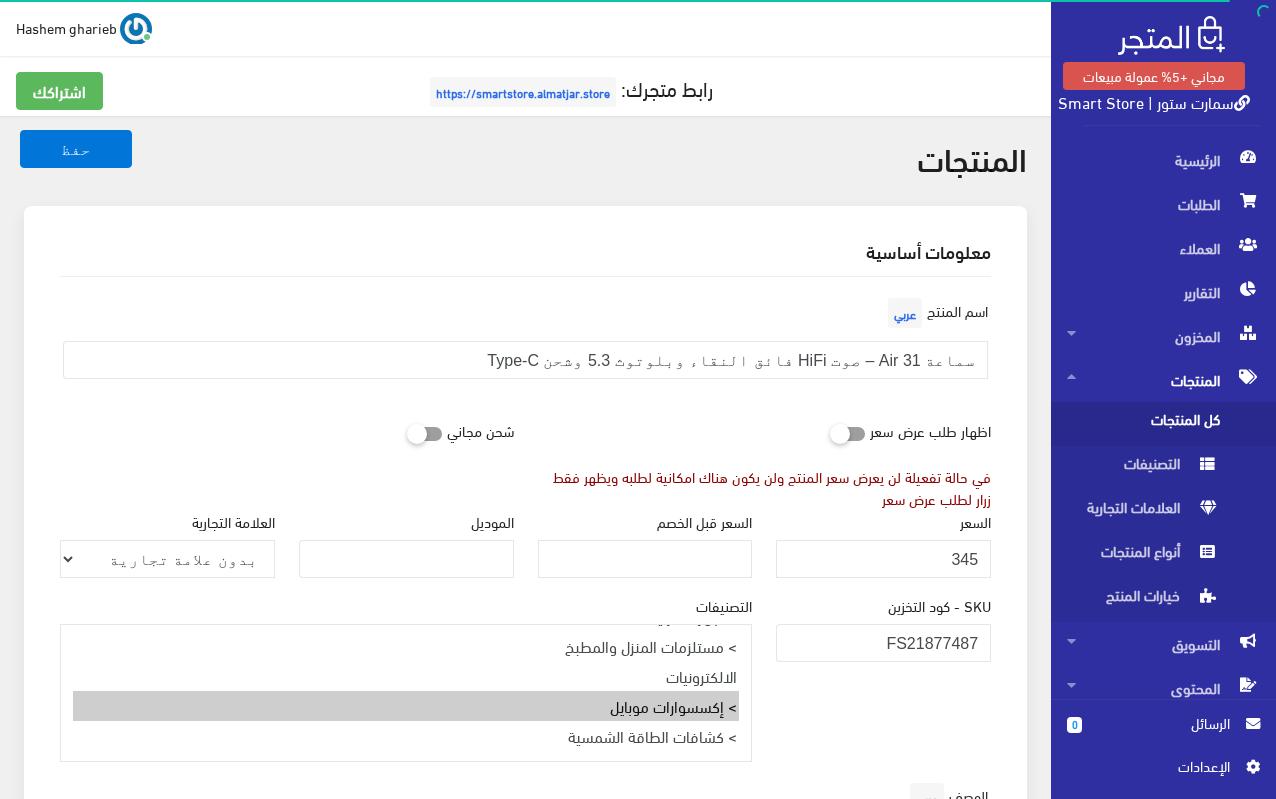 select on "27" 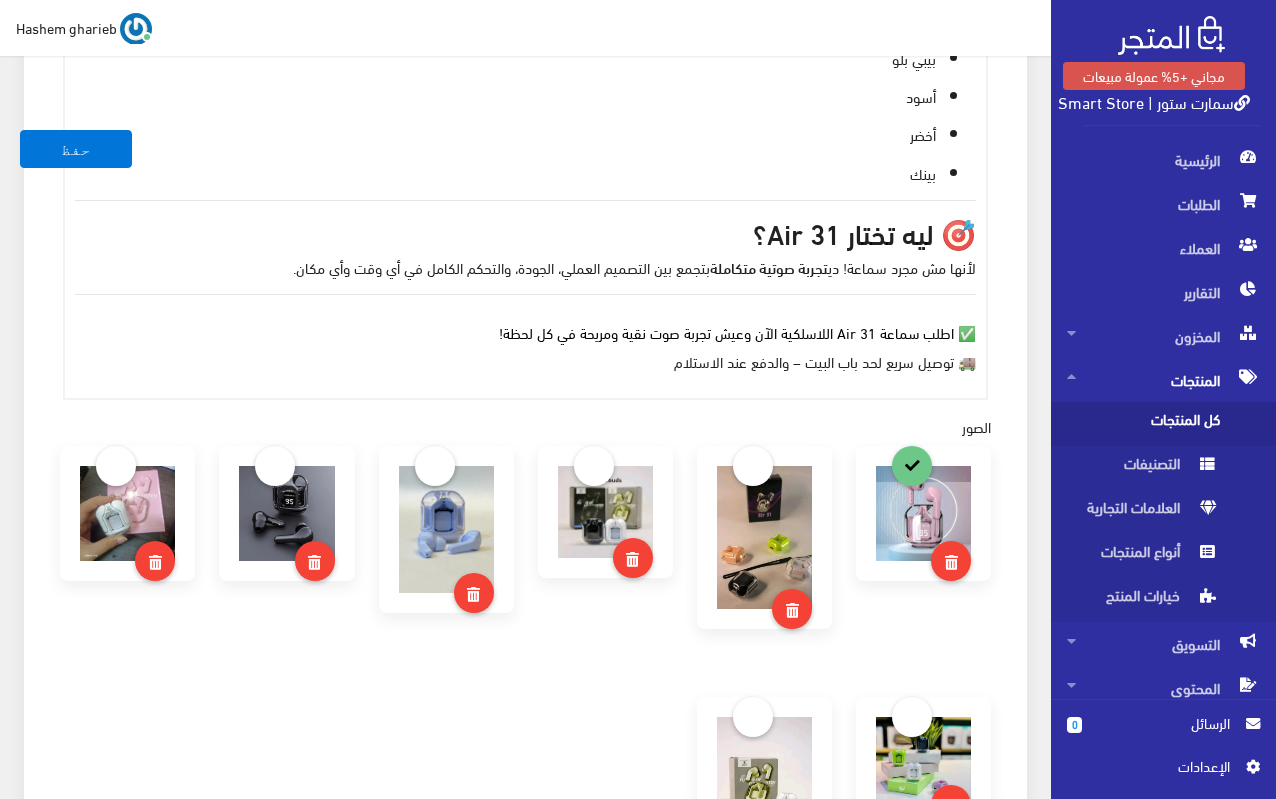 scroll, scrollTop: 1115, scrollLeft: 0, axis: vertical 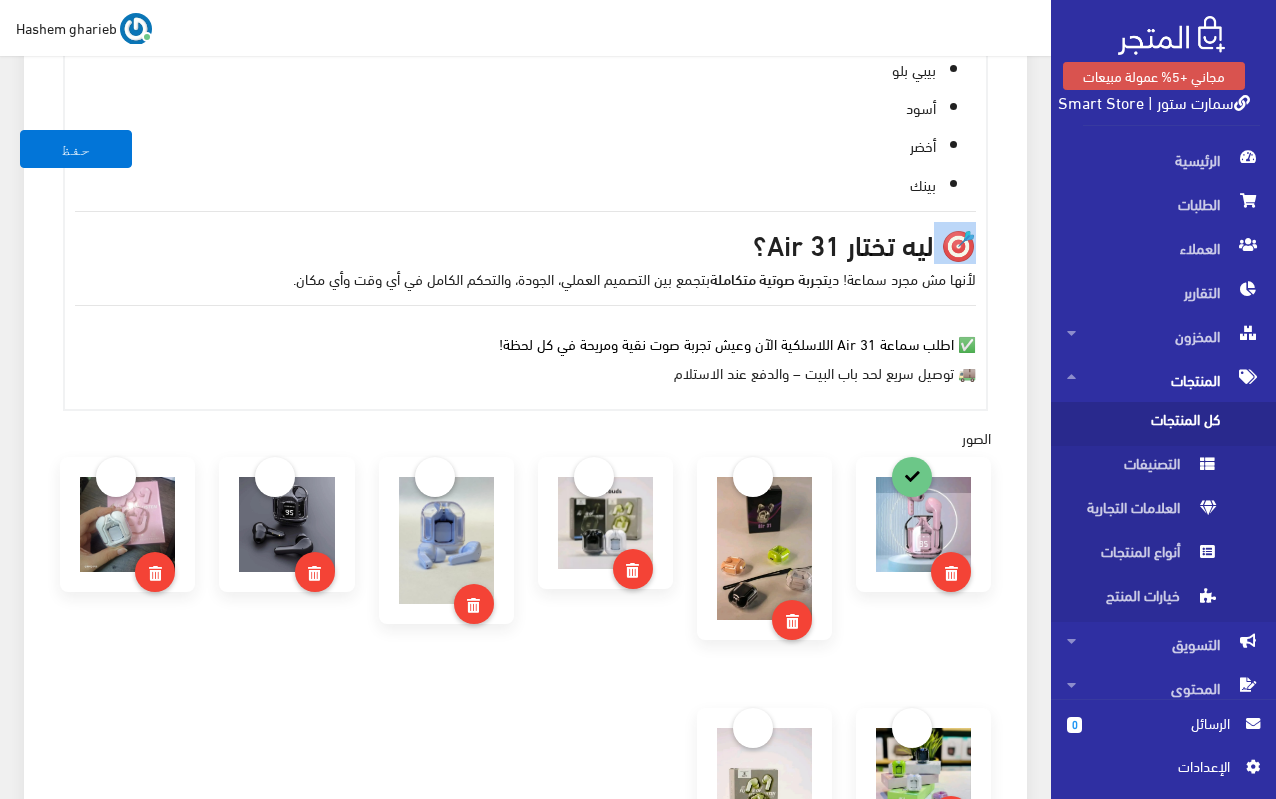 drag, startPoint x: 930, startPoint y: 241, endPoint x: 1019, endPoint y: 240, distance: 89.005615 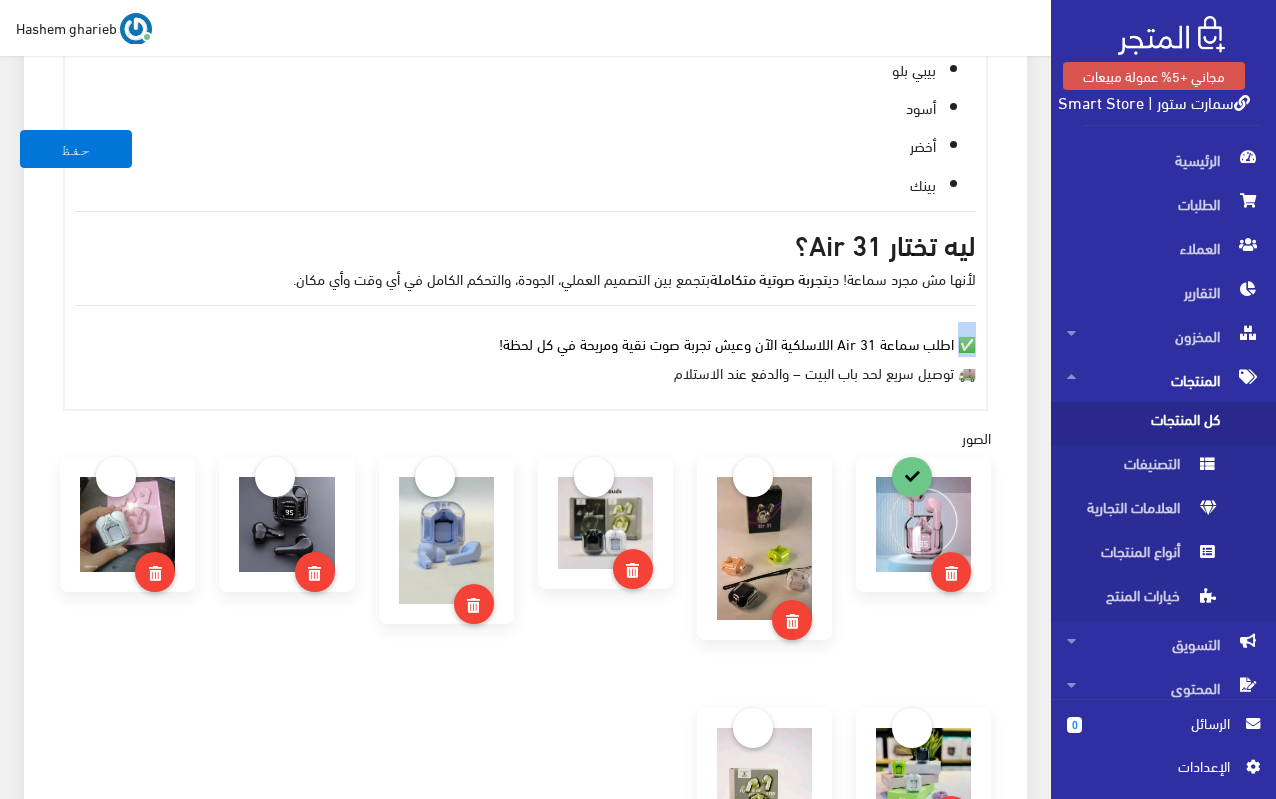 drag, startPoint x: 960, startPoint y: 343, endPoint x: 1019, endPoint y: 339, distance: 59.135437 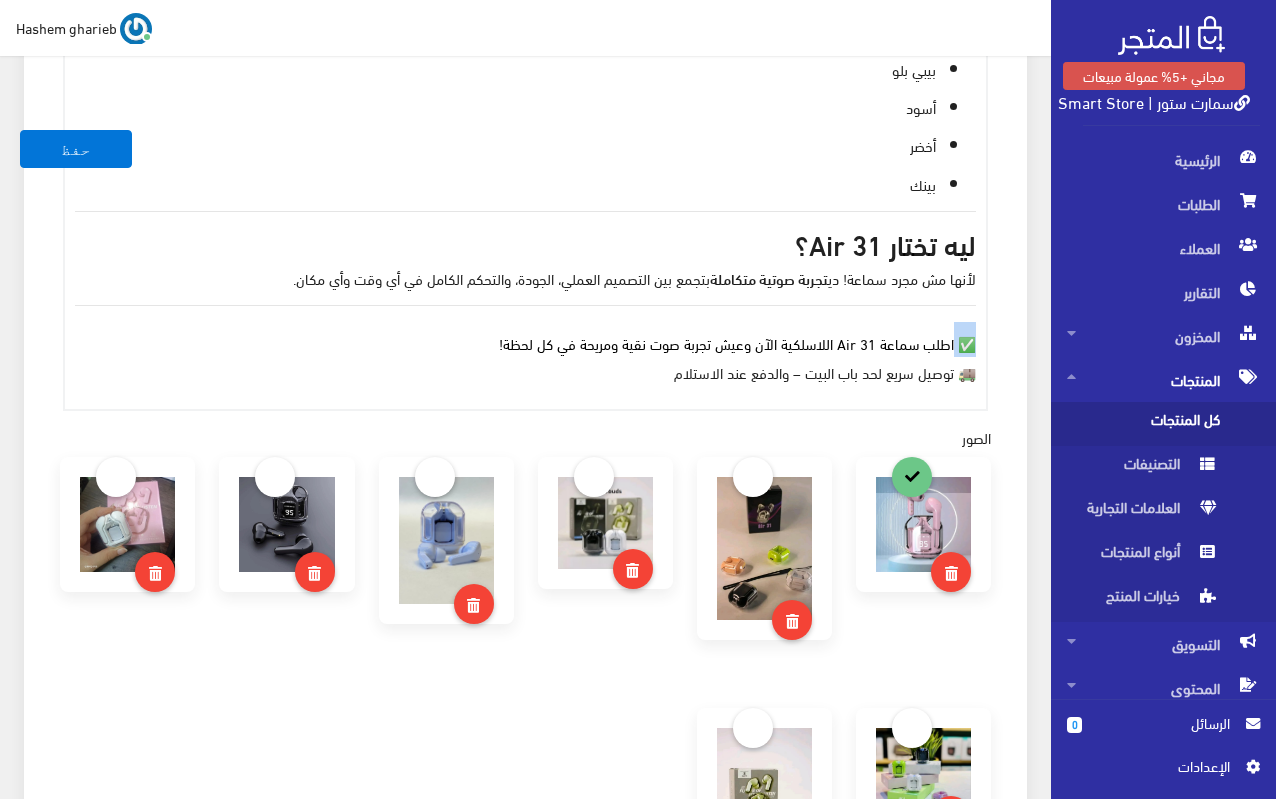 drag, startPoint x: 953, startPoint y: 341, endPoint x: 995, endPoint y: 340, distance: 42.0119 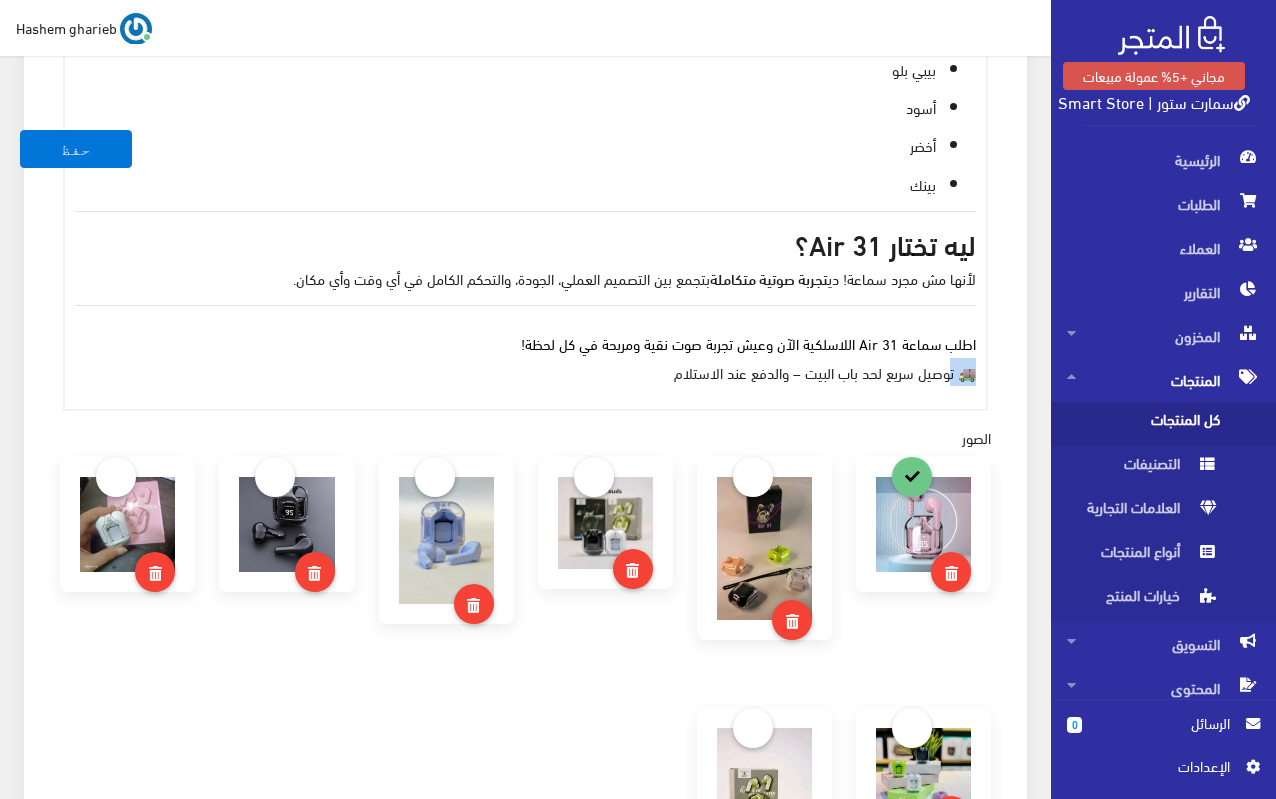 drag, startPoint x: 953, startPoint y: 371, endPoint x: 979, endPoint y: 371, distance: 26 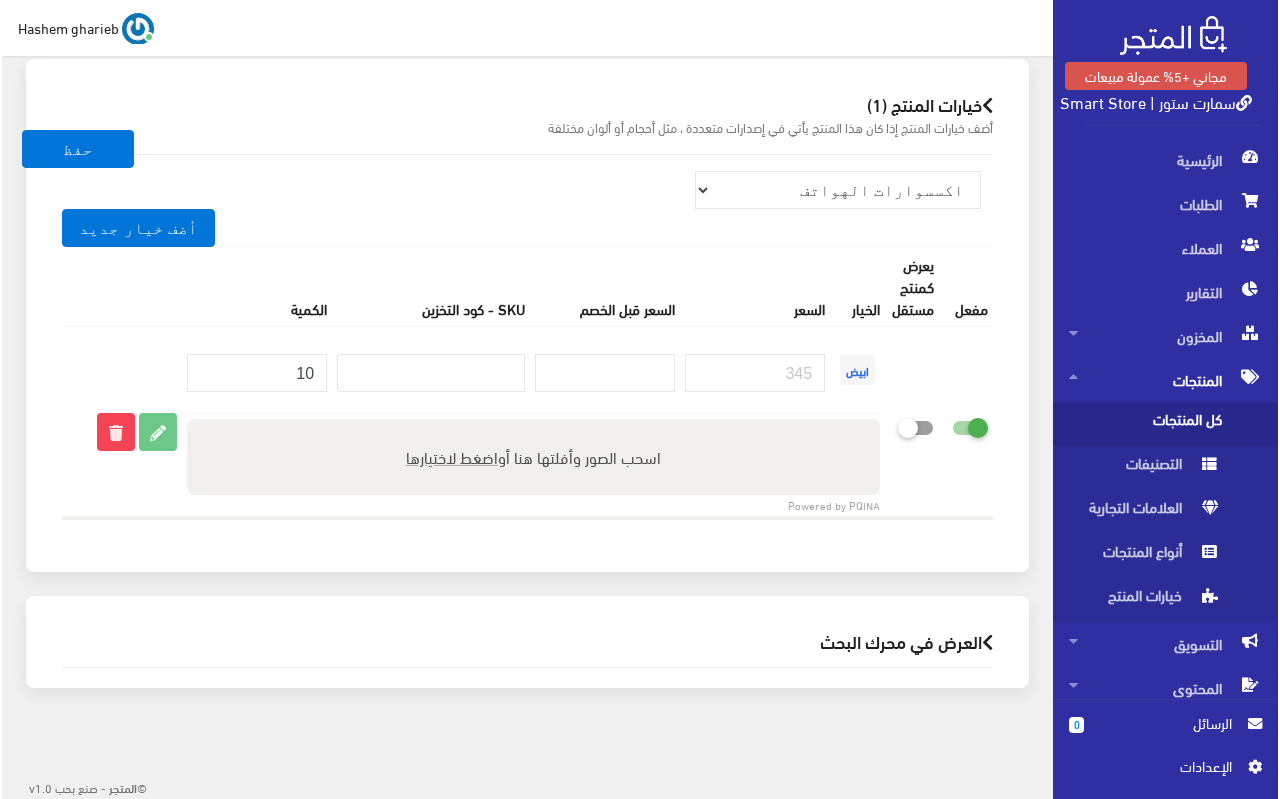 scroll, scrollTop: 2484, scrollLeft: 0, axis: vertical 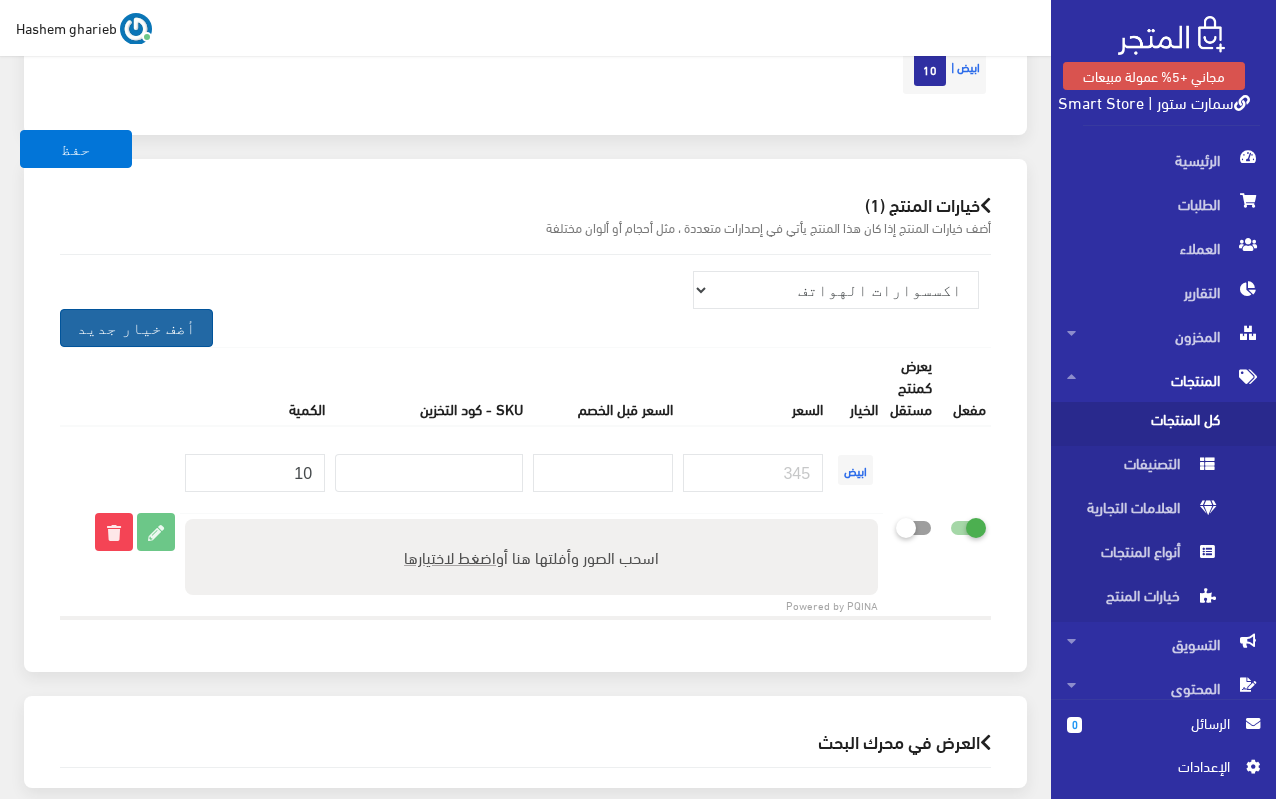 click on "أضف خيار جديد" at bounding box center (136, 328) 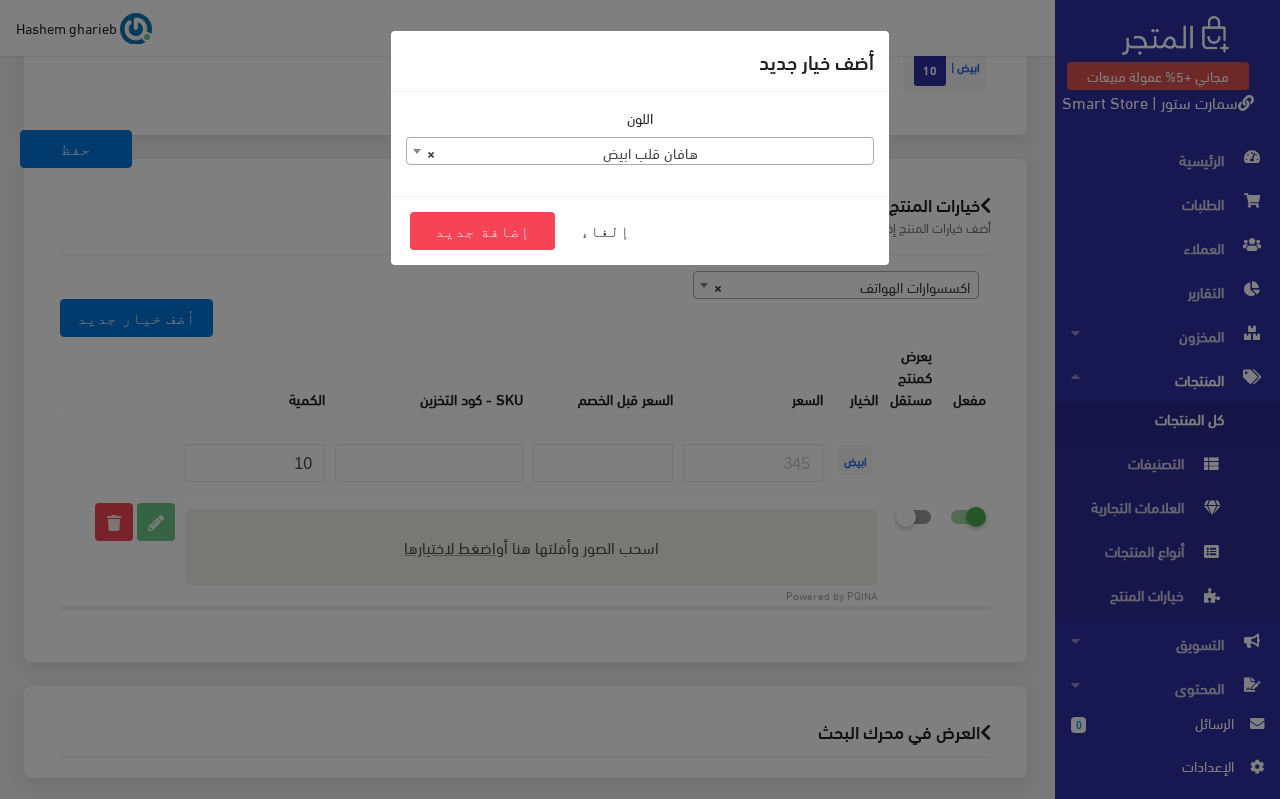 click on "× هافان قلب ابيض" at bounding box center (640, 152) 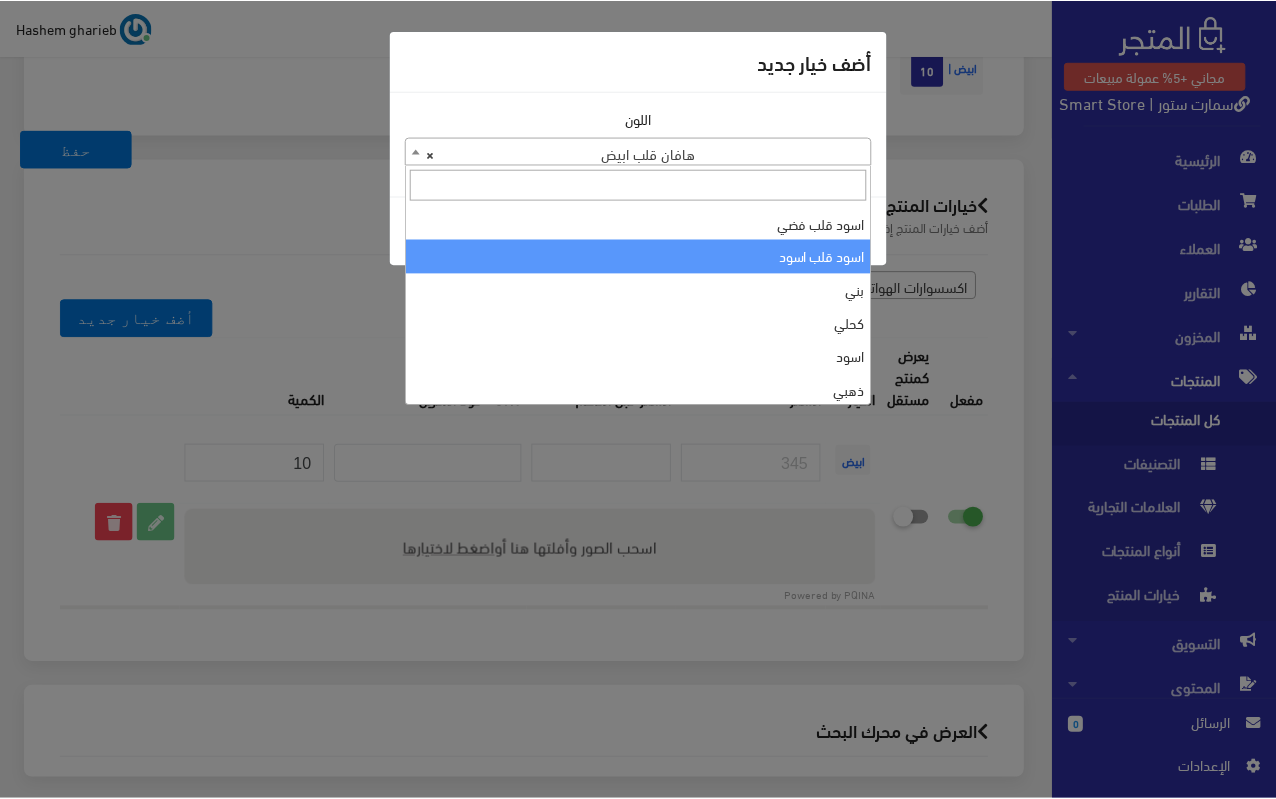 scroll, scrollTop: 100, scrollLeft: 0, axis: vertical 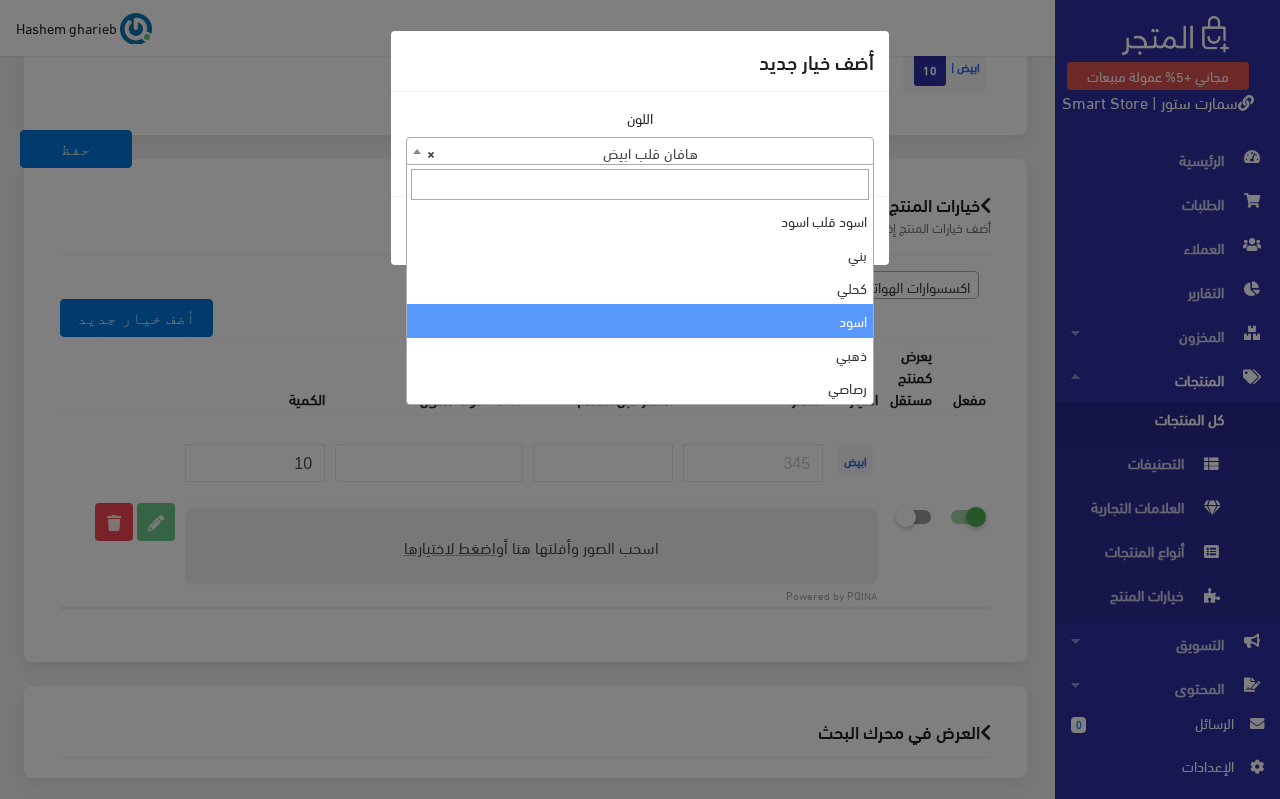 select on "18" 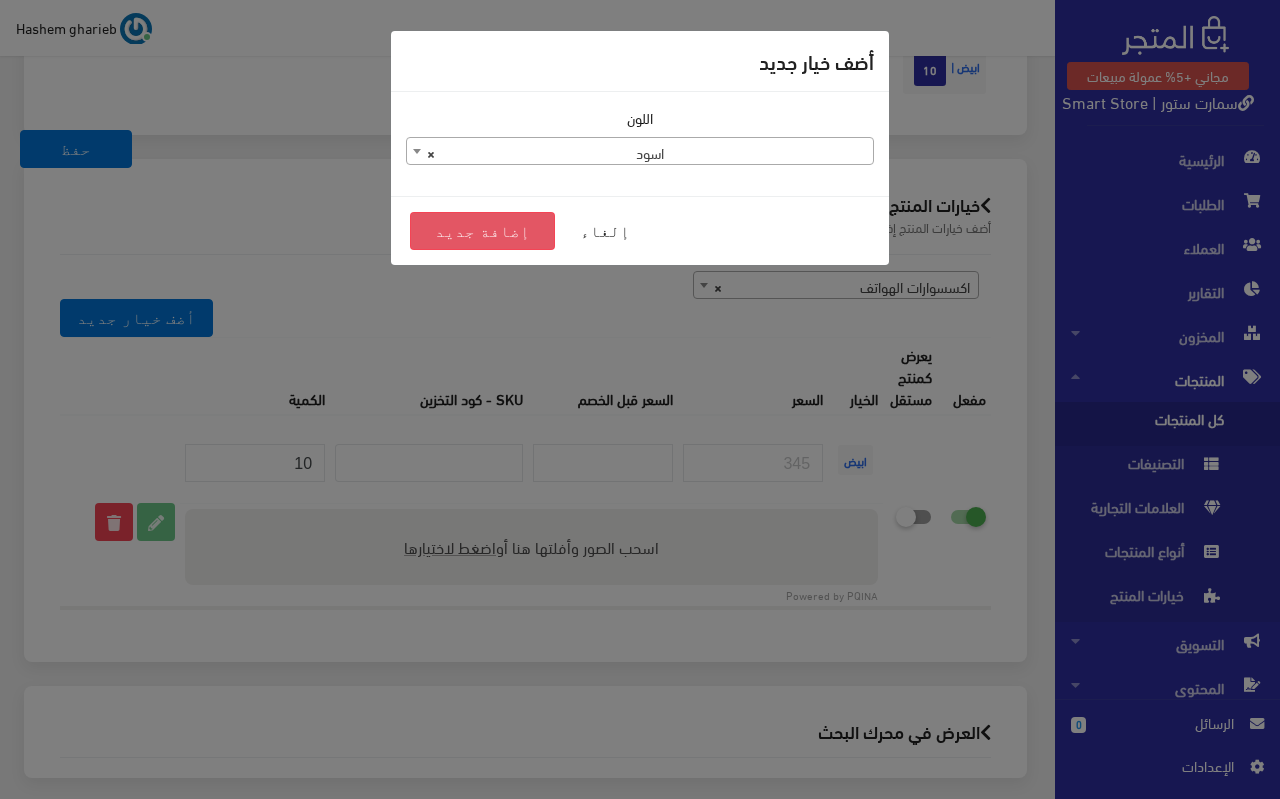 click on "إضافة جديد" at bounding box center (482, 231) 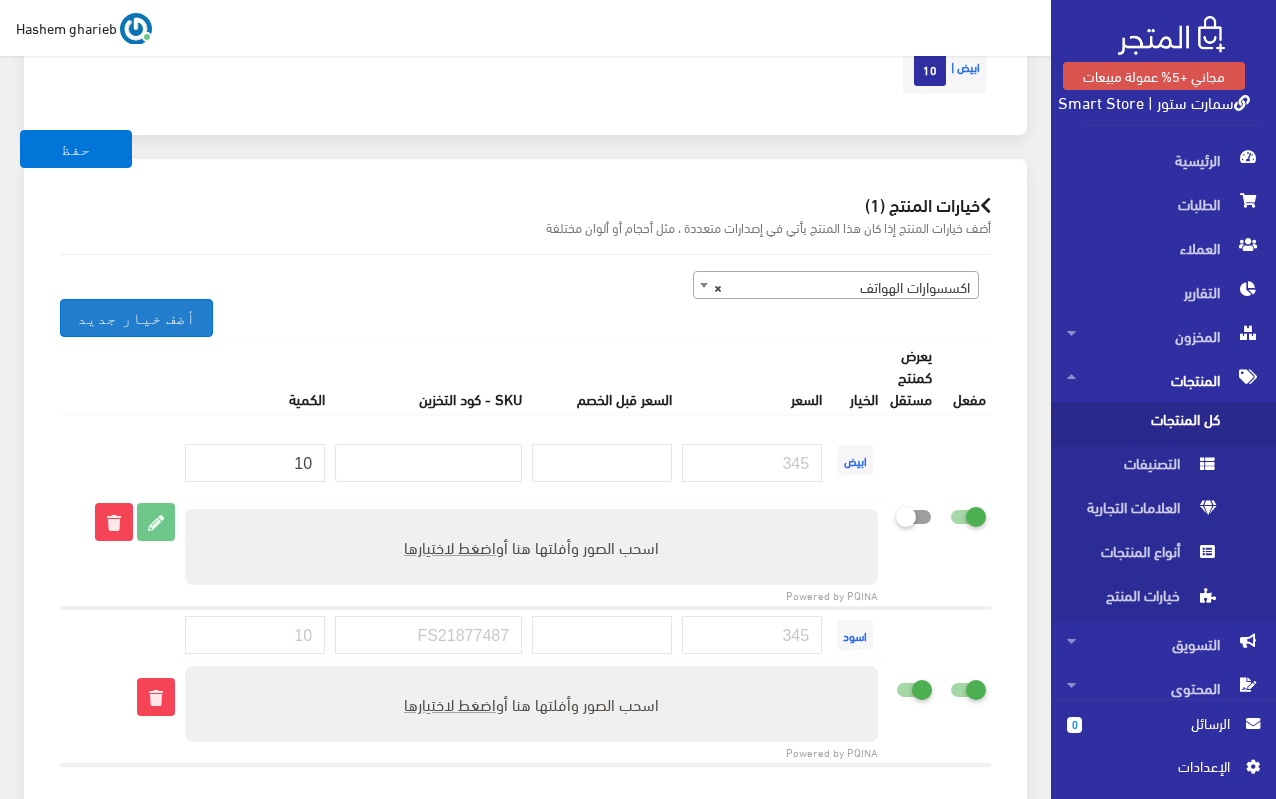 scroll, scrollTop: 2684, scrollLeft: 0, axis: vertical 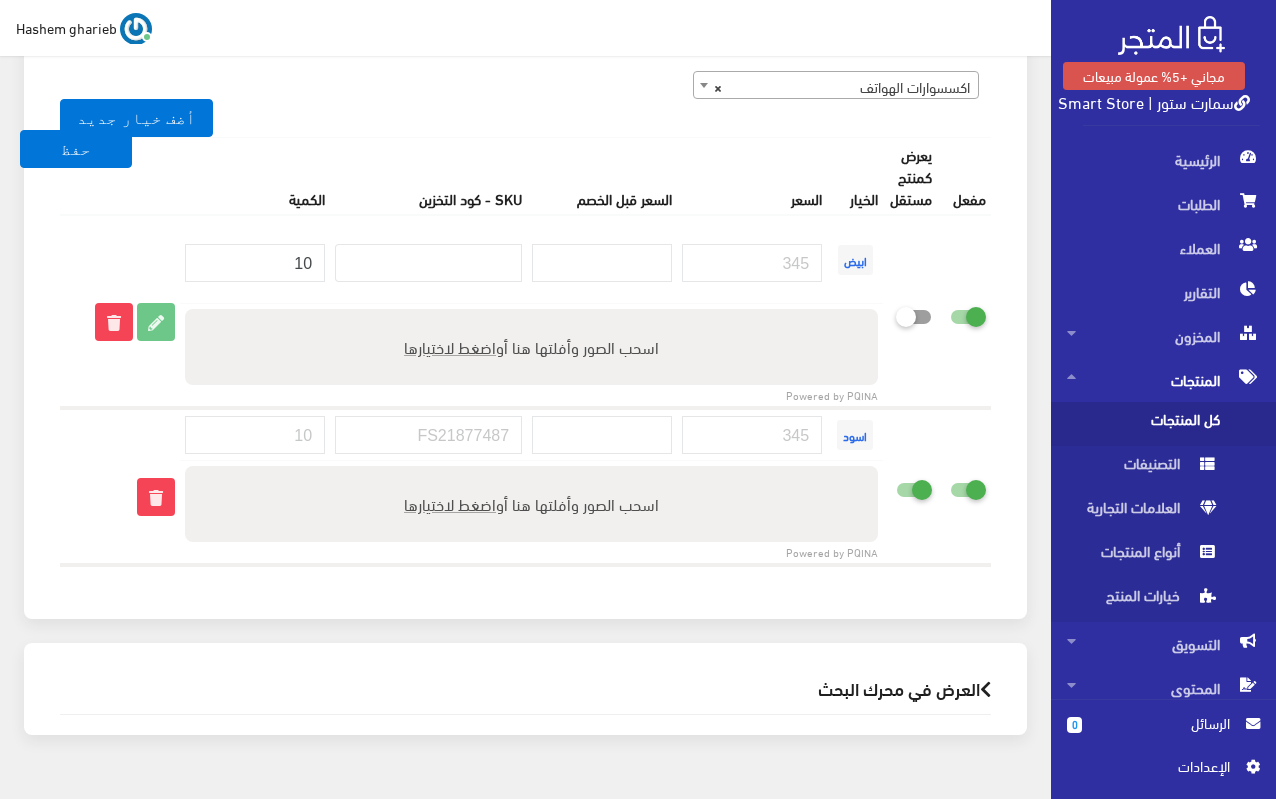 click at bounding box center (896, 489) 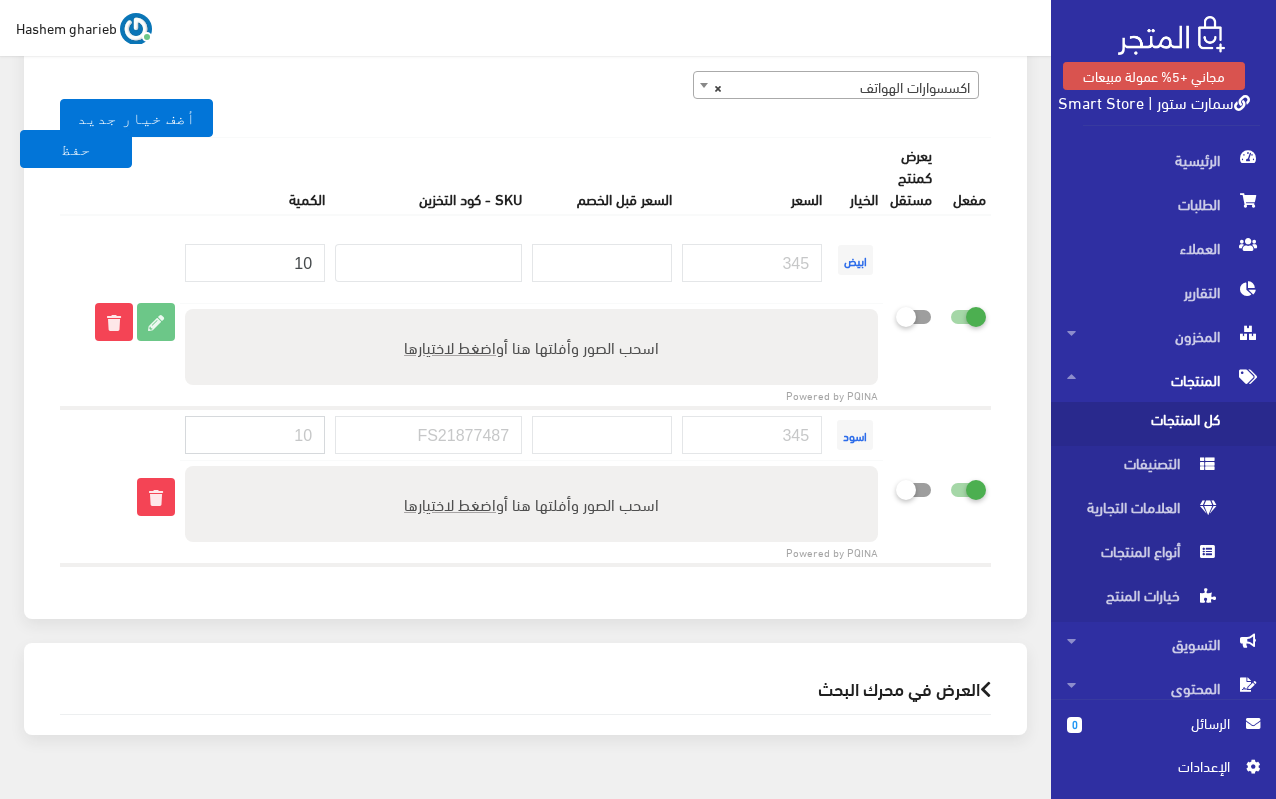 click at bounding box center (255, 435) 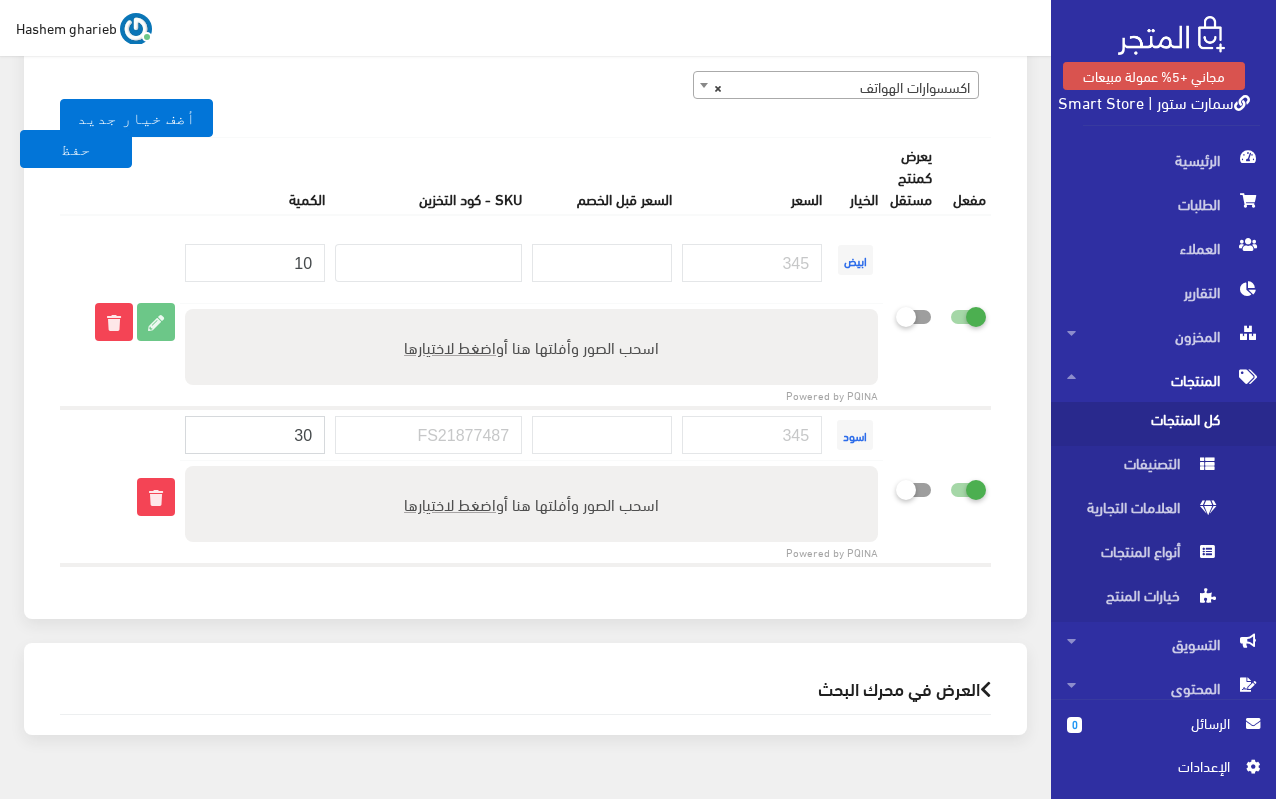 type on "30" 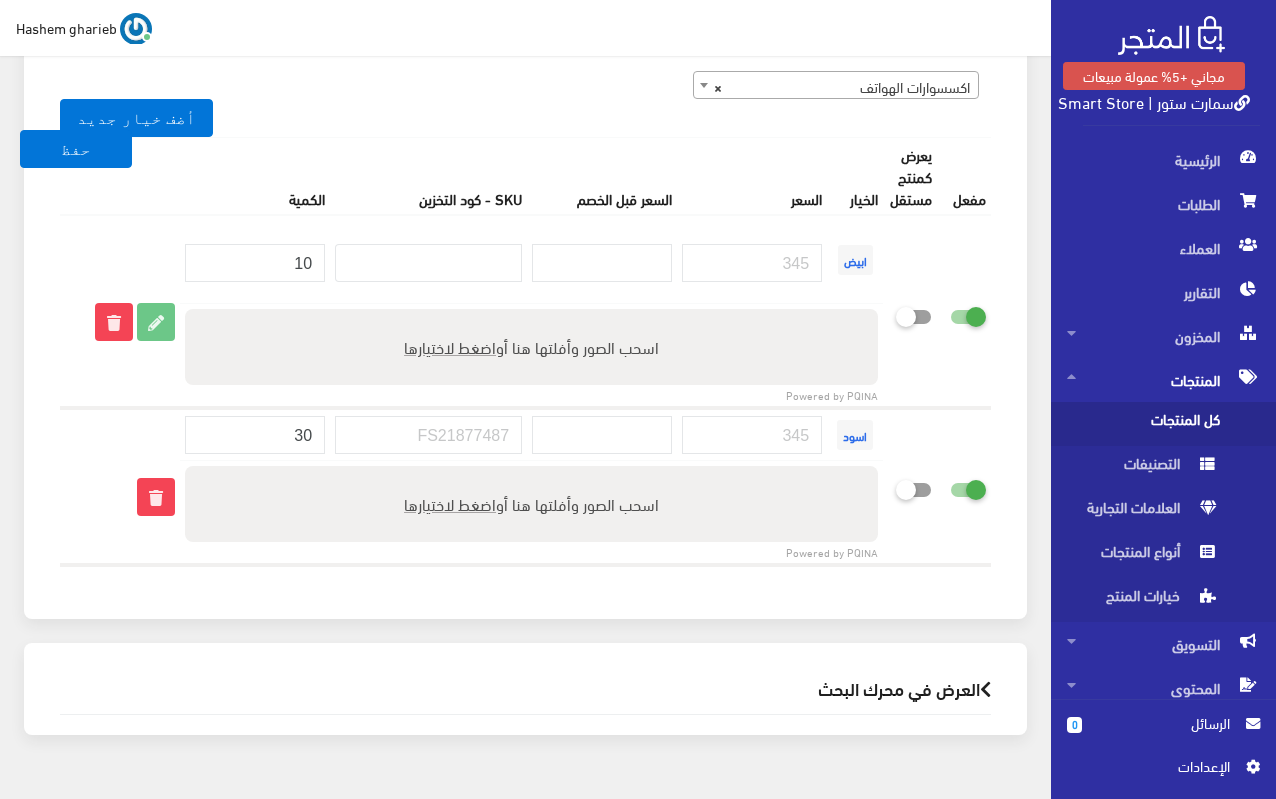 click on "خيارات المنتج
(1)
أضف خيارات المنتج إذا كان هذا المنتج يأتي في إصدارات متعددة ، مثل أحجام أو ألوان مختلفة
منتجات ترفيهية
الكترونيات
اكسسوارات الهواتف
الصحة والجمال
تحف ومقتنيات
× مفعل" at bounding box center (525, 301) 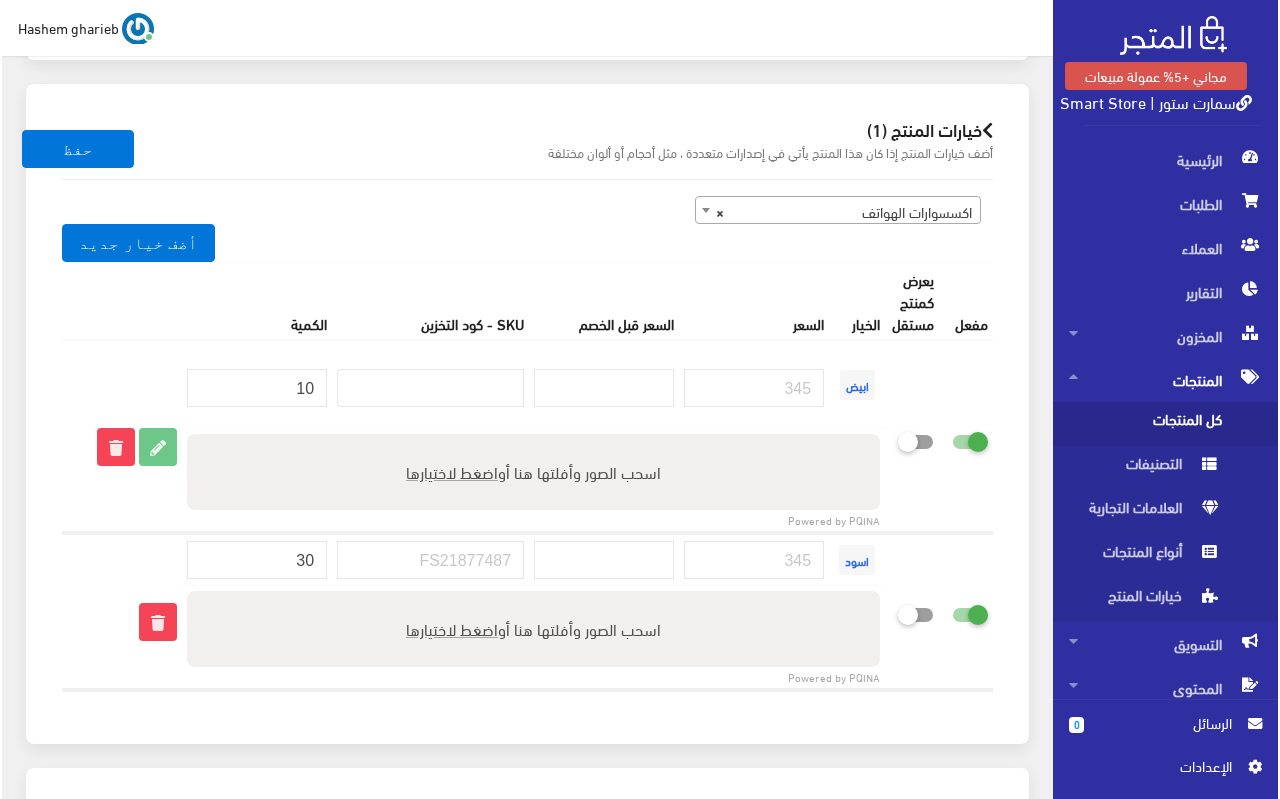 scroll, scrollTop: 2484, scrollLeft: 0, axis: vertical 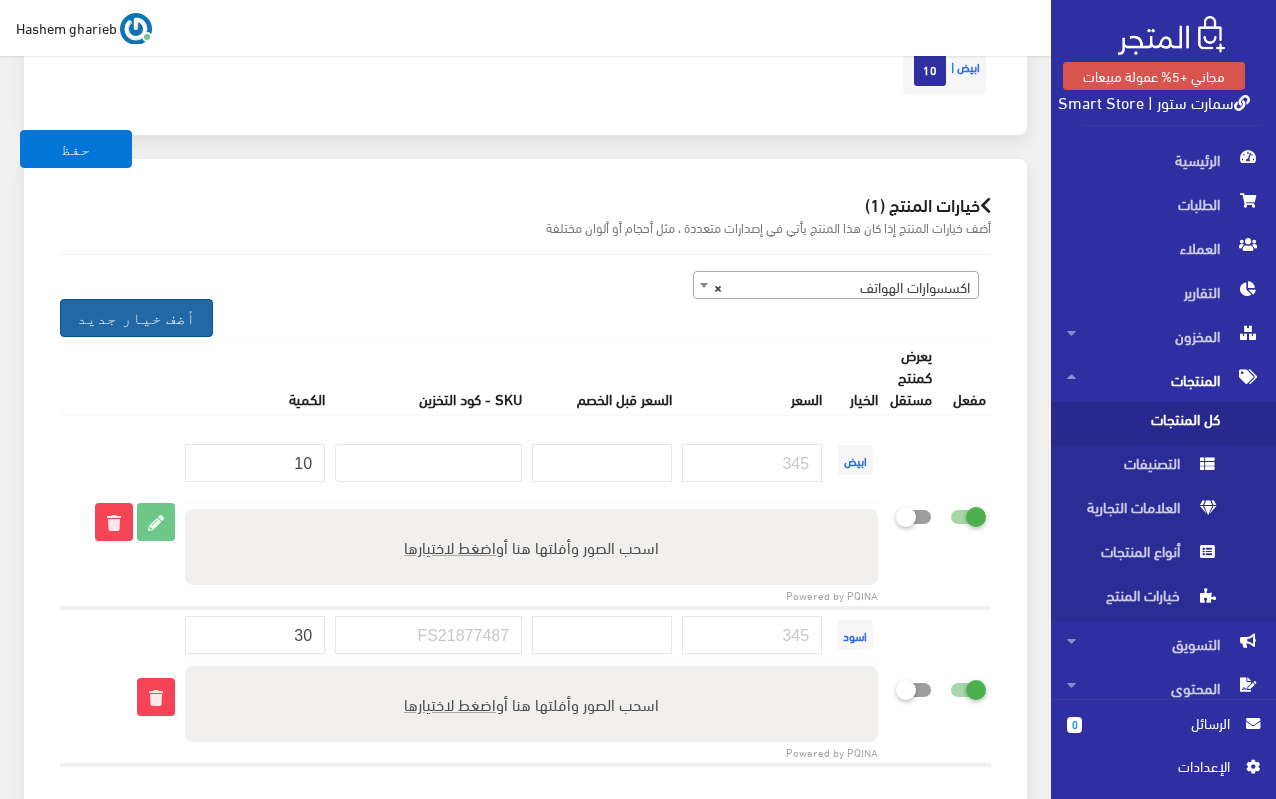 click on "أضف خيار جديد" at bounding box center (136, 318) 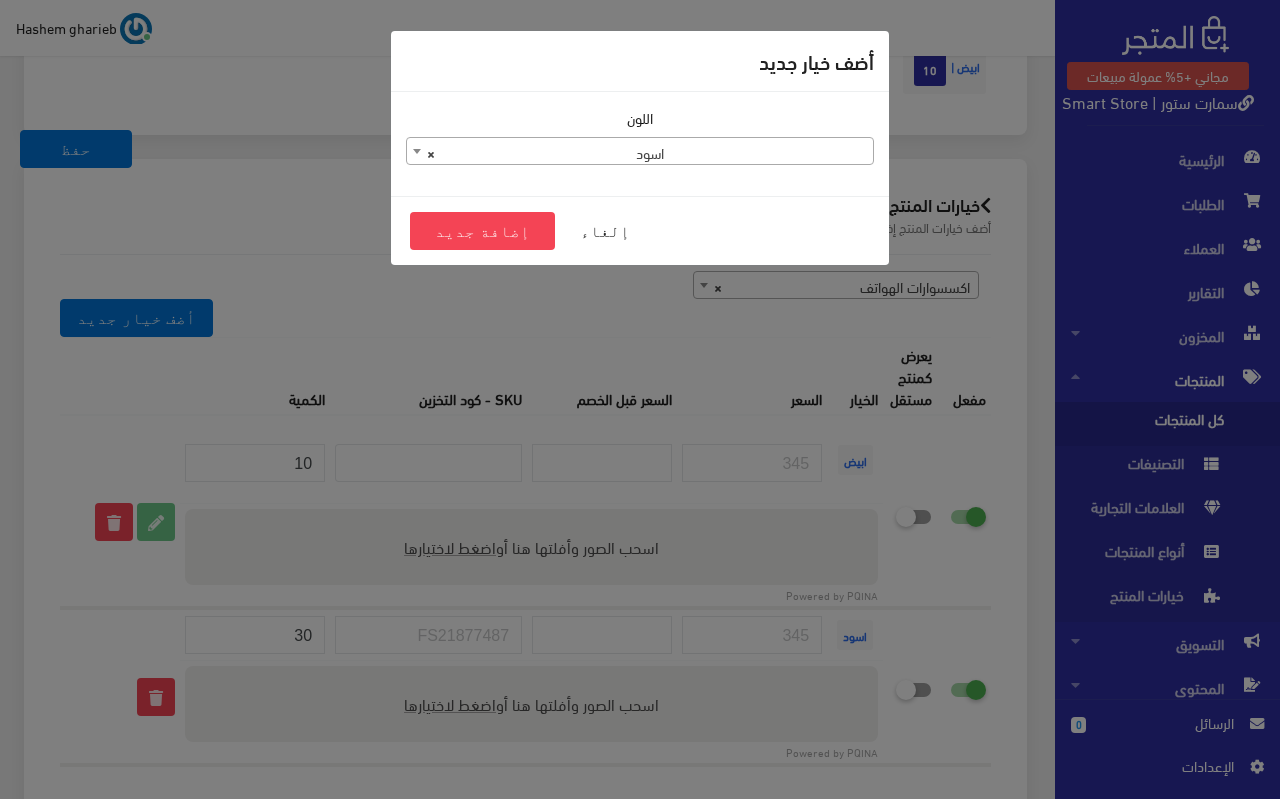 click on "× اسود" at bounding box center [640, 152] 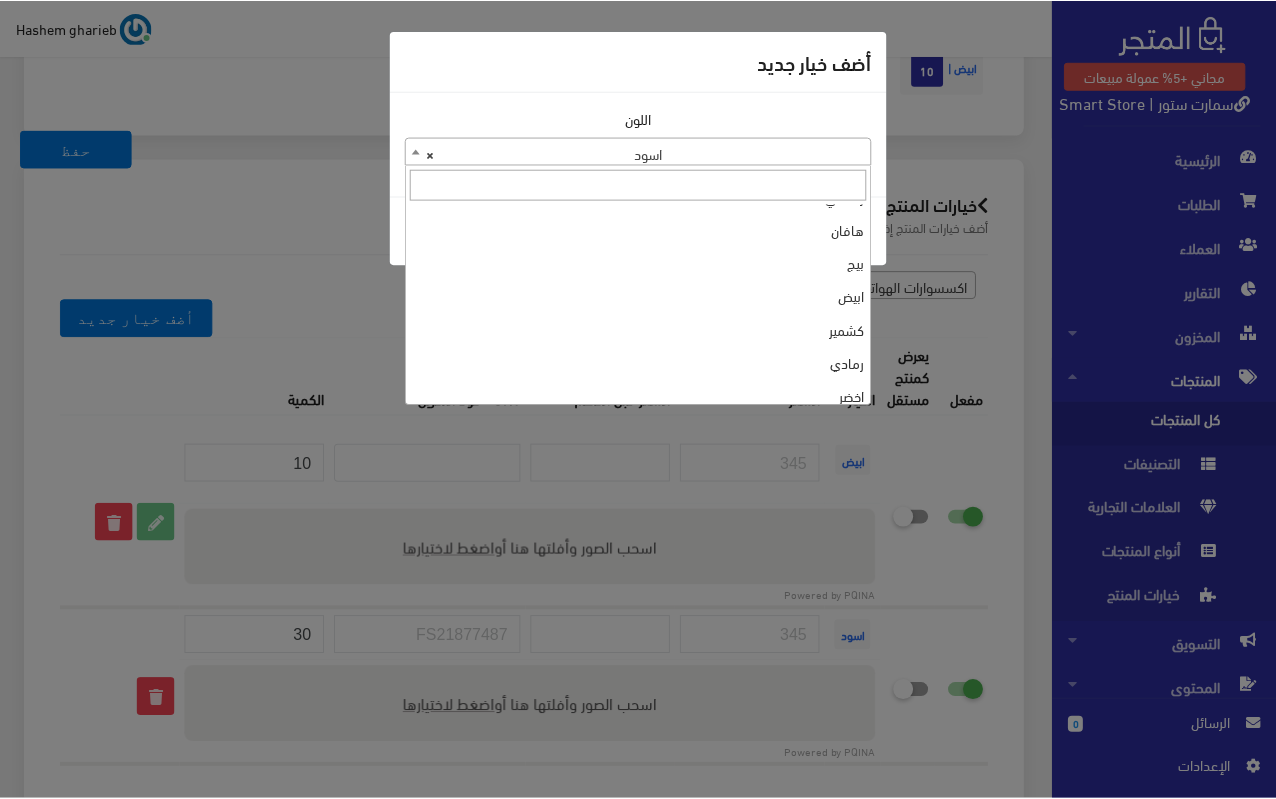 scroll, scrollTop: 334, scrollLeft: 0, axis: vertical 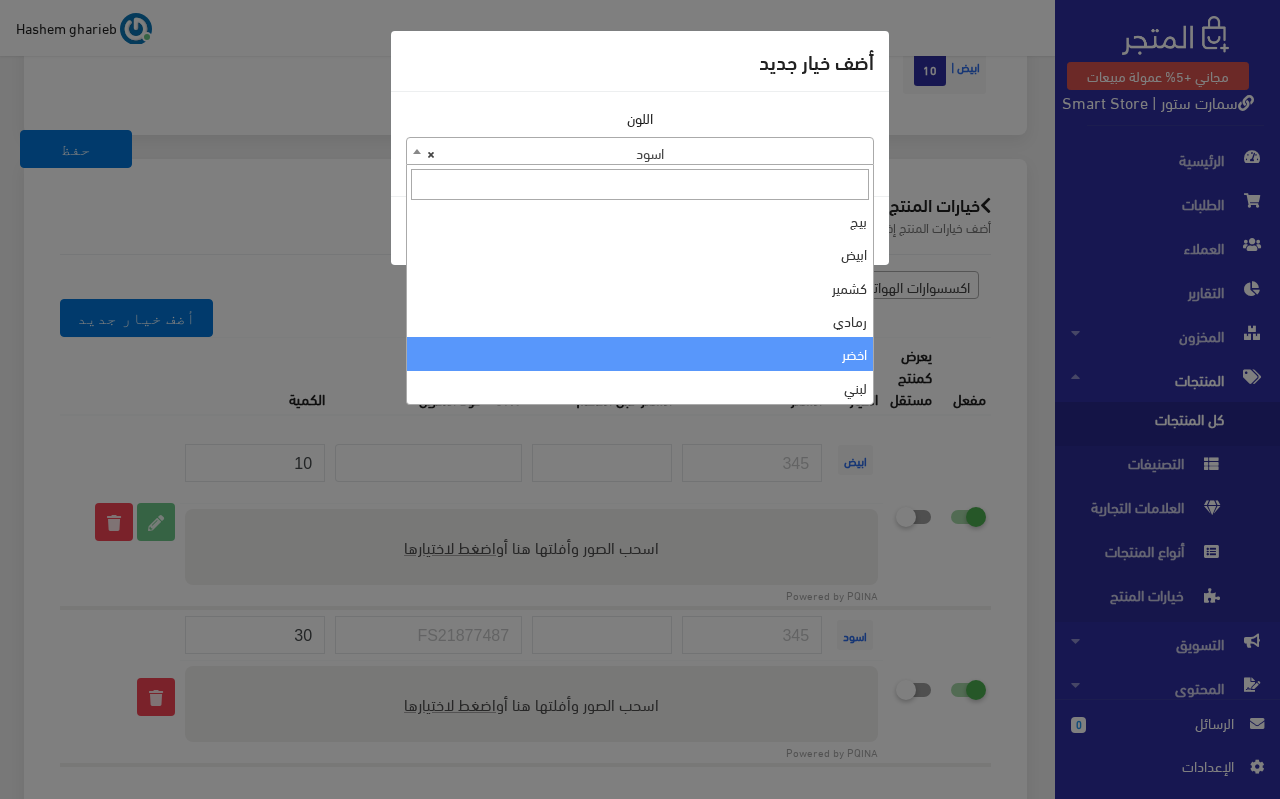 select on "39" 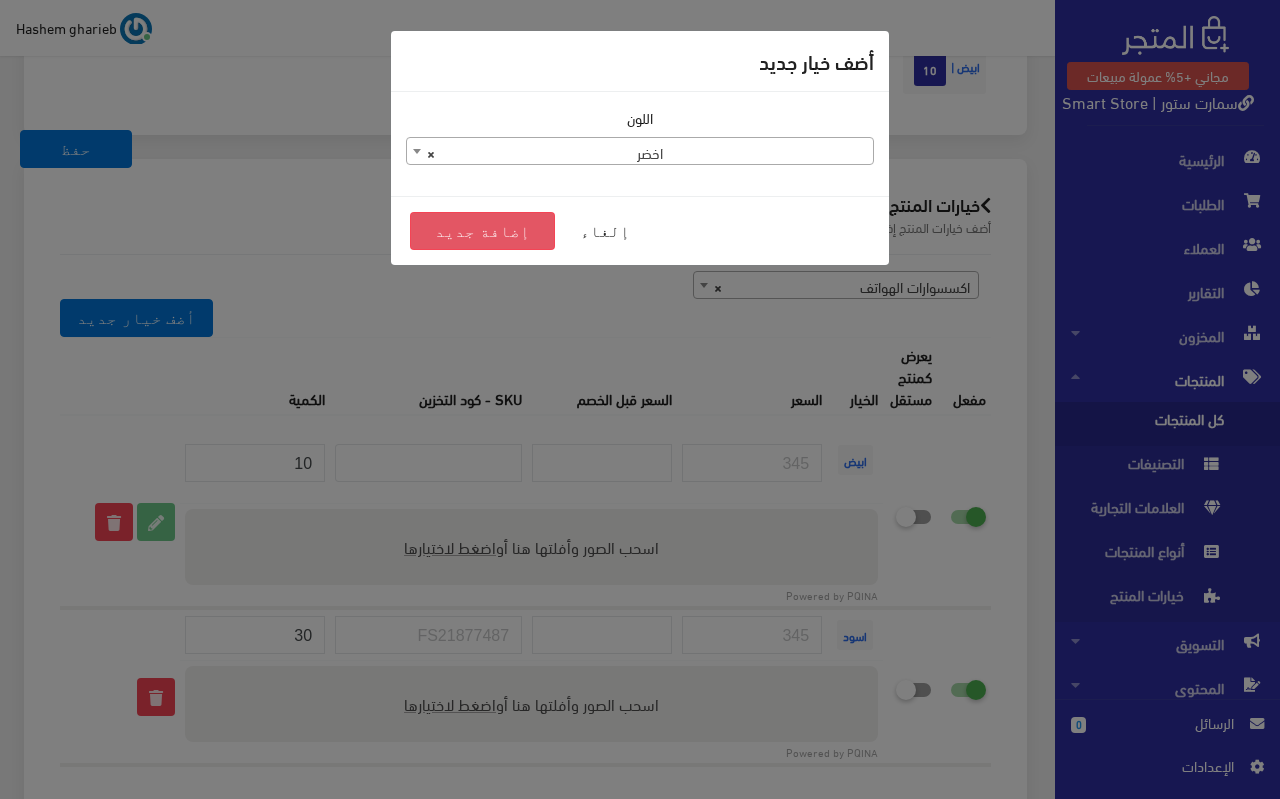 click on "إضافة جديد" at bounding box center [482, 231] 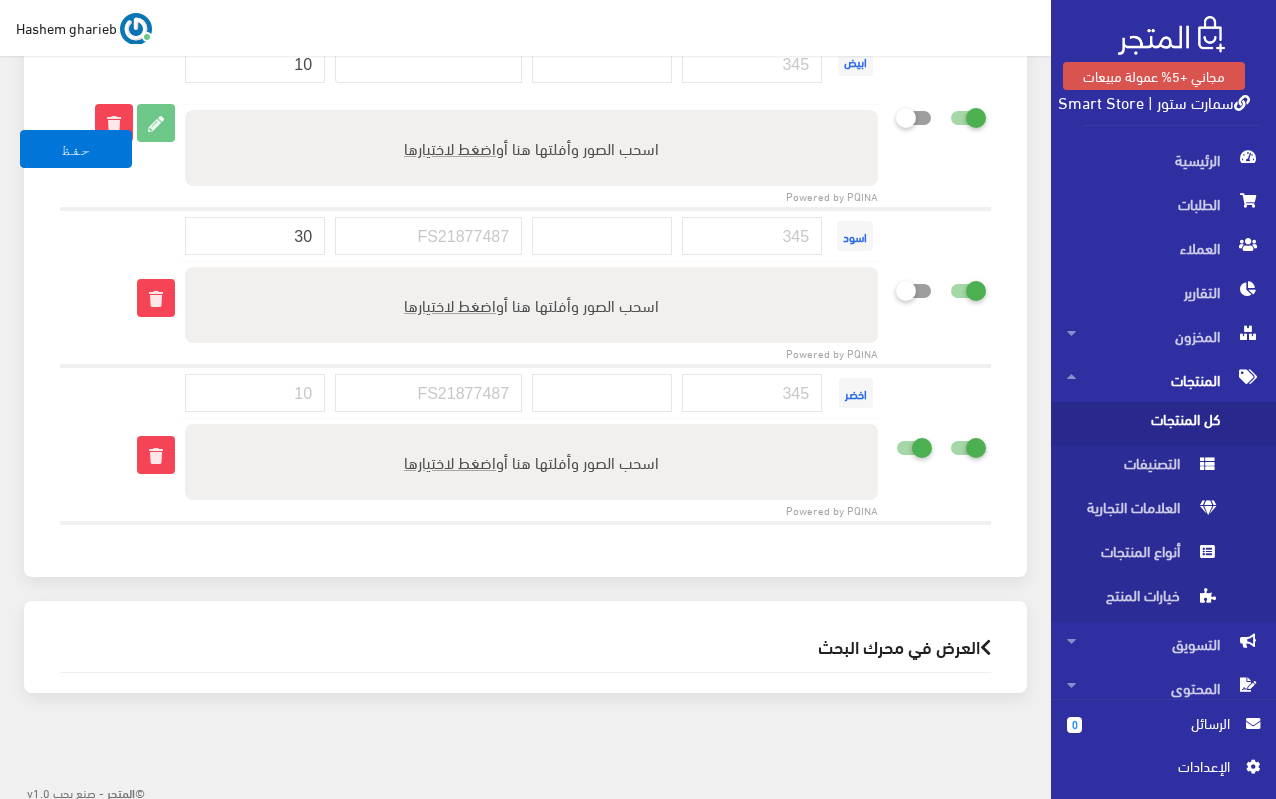 scroll, scrollTop: 2884, scrollLeft: 0, axis: vertical 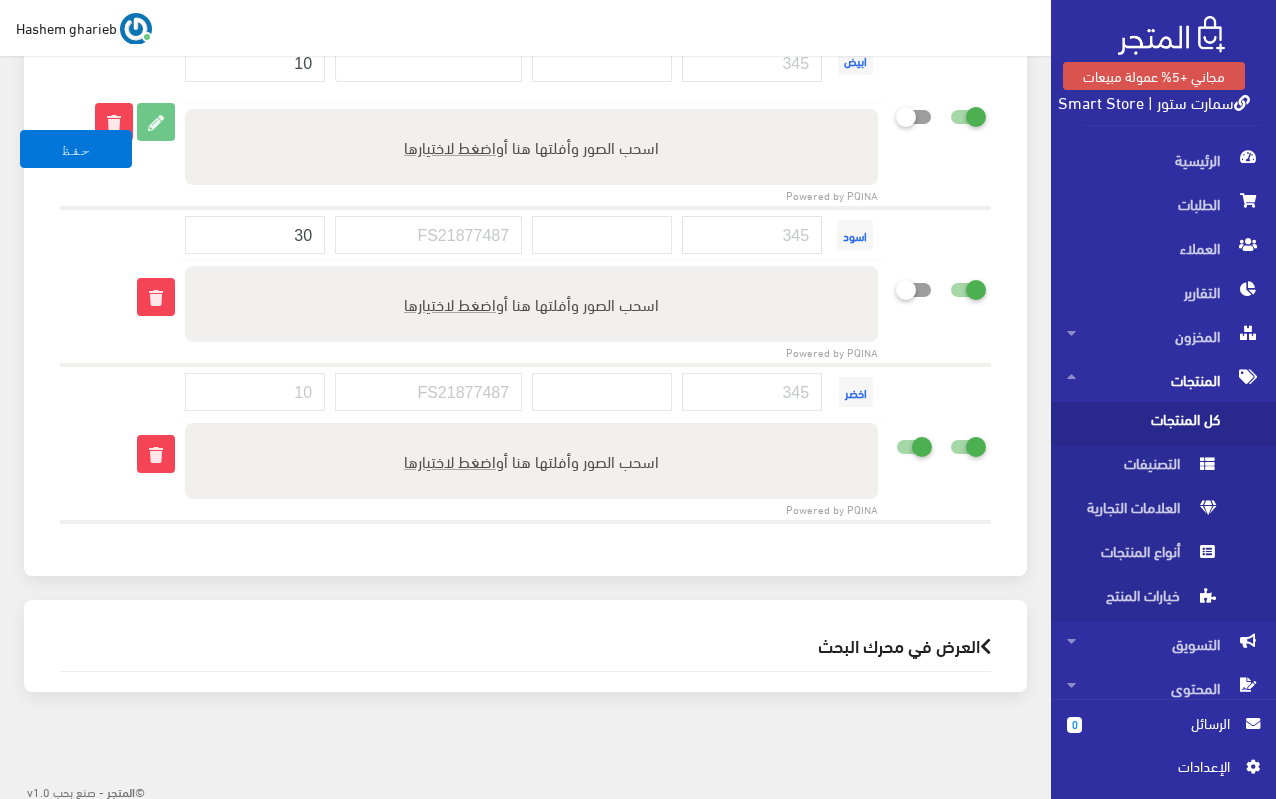 click at bounding box center (878, 442) 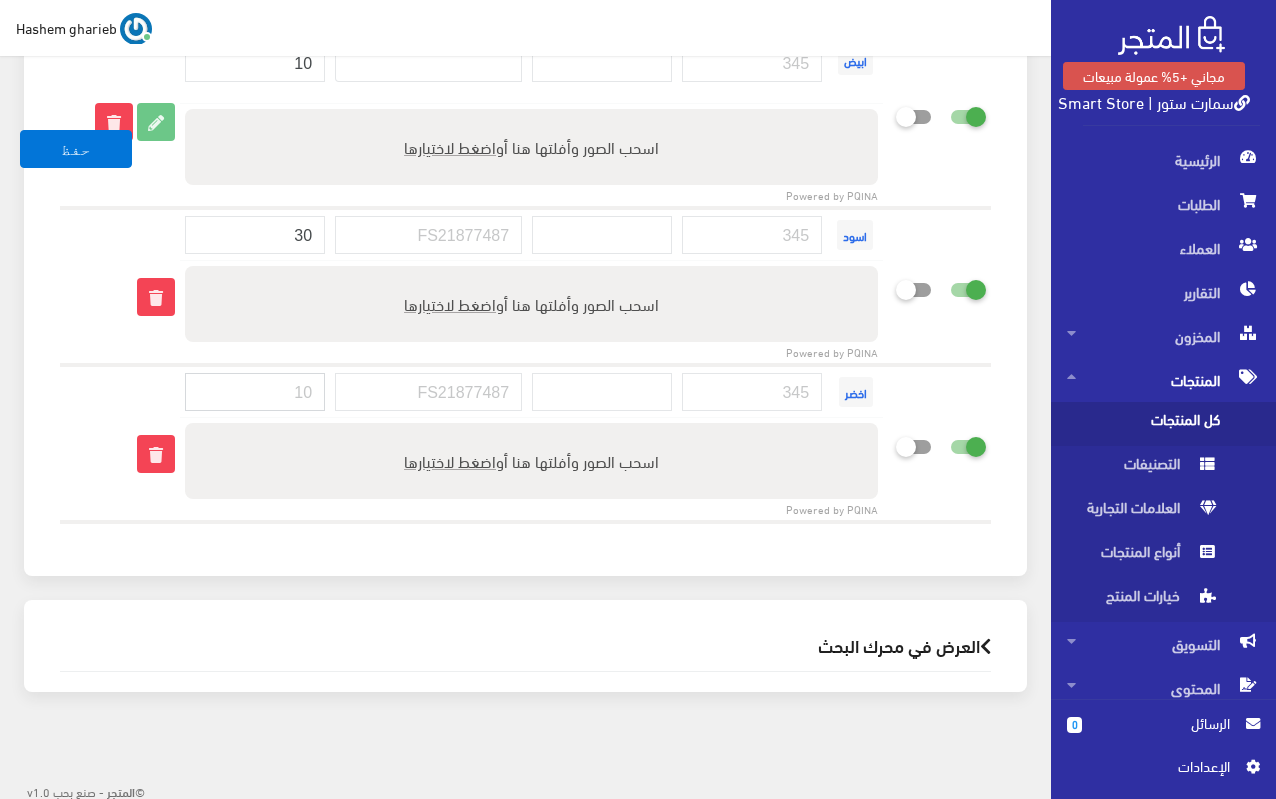 click at bounding box center [255, 392] 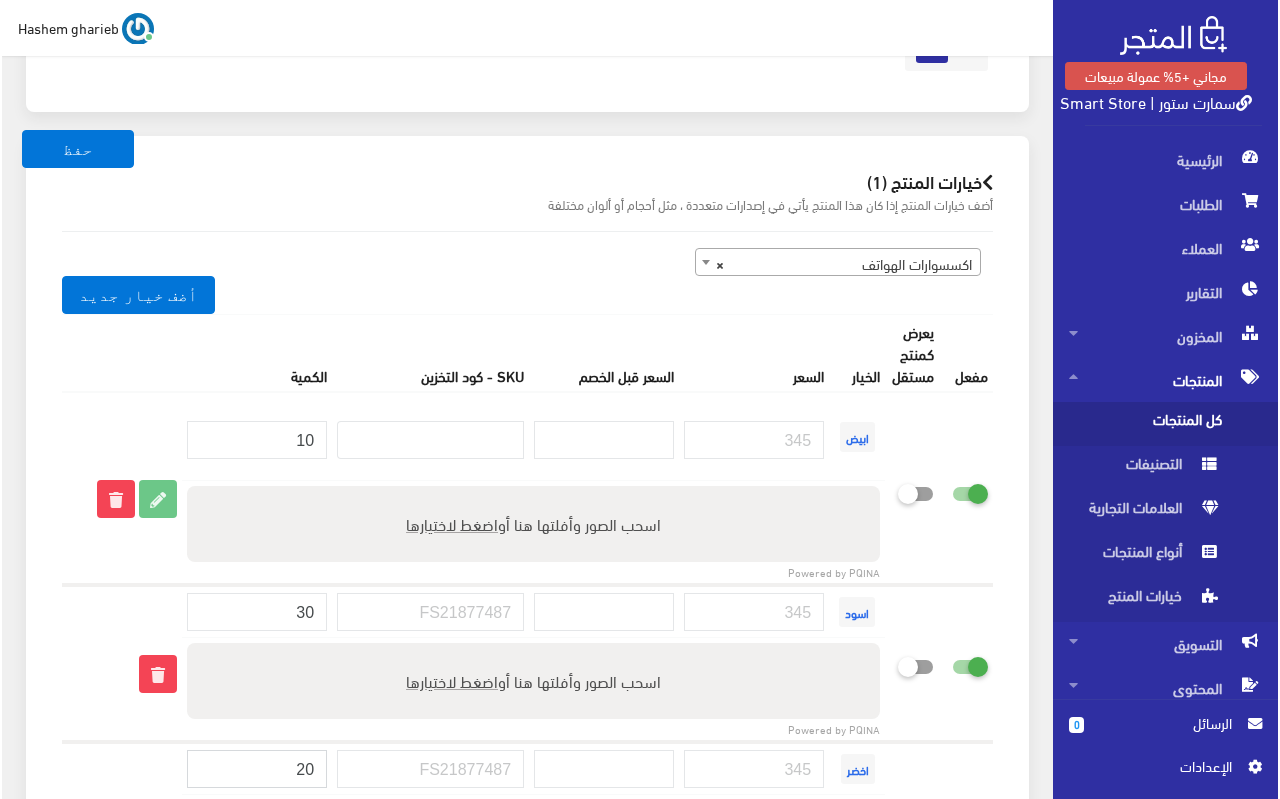 scroll, scrollTop: 2484, scrollLeft: 0, axis: vertical 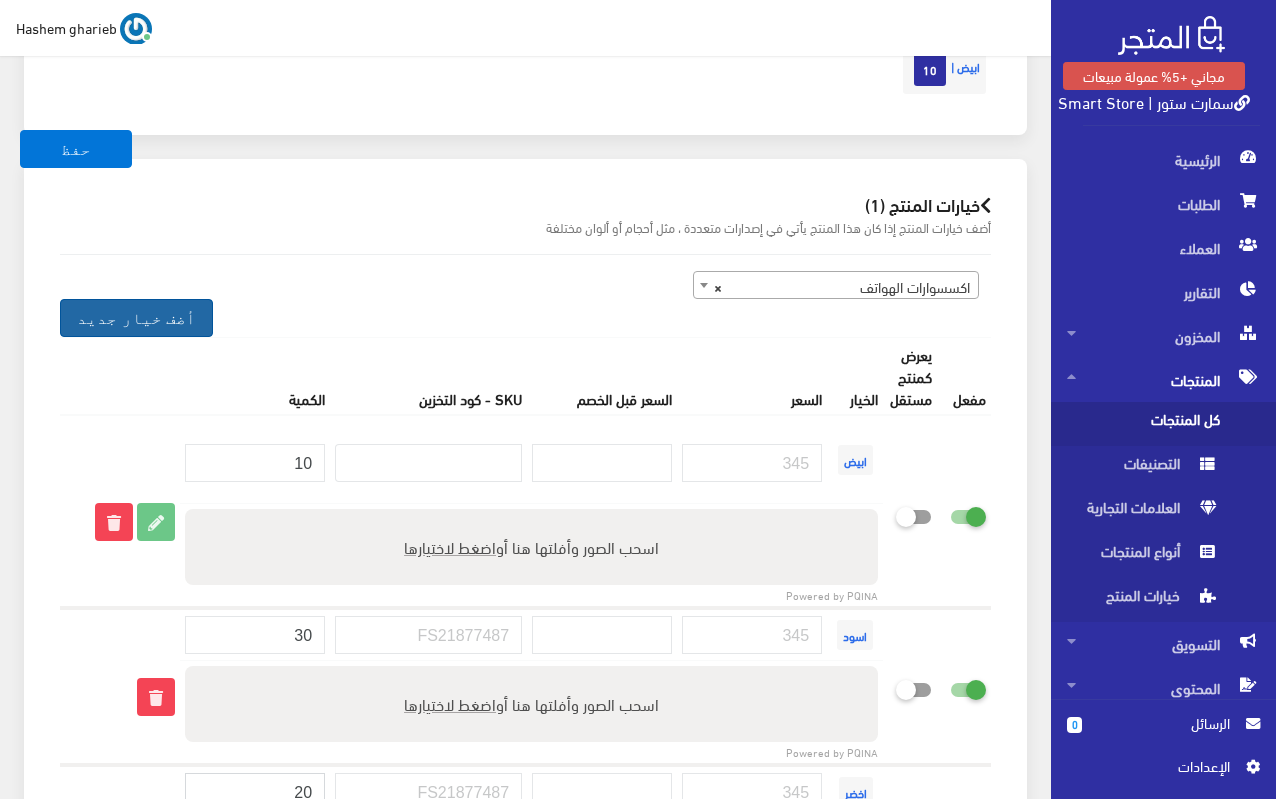 type on "20" 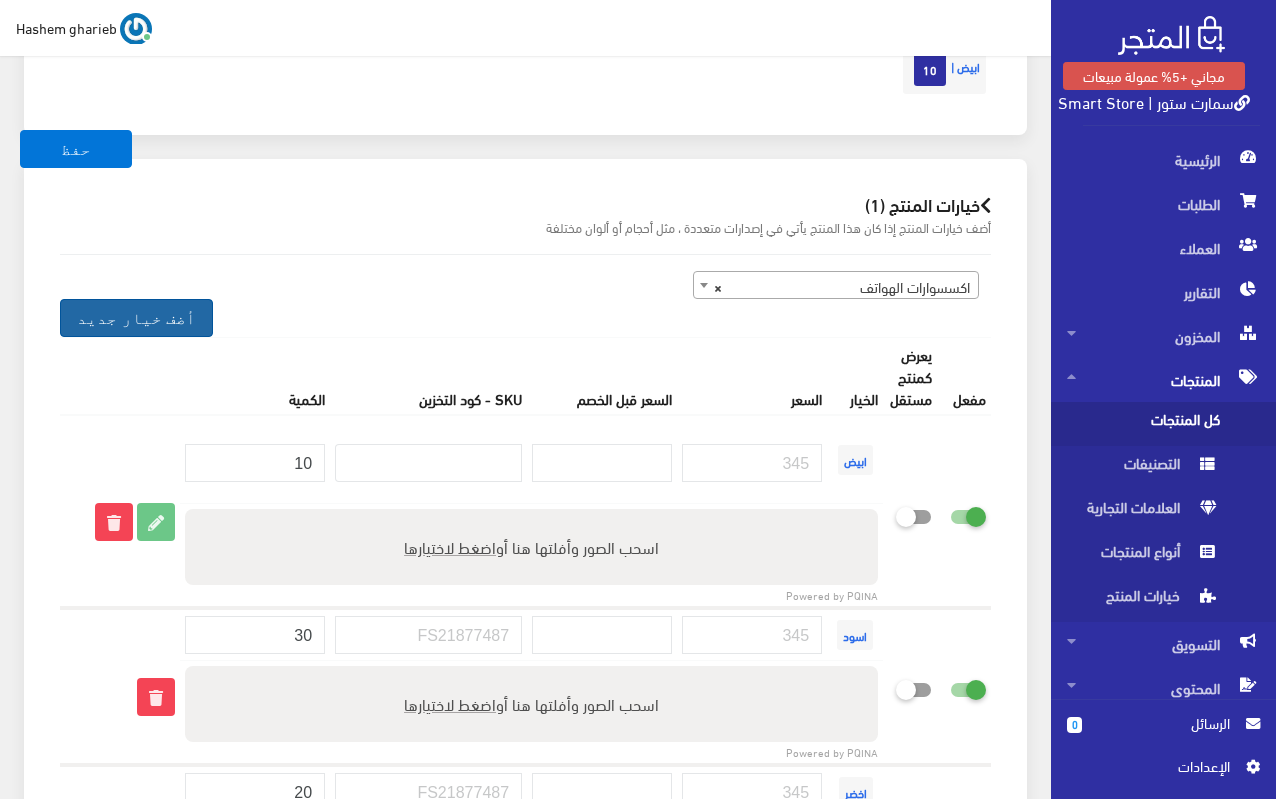 click on "أضف خيار جديد" at bounding box center [136, 318] 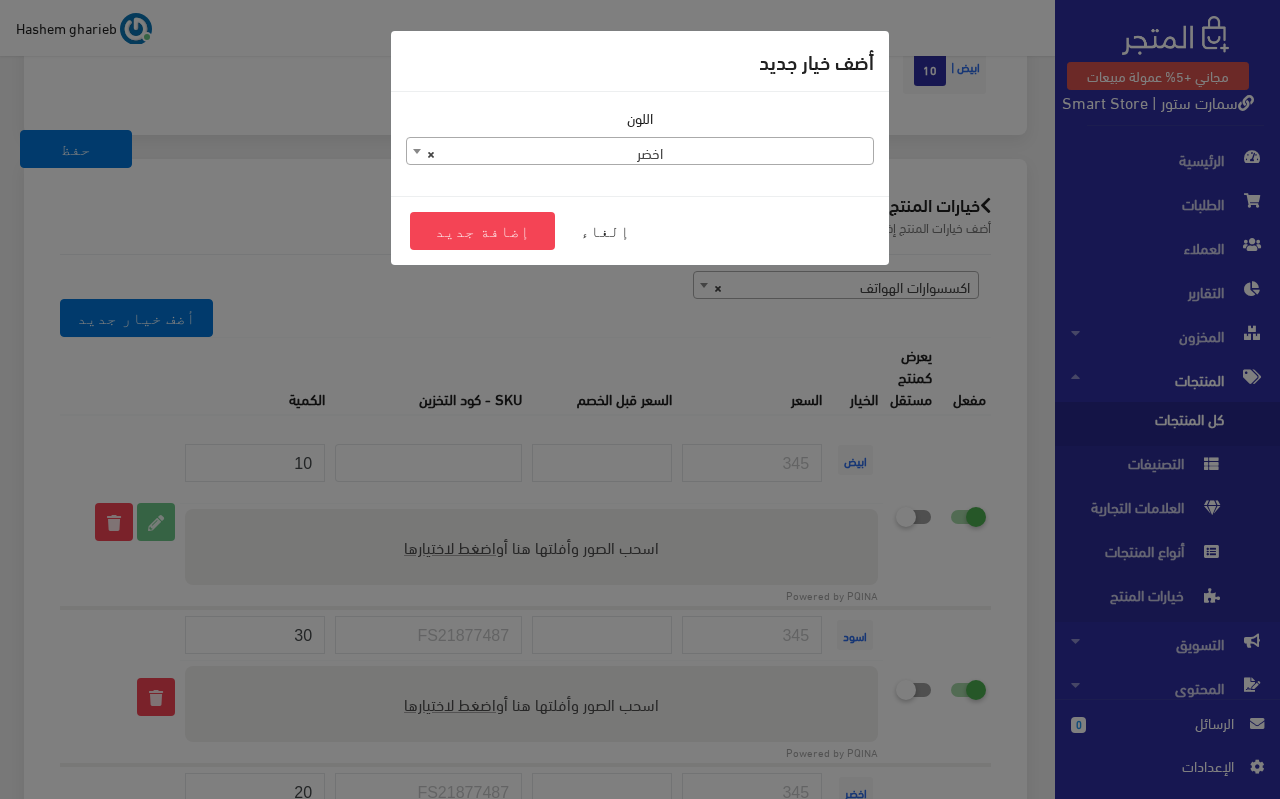 click on "× اخضر" at bounding box center (640, 152) 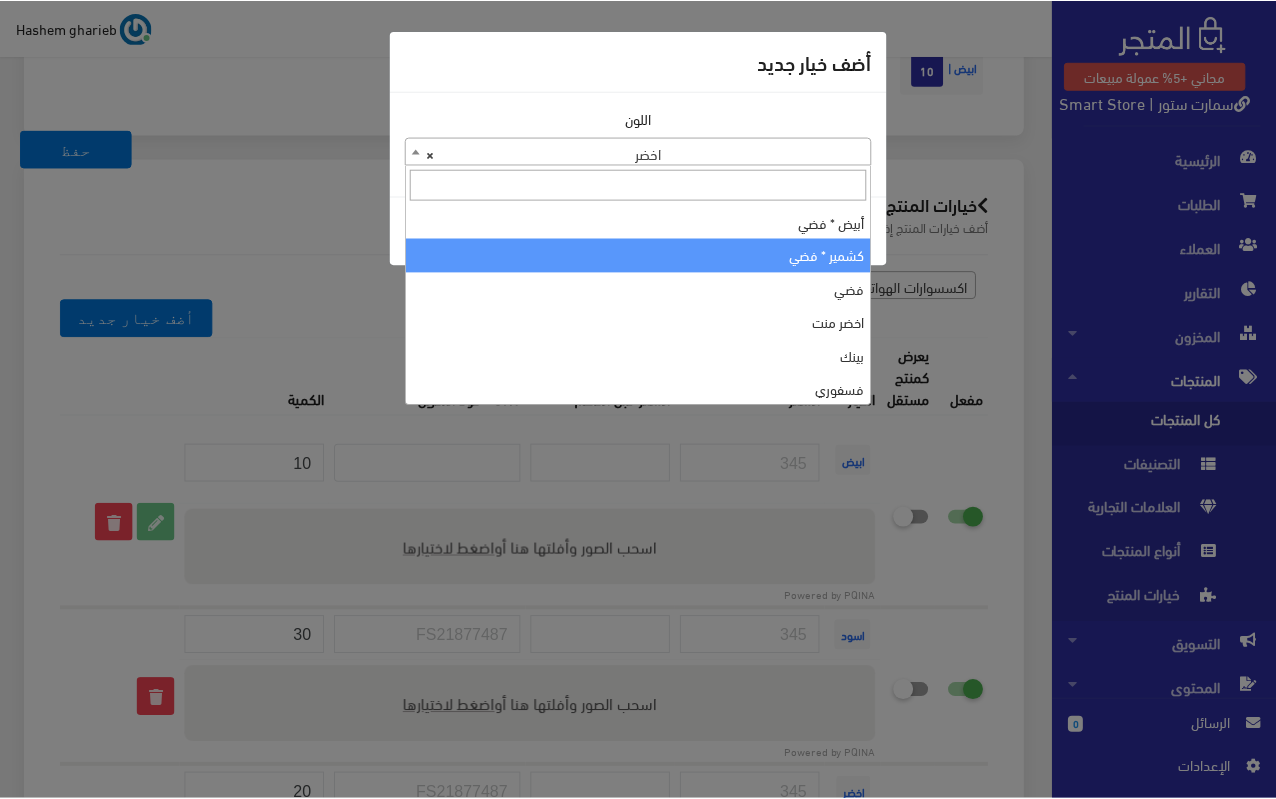 scroll, scrollTop: 1601, scrollLeft: 0, axis: vertical 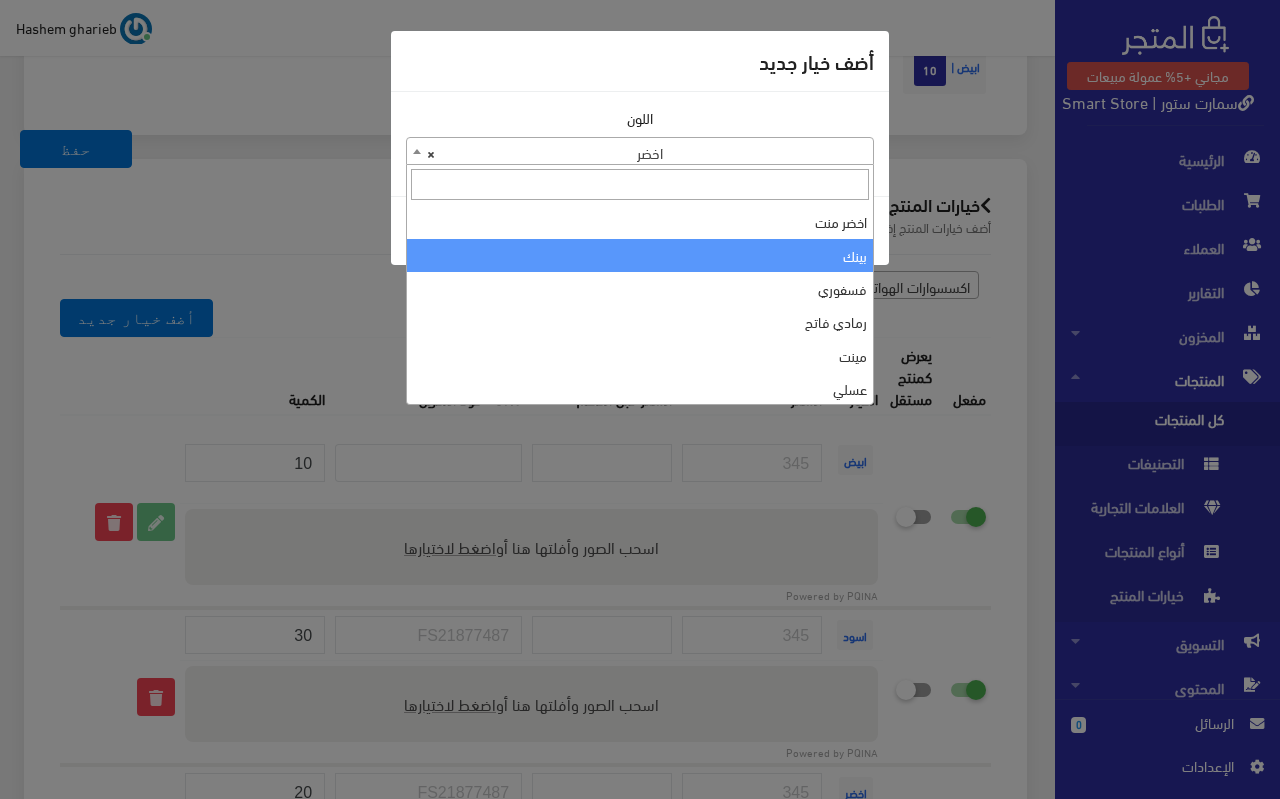 select on "221" 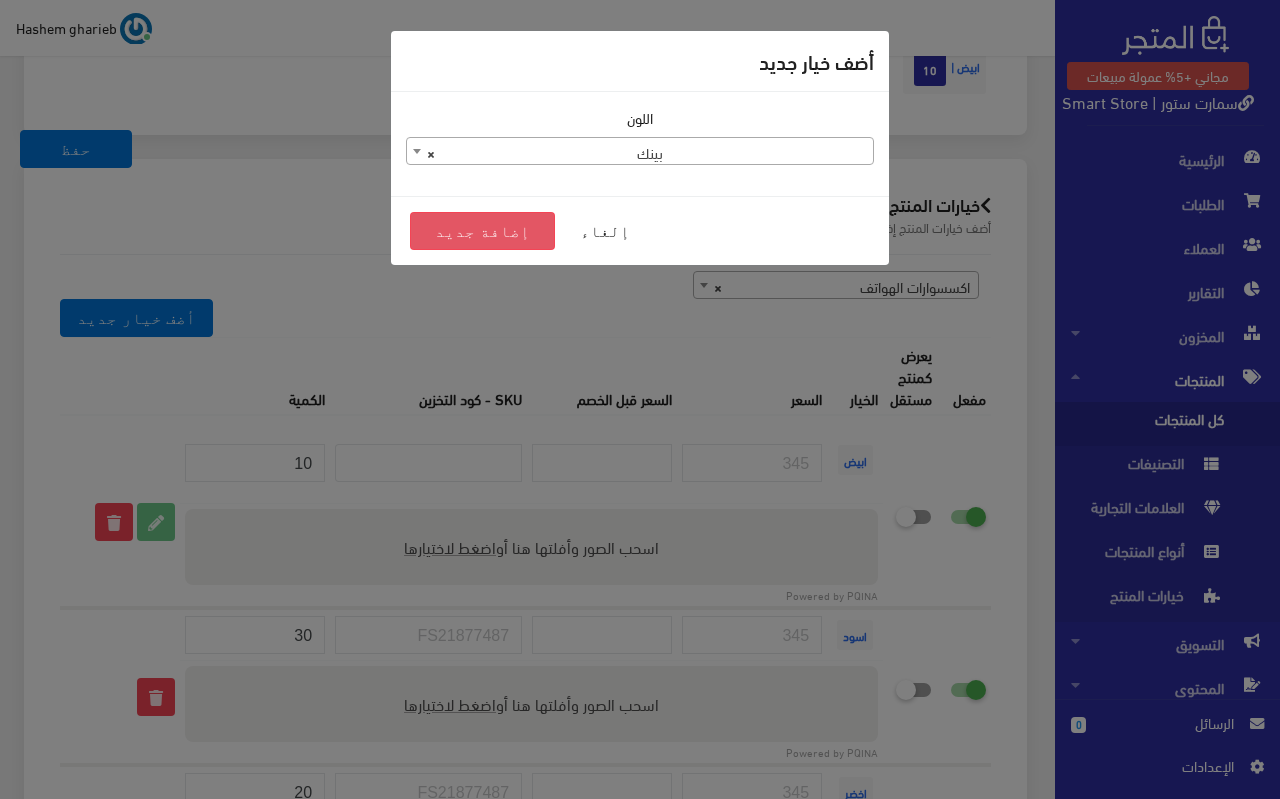 click on "إضافة جديد" at bounding box center (482, 231) 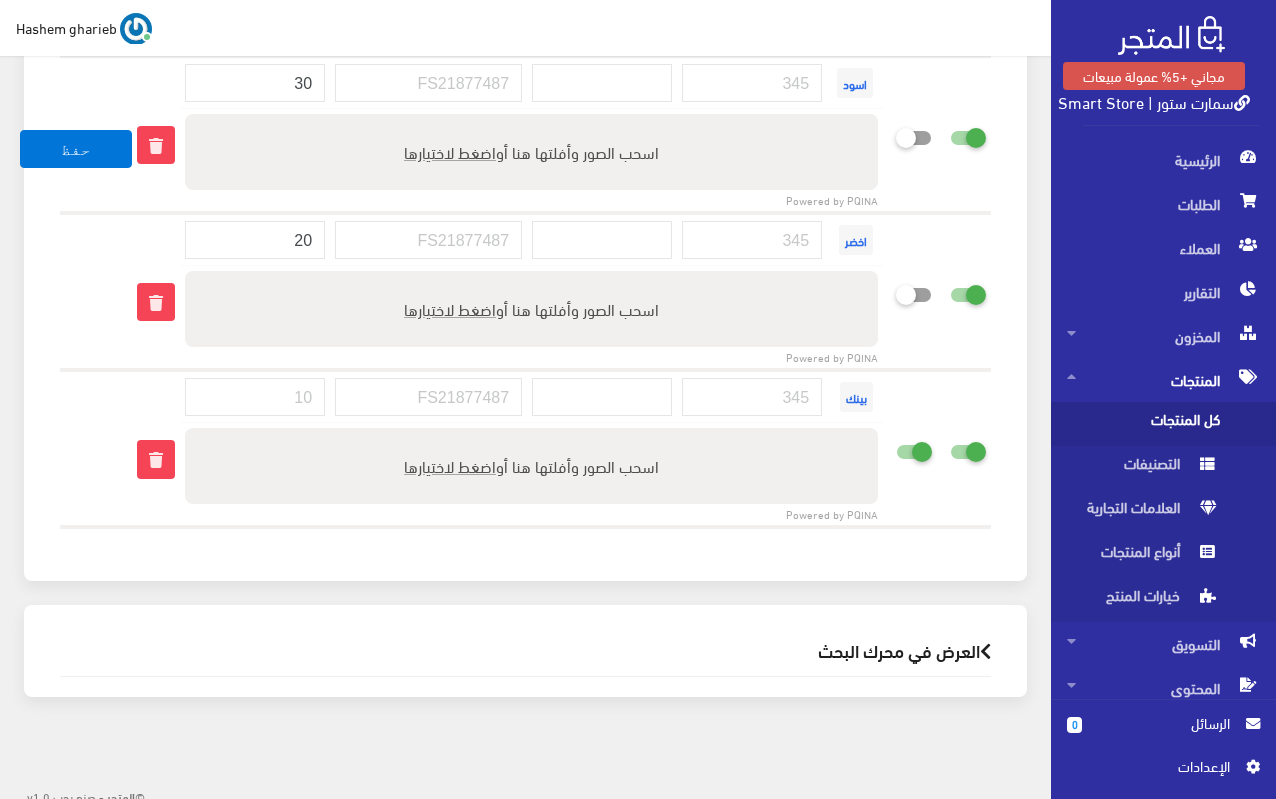 scroll, scrollTop: 3045, scrollLeft: 0, axis: vertical 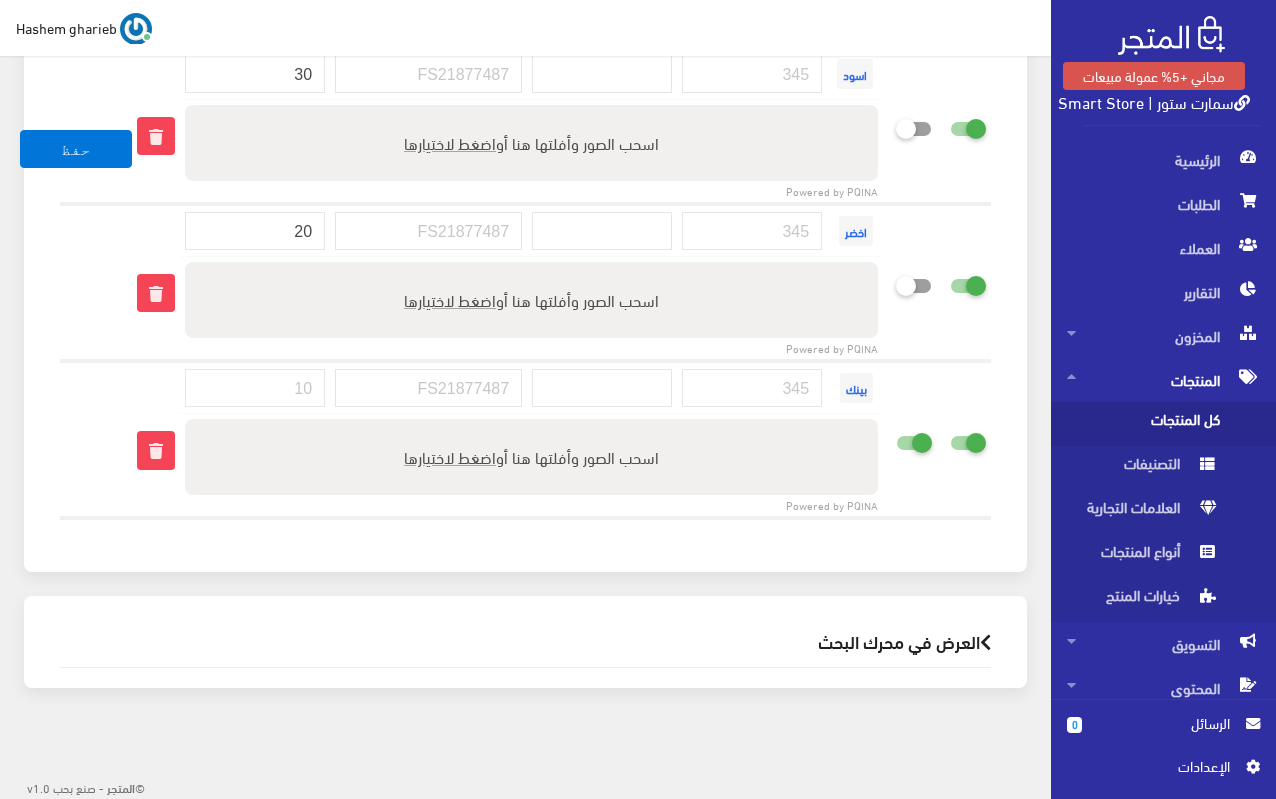 click at bounding box center (896, 442) 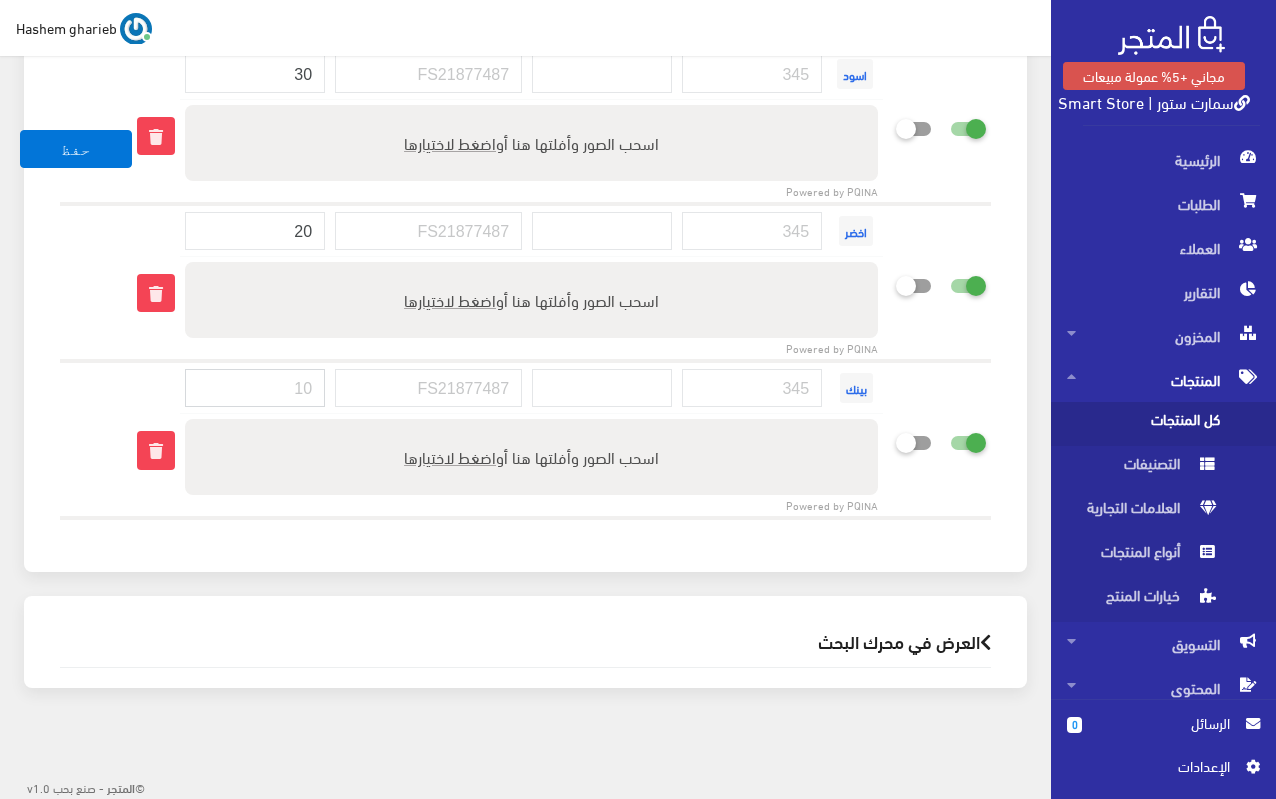 click at bounding box center [255, 388] 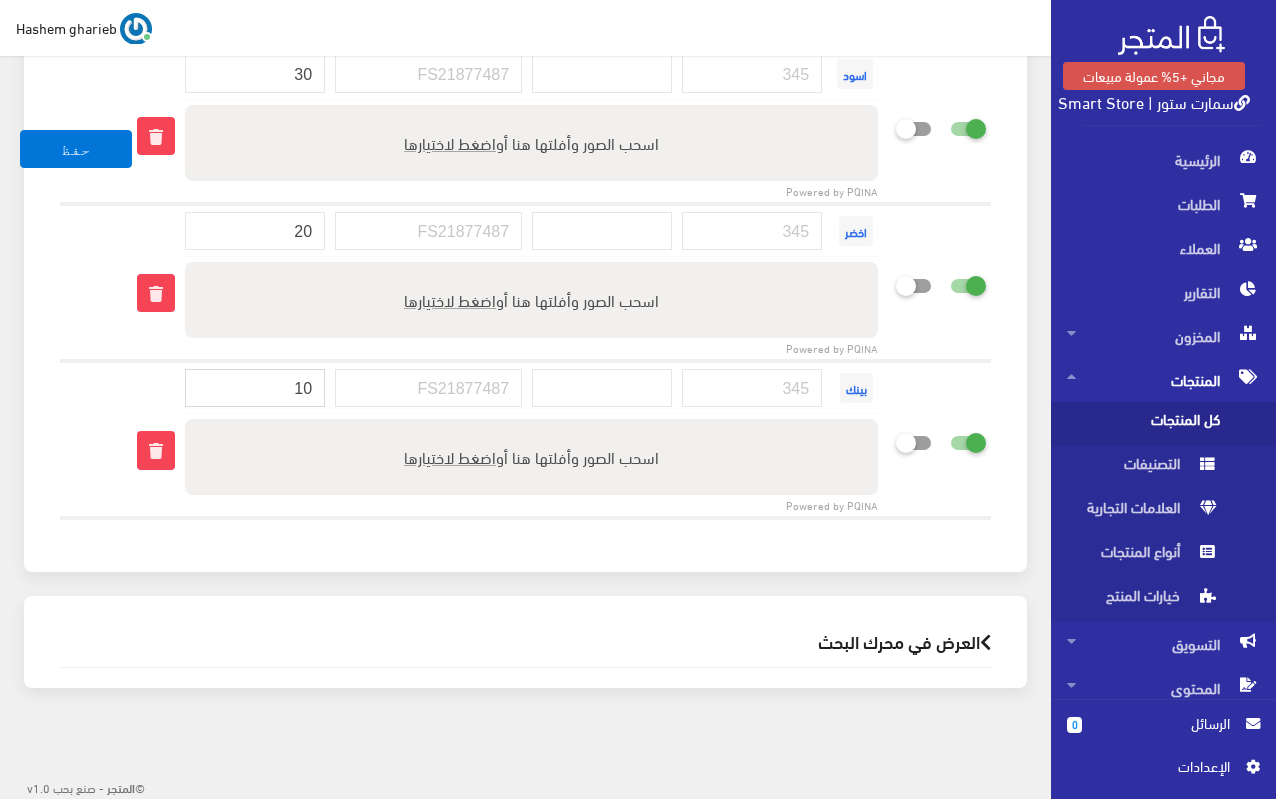 type on "10" 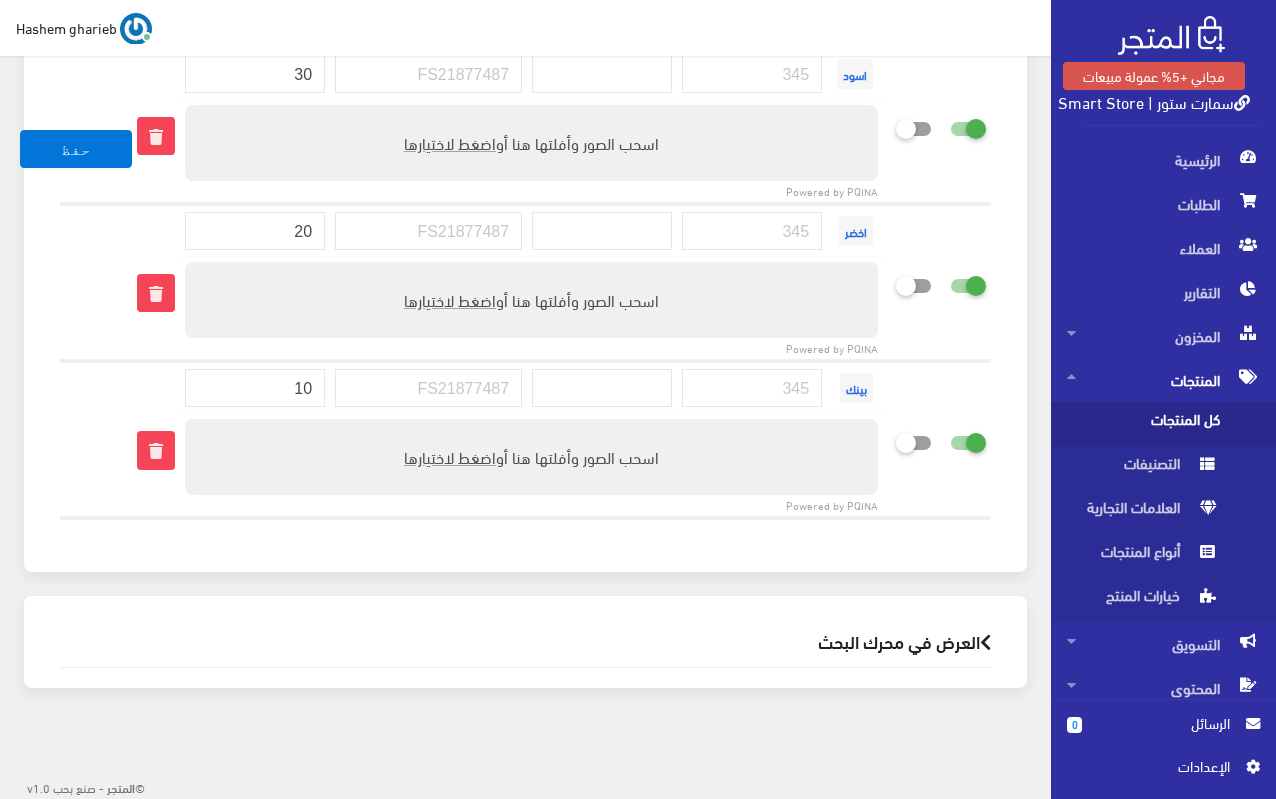 click on "خيارات المنتج
(1)
أضف خيارات المنتج إذا كان هذا المنتج يأتي في إصدارات متعددة ، مثل أحجام أو ألوان مختلفة
منتجات ترفيهية
الكترونيات
اكسسوارات الهواتف
الصحة والجمال
تحف ومقتنيات
موضة وأزياء ×" at bounding box center (525, 85) 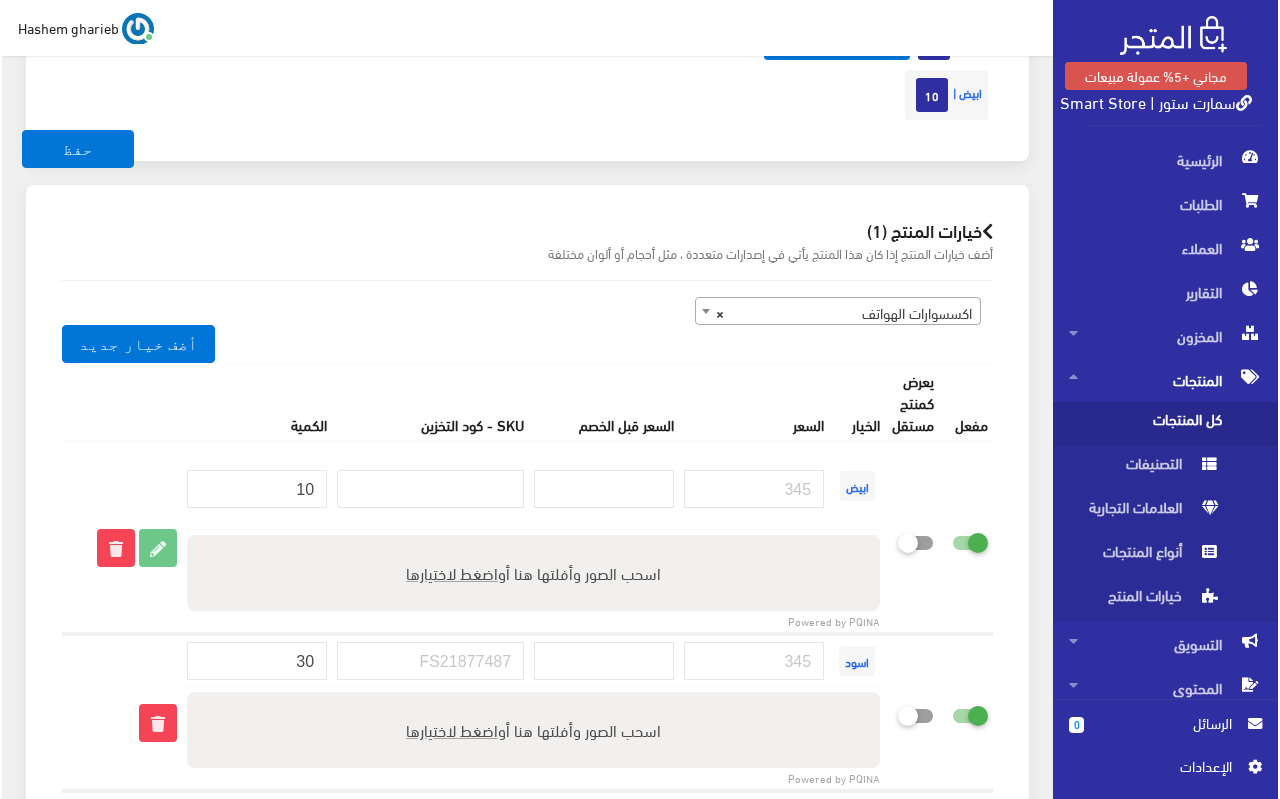 scroll, scrollTop: 2445, scrollLeft: 0, axis: vertical 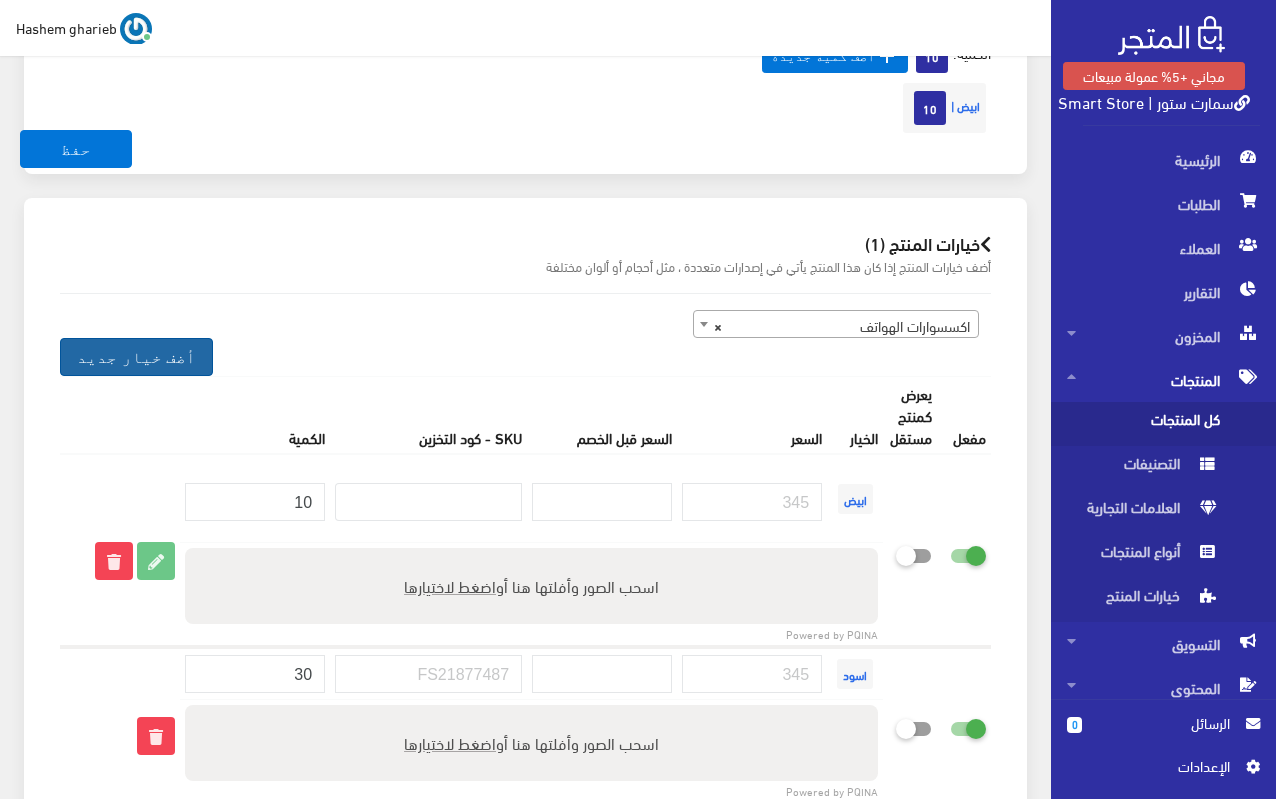 click on "أضف خيار جديد" at bounding box center [136, 357] 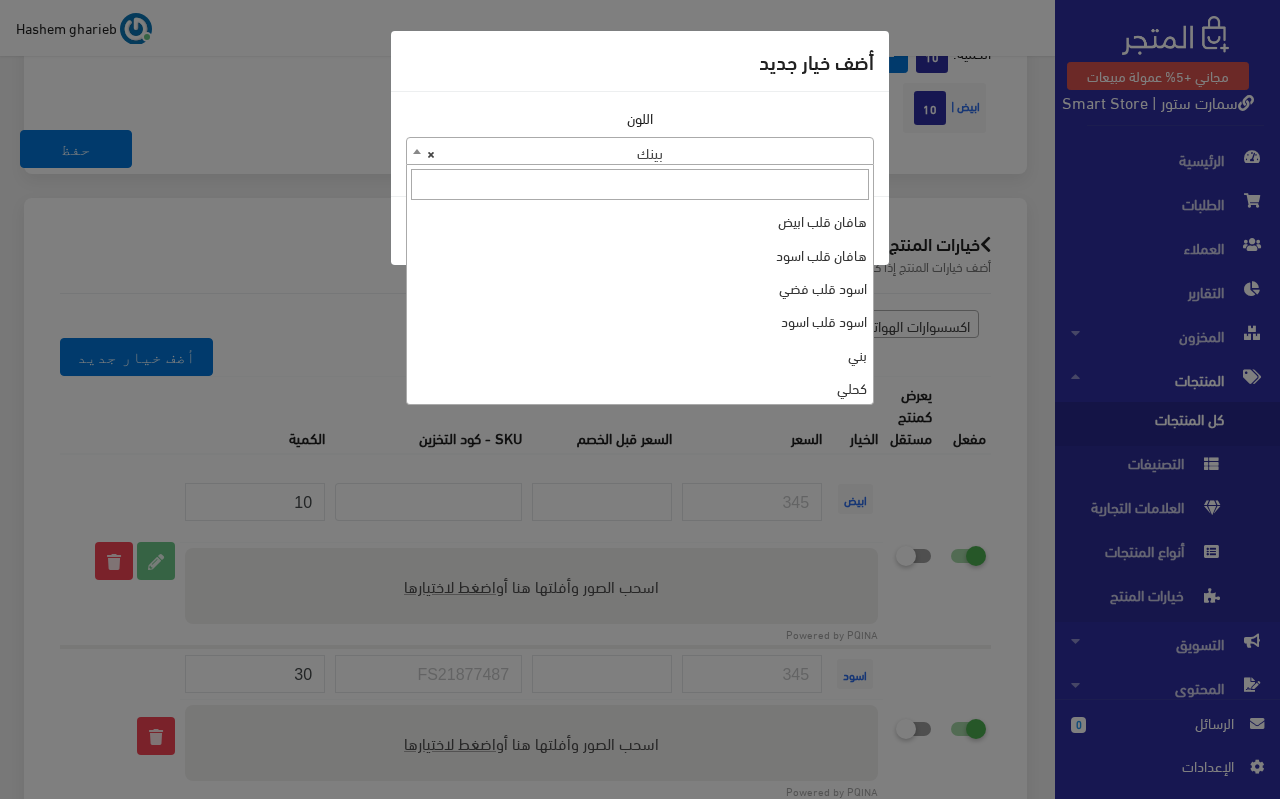 click on "× بينك" at bounding box center (640, 152) 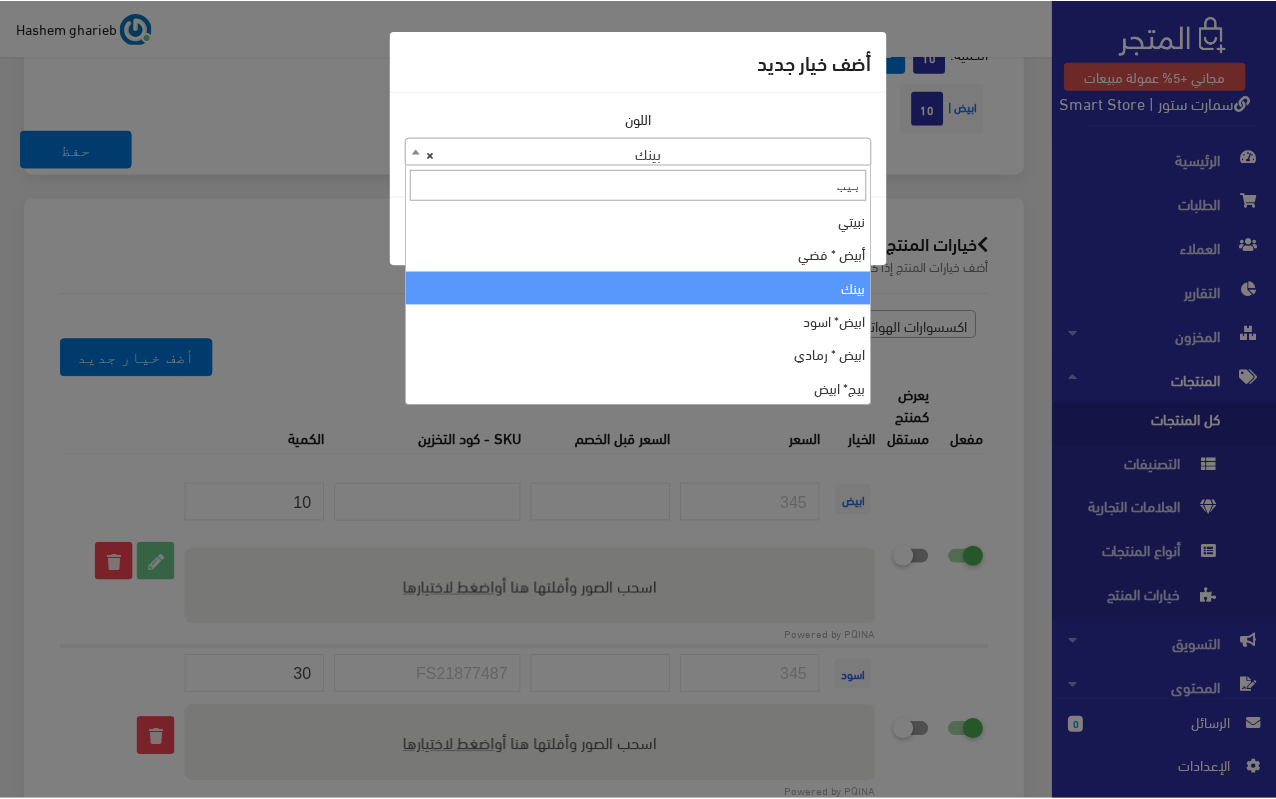 scroll, scrollTop: 0, scrollLeft: 0, axis: both 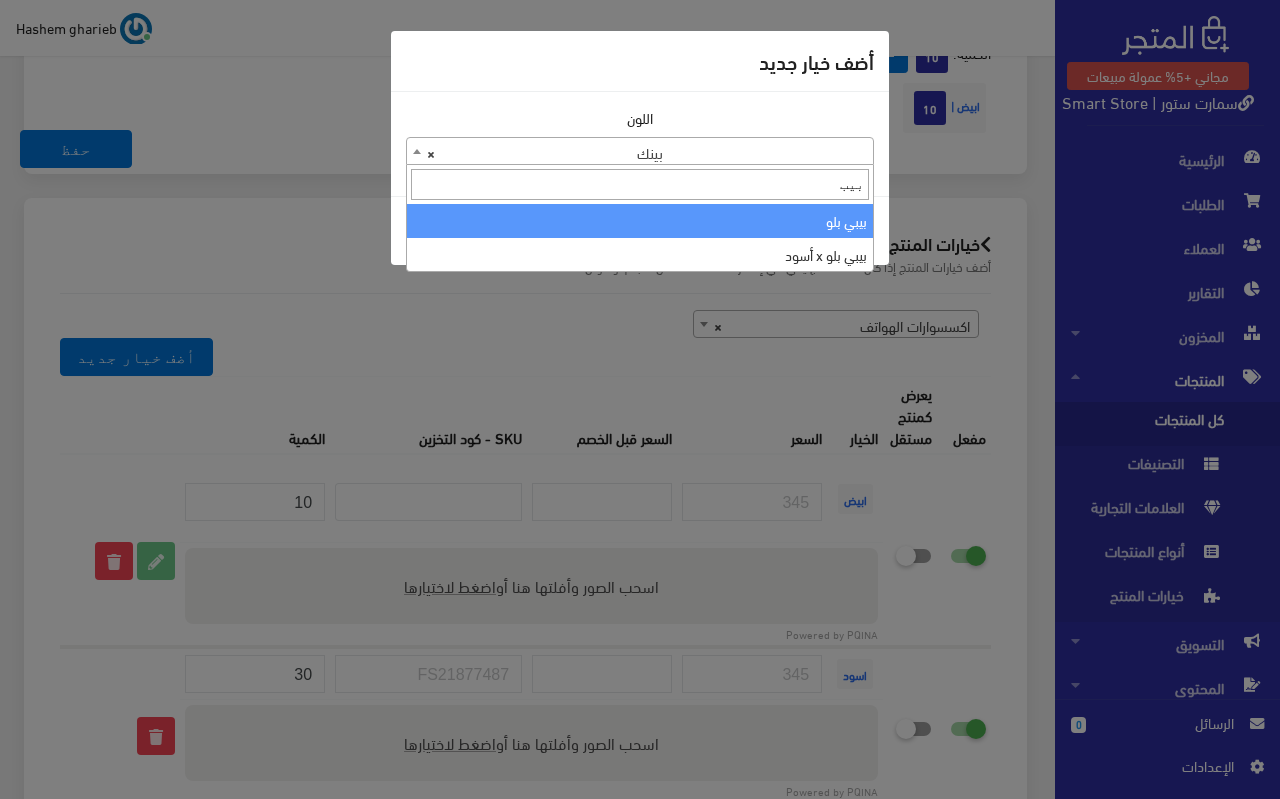 type on "بيب" 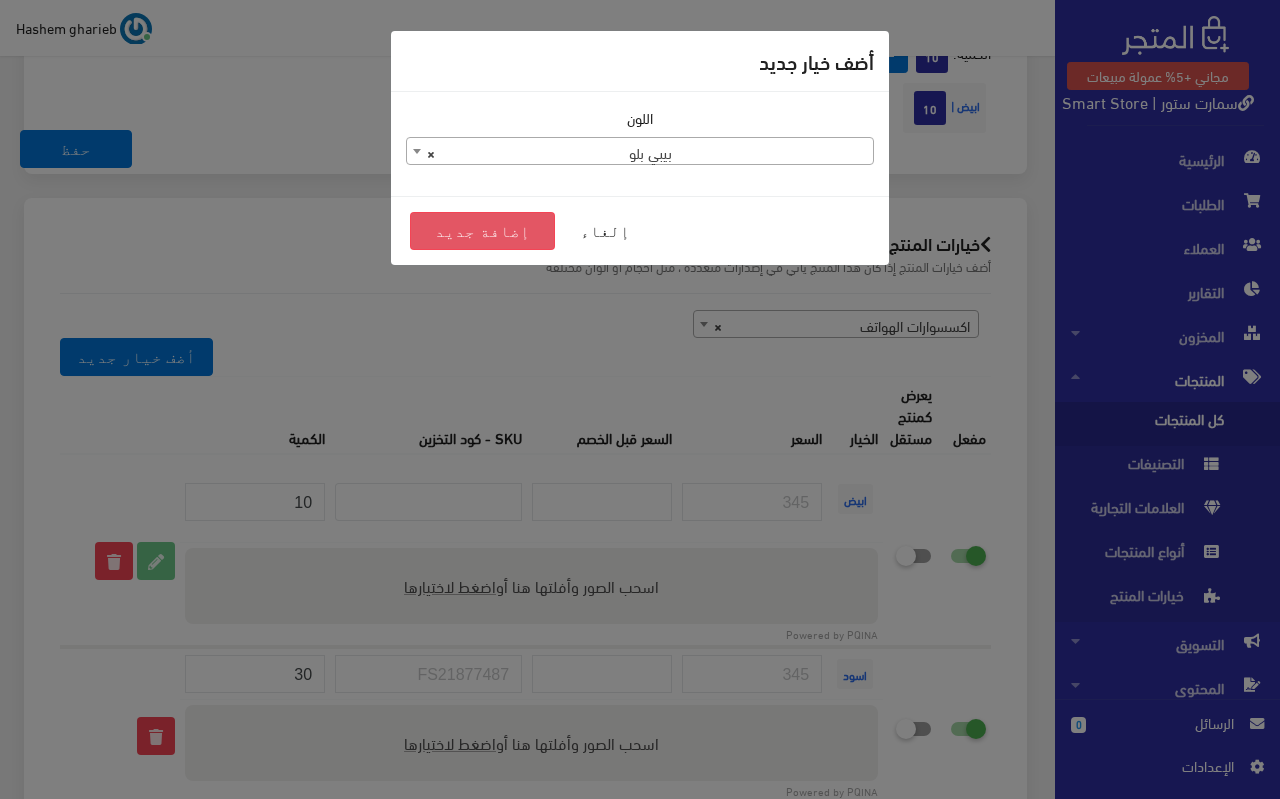 click on "إضافة جديد" at bounding box center [482, 231] 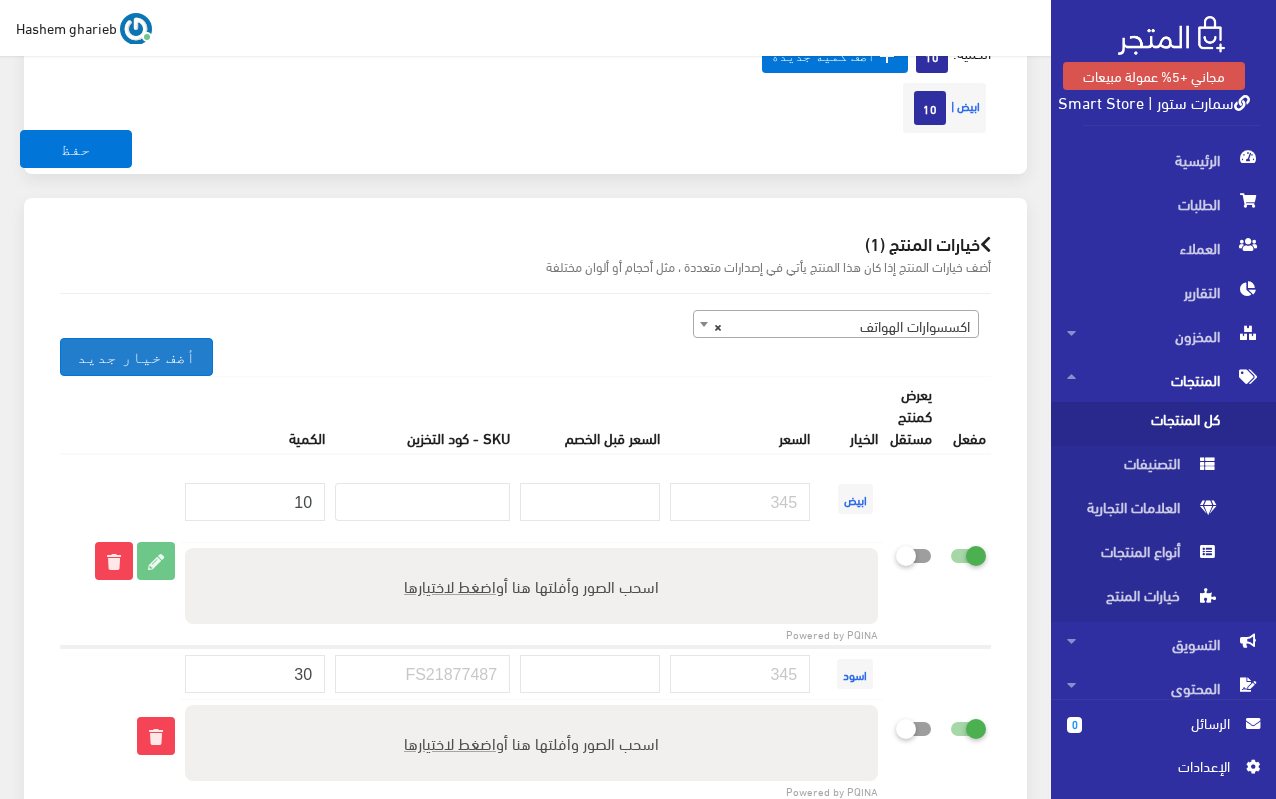 scroll, scrollTop: 3202, scrollLeft: 0, axis: vertical 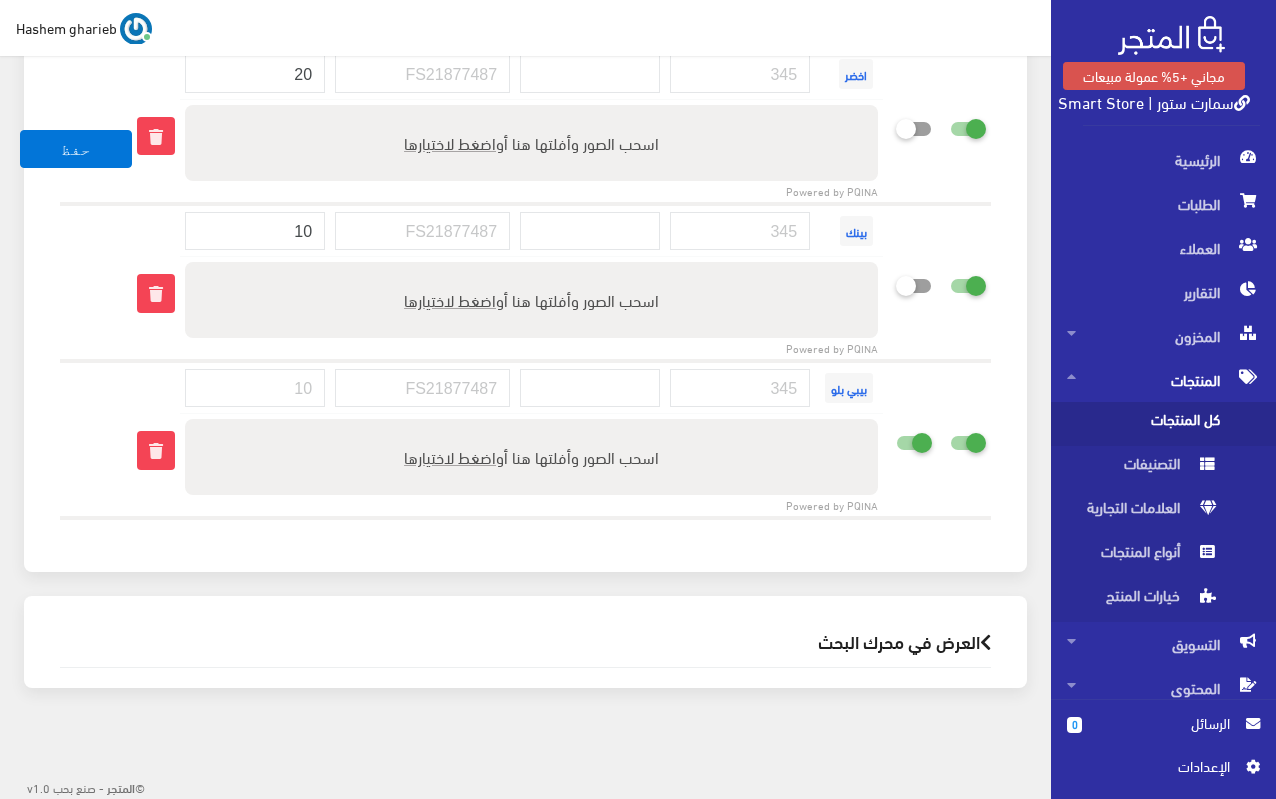 click at bounding box center [896, 442] 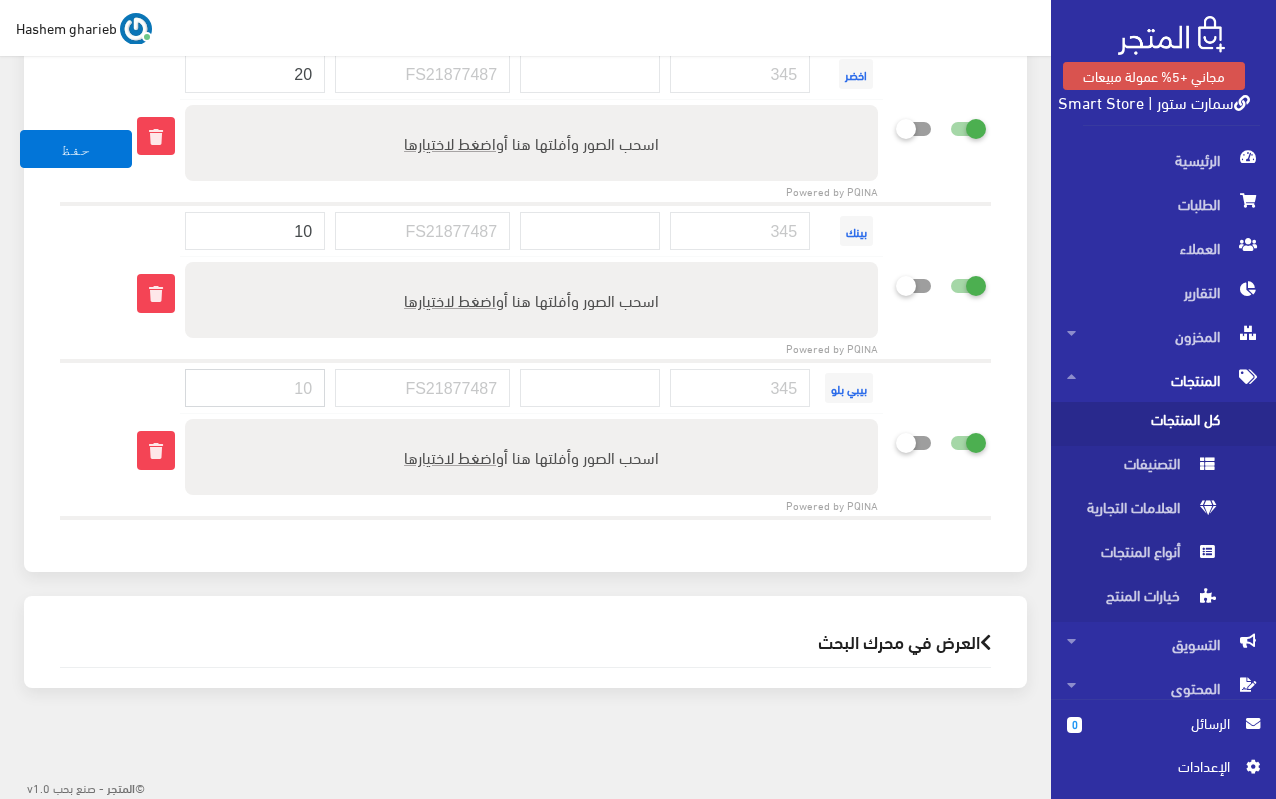 click at bounding box center [255, 388] 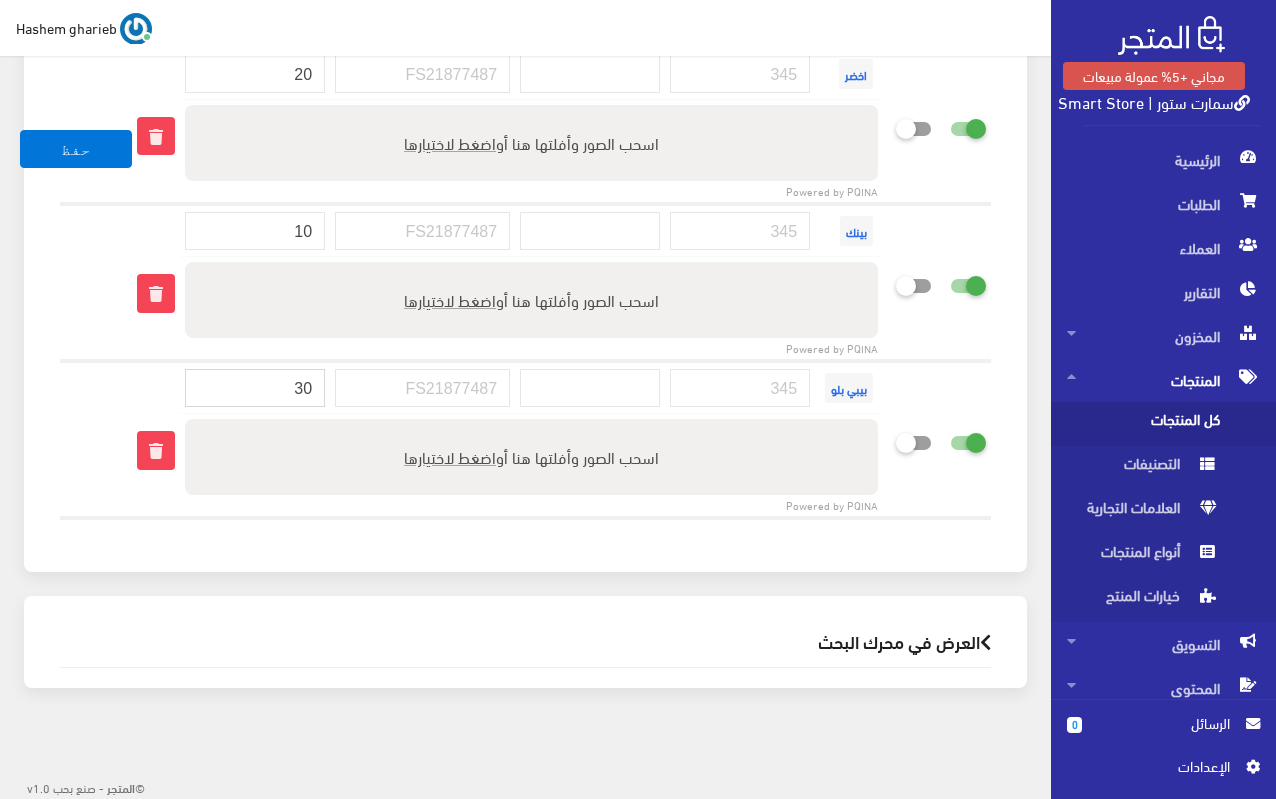 type on "30" 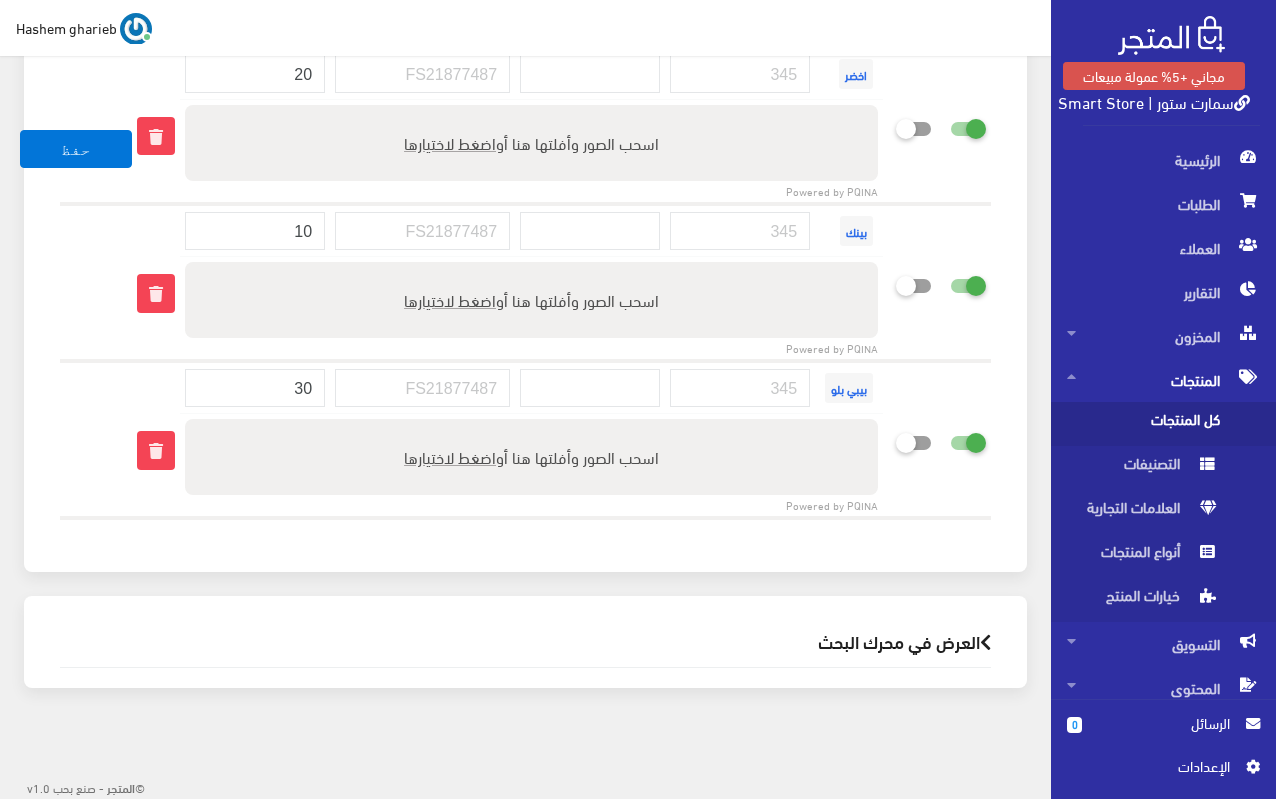 click on "خيارات المنتج
(1)
أضف خيارات المنتج إذا كان هذا المنتج يأتي في إصدارات متعددة ، مثل أحجام أو ألوان مختلفة
منتجات ترفيهية
الكترونيات
اكسسوارات الهواتف
الصحة والجمال
تحف ومقتنيات
موضة وأزياء ×" at bounding box center (525, 6) 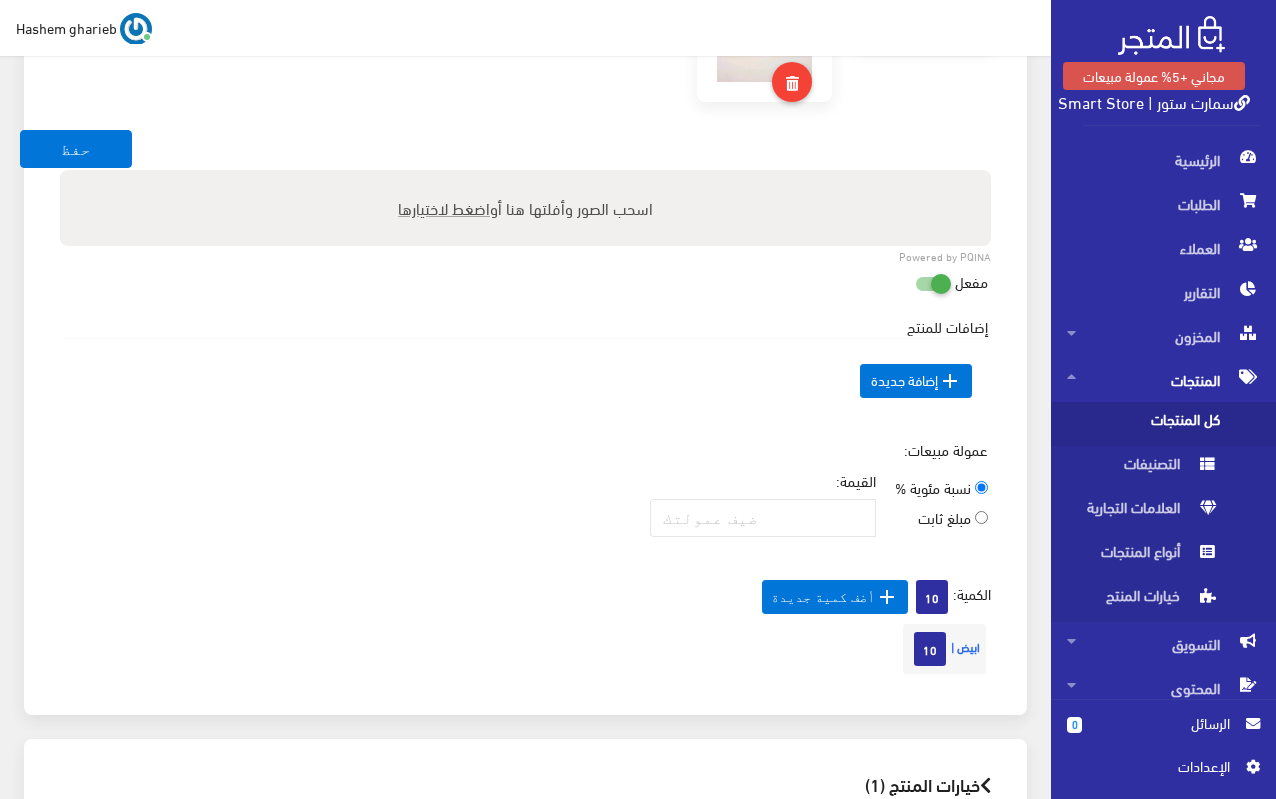 scroll, scrollTop: 1902, scrollLeft: 0, axis: vertical 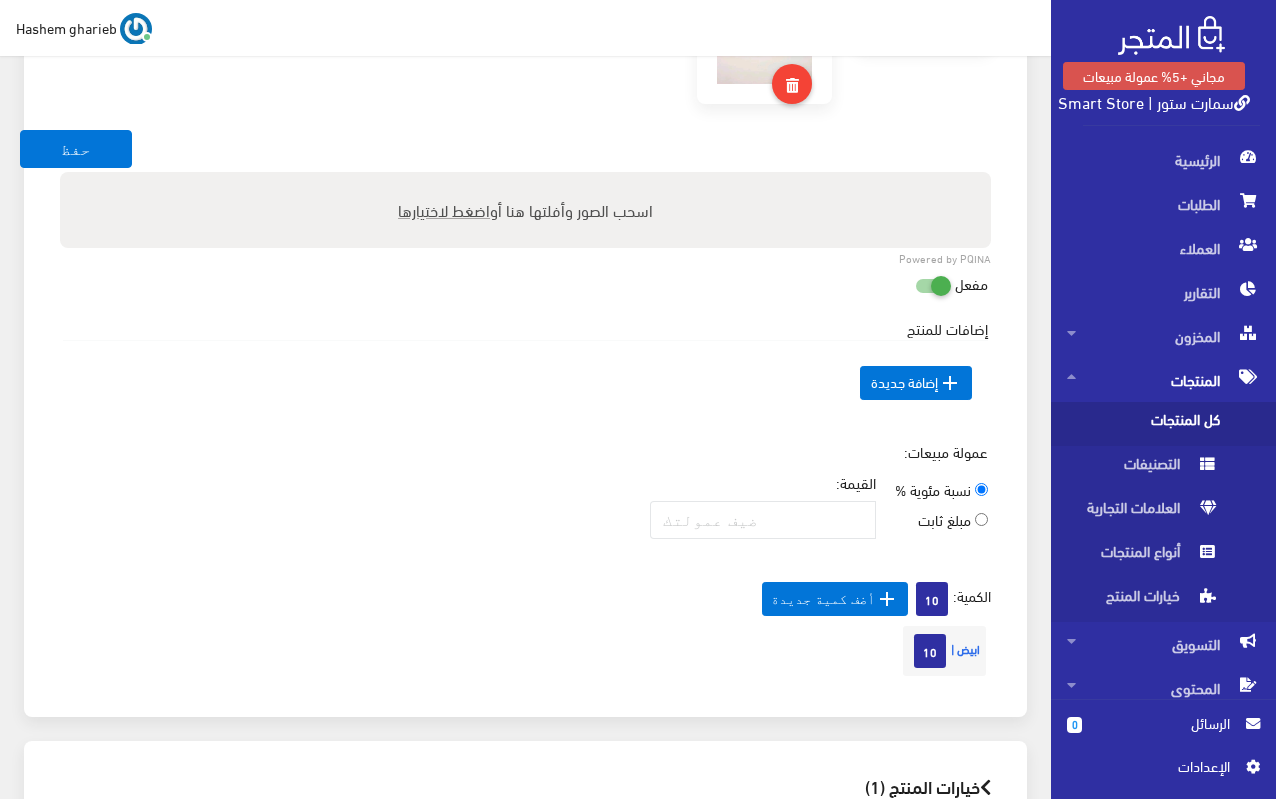 click on "معلومات أساسية
اسم المنتج  عربي
سماعة Air 31 – صوت HiFi فائق النقاء وبلوتوث 5.3 وشحن Type-C
اظهار طلب عرض سعر
في حالة تفعيلة لن يعرض سعر المنتج ولن يكون هناك امكانية لطلبه ويظهر فقط زرار لطلب عرض سعر
×" at bounding box center (525, -490) 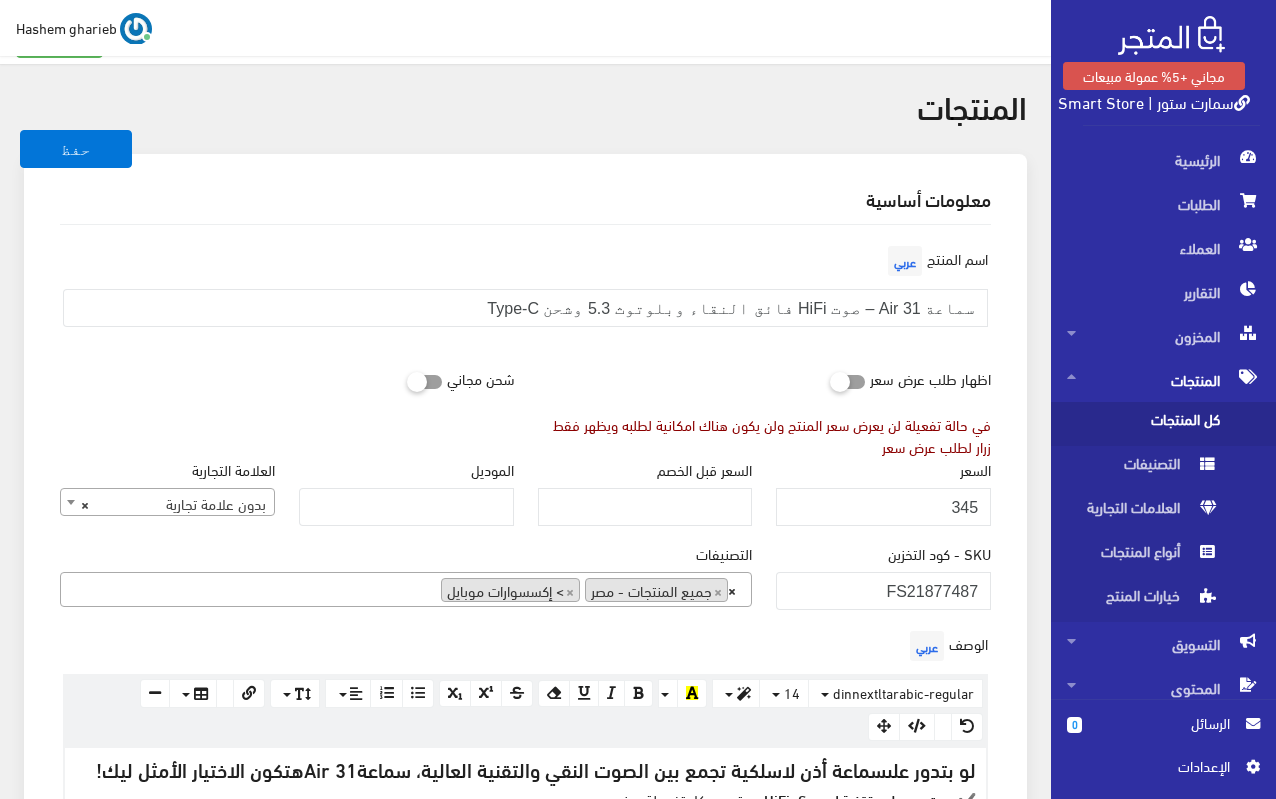 scroll, scrollTop: 2, scrollLeft: 0, axis: vertical 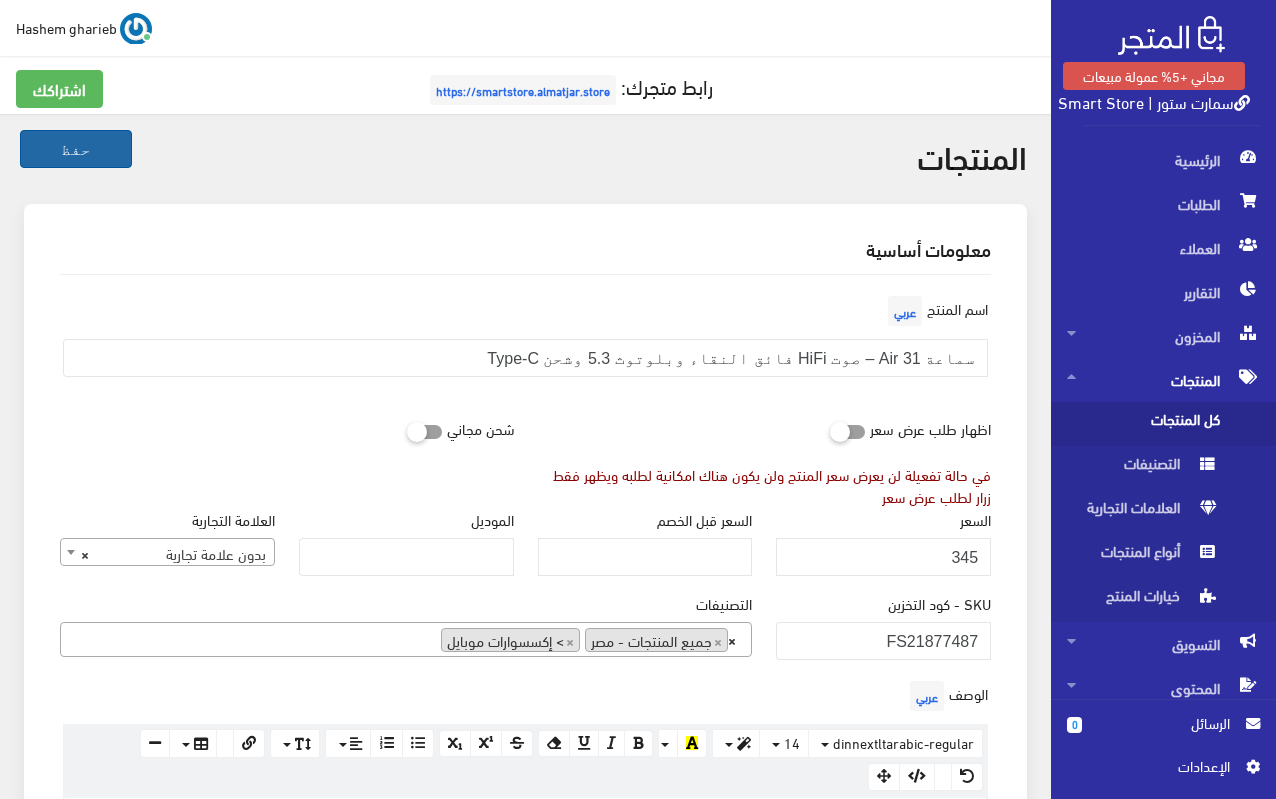 click on "حفظ" at bounding box center [76, 149] 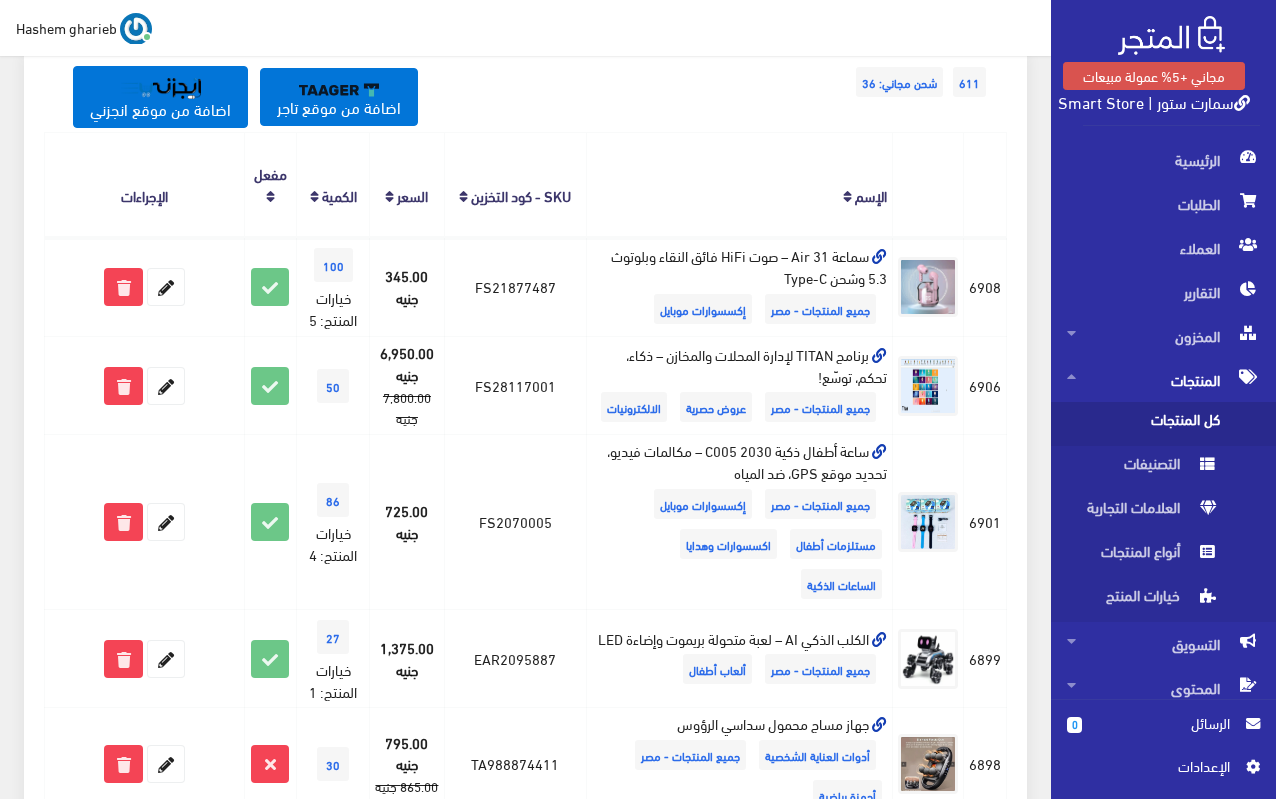 scroll, scrollTop: 200, scrollLeft: 0, axis: vertical 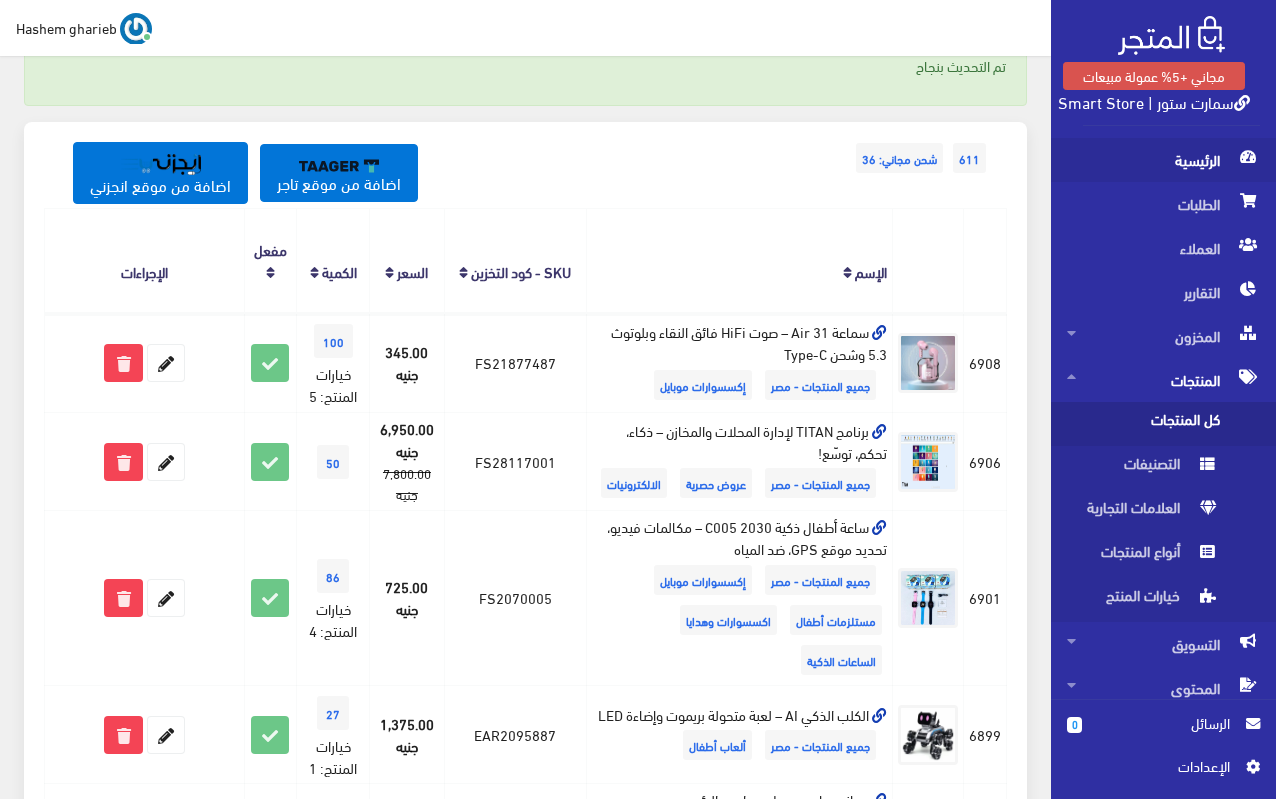 click on "الرئيسية" at bounding box center [1163, 160] 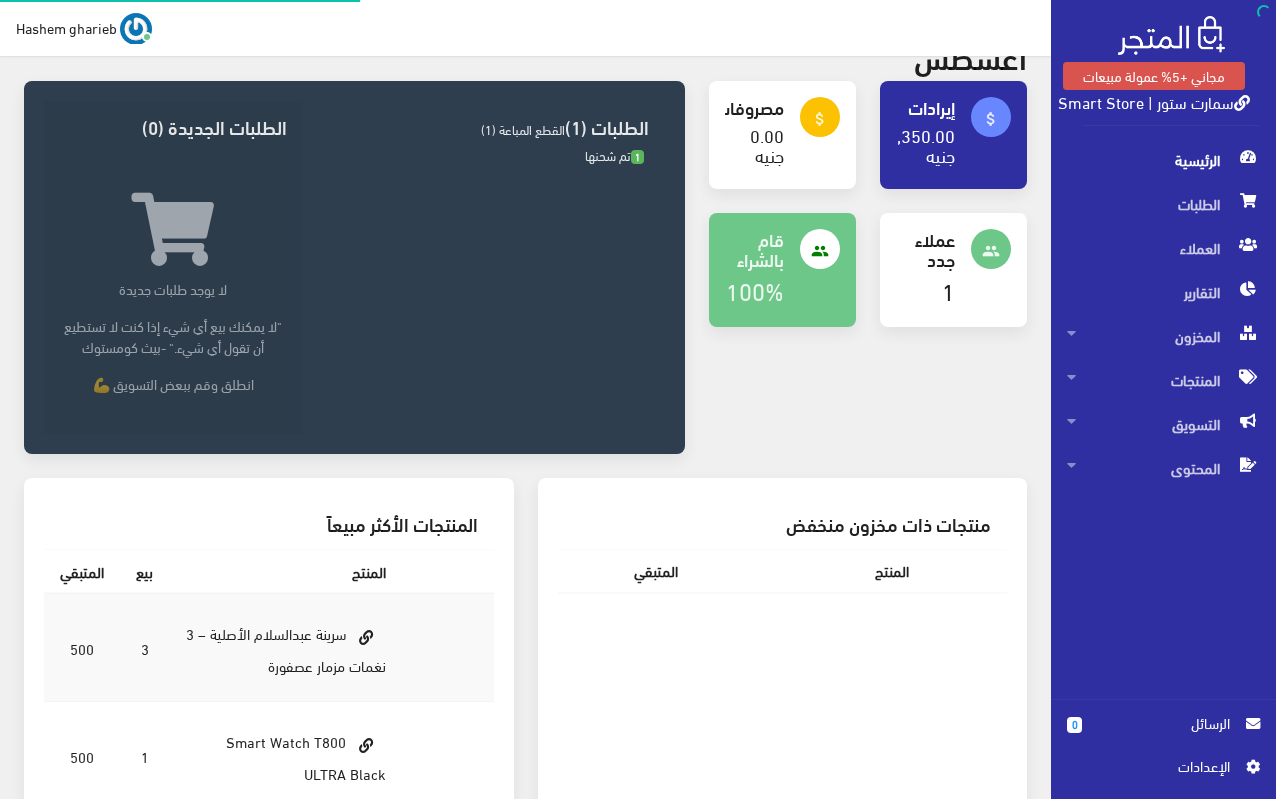 scroll, scrollTop: 0, scrollLeft: 0, axis: both 